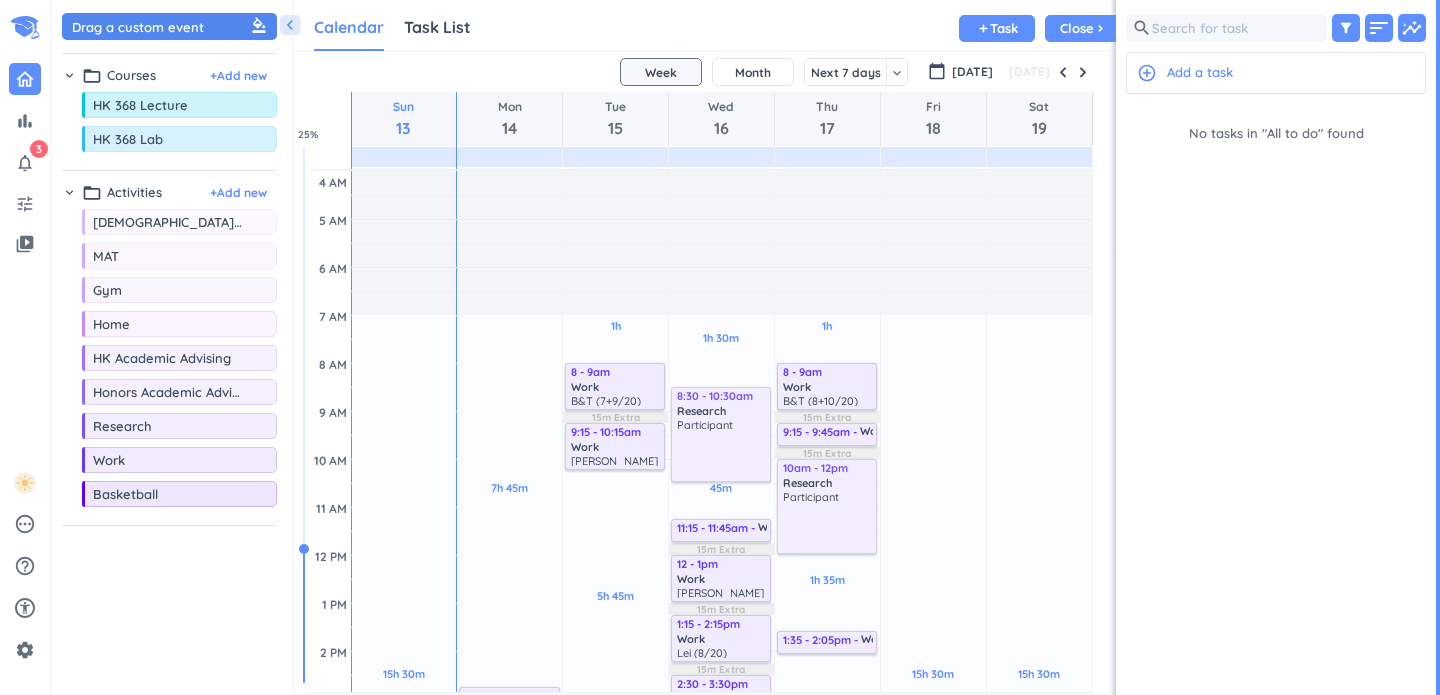 scroll, scrollTop: 0, scrollLeft: 0, axis: both 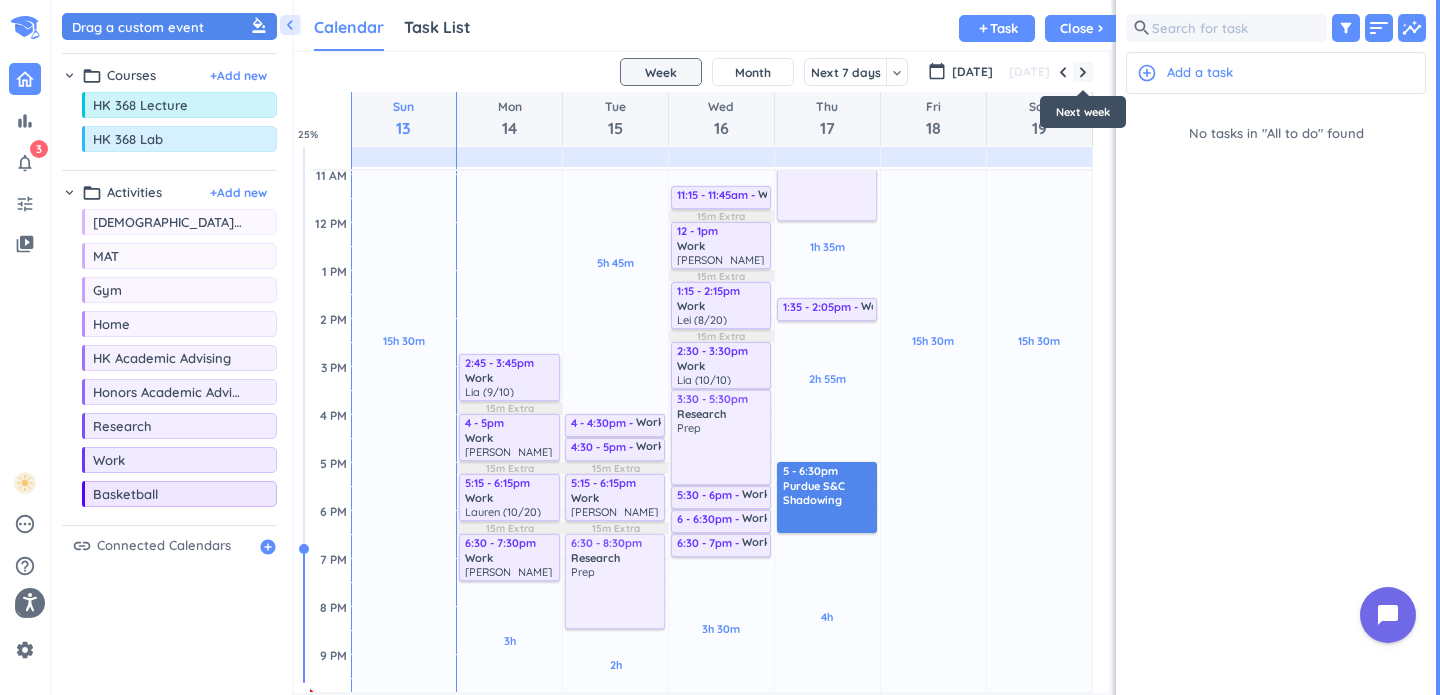 click at bounding box center [1083, 72] 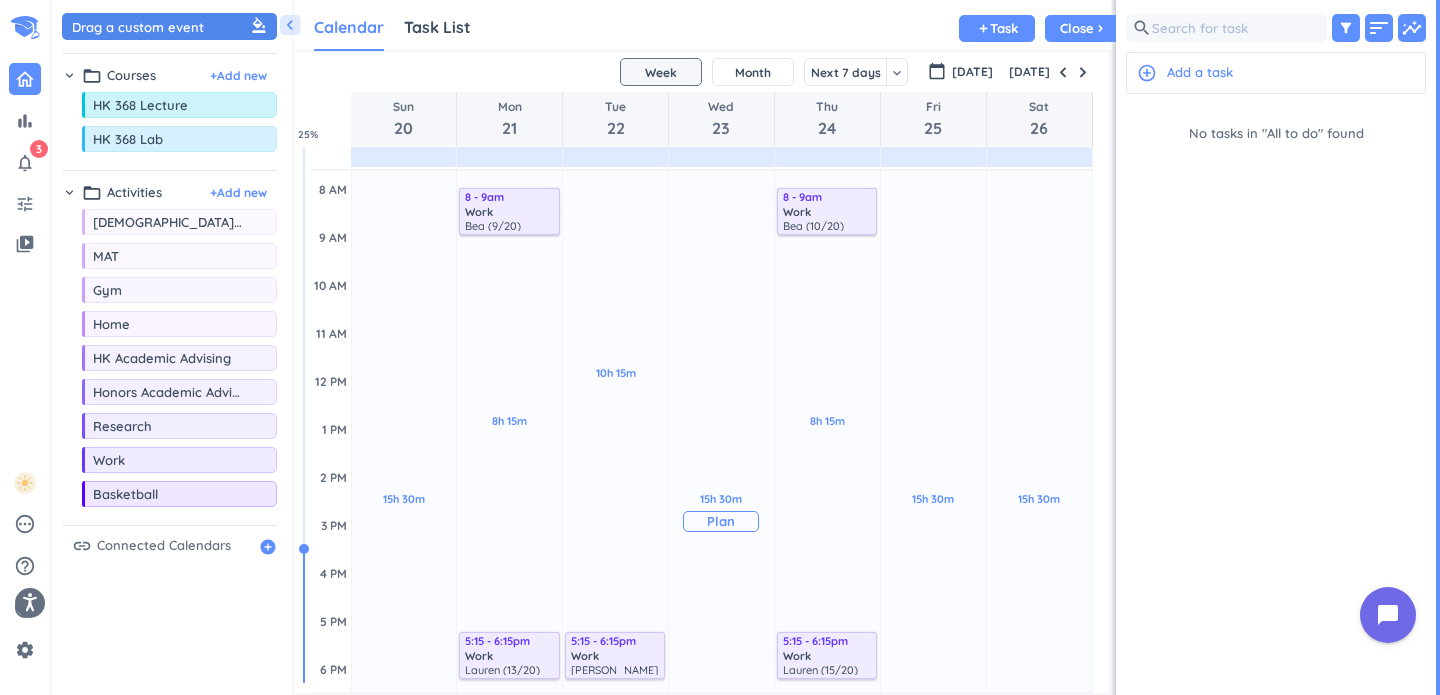 scroll, scrollTop: 167, scrollLeft: 0, axis: vertical 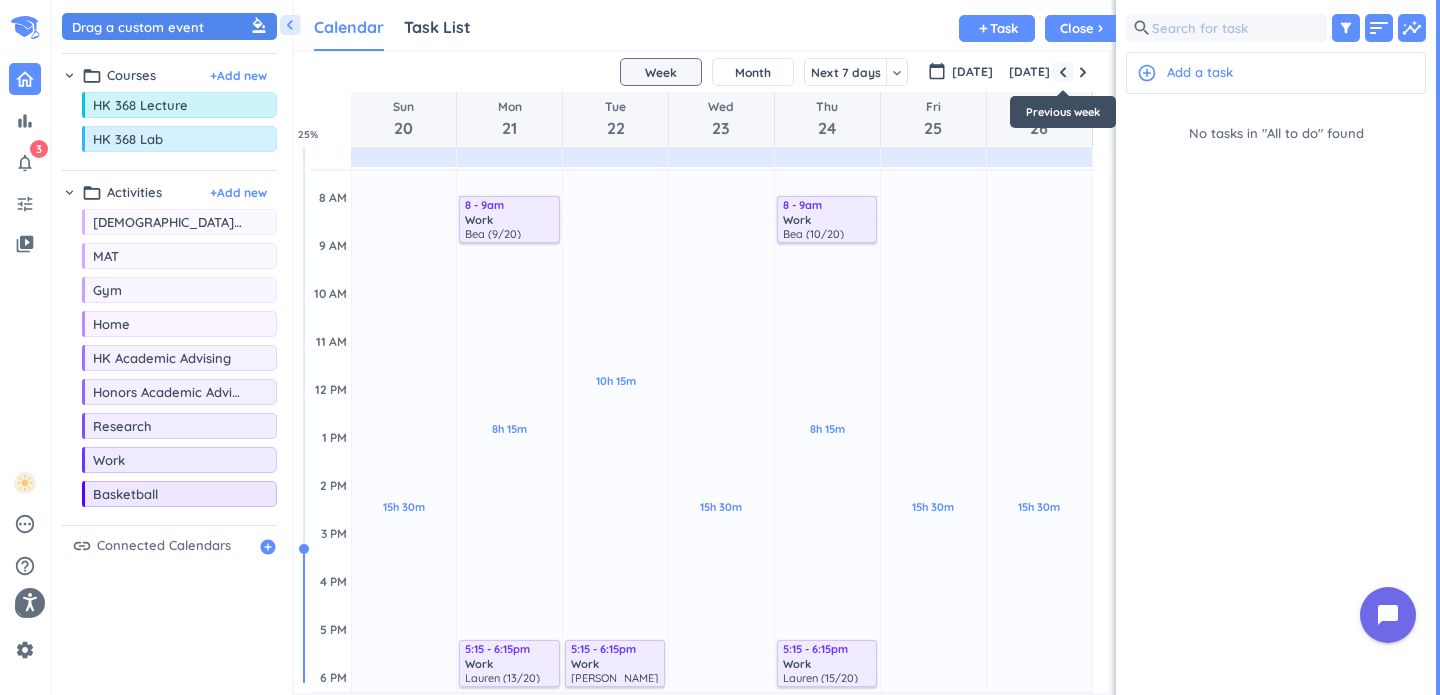 click at bounding box center [1063, 72] 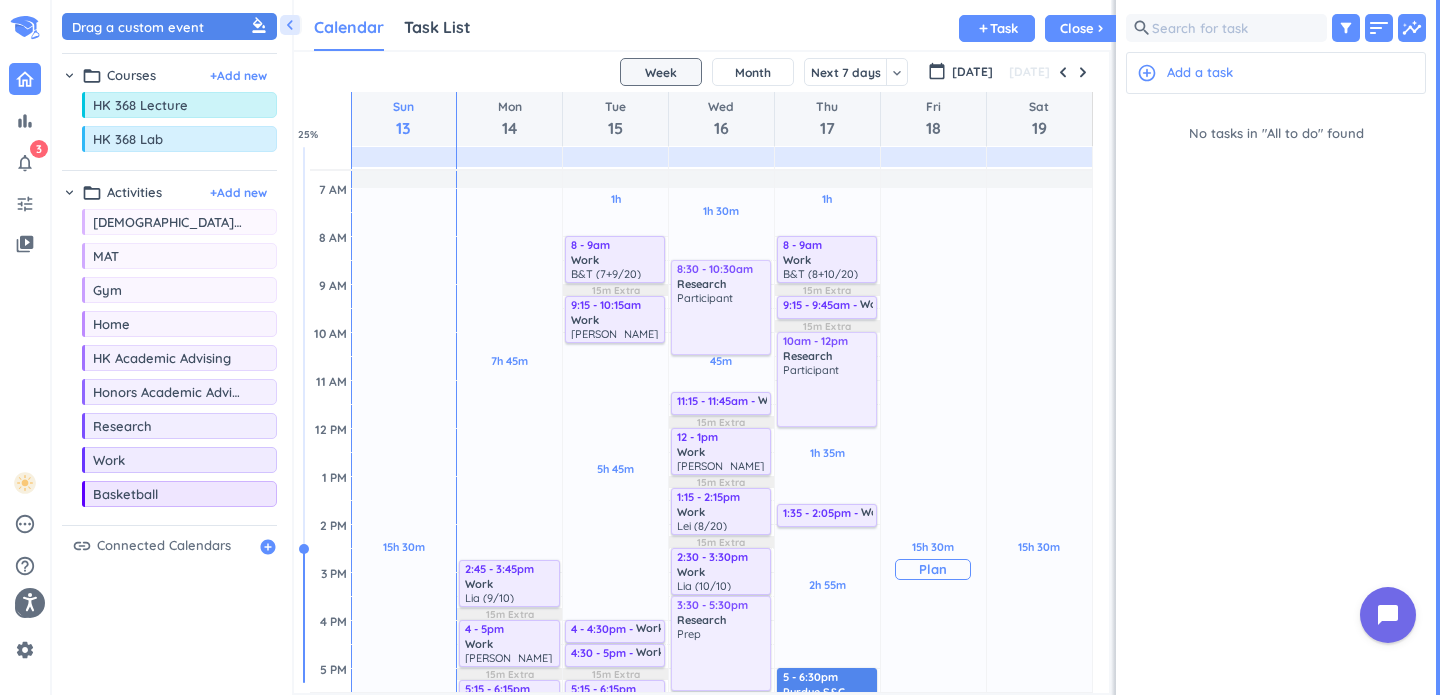 scroll, scrollTop: 129, scrollLeft: 0, axis: vertical 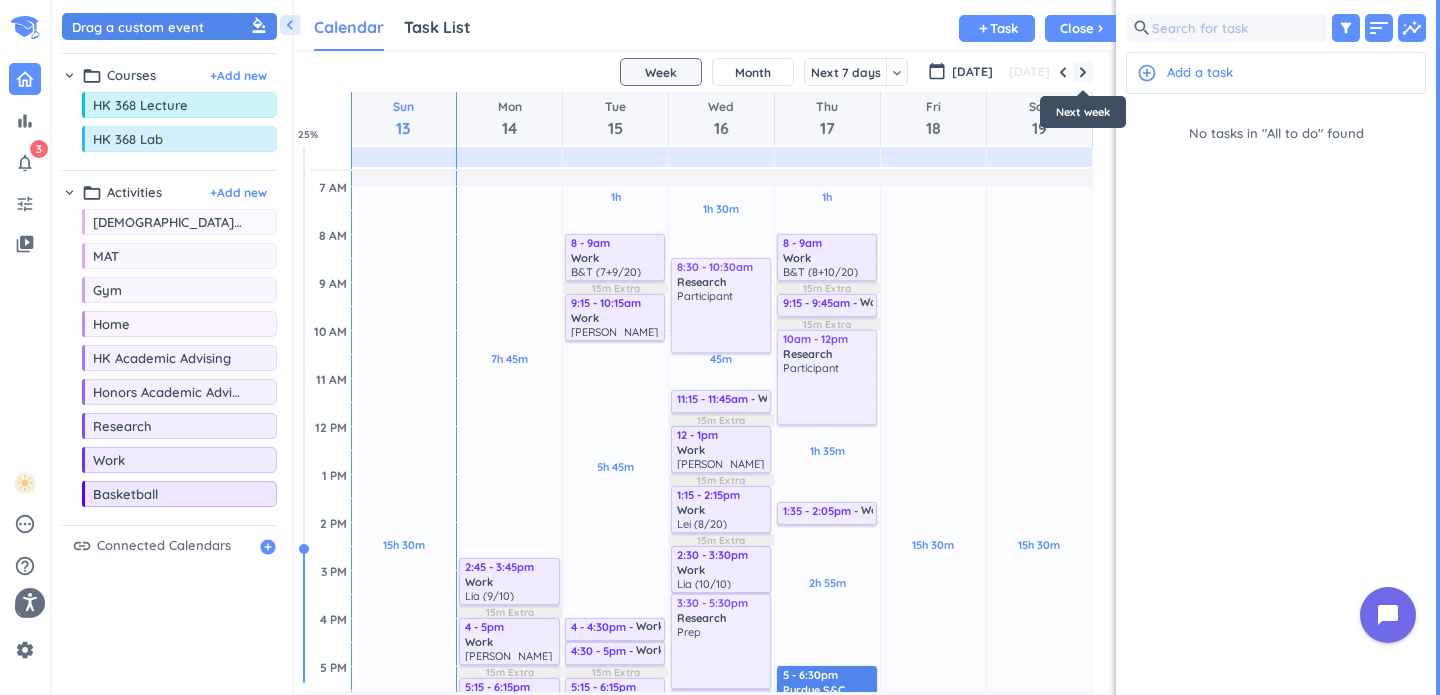 click at bounding box center [1083, 72] 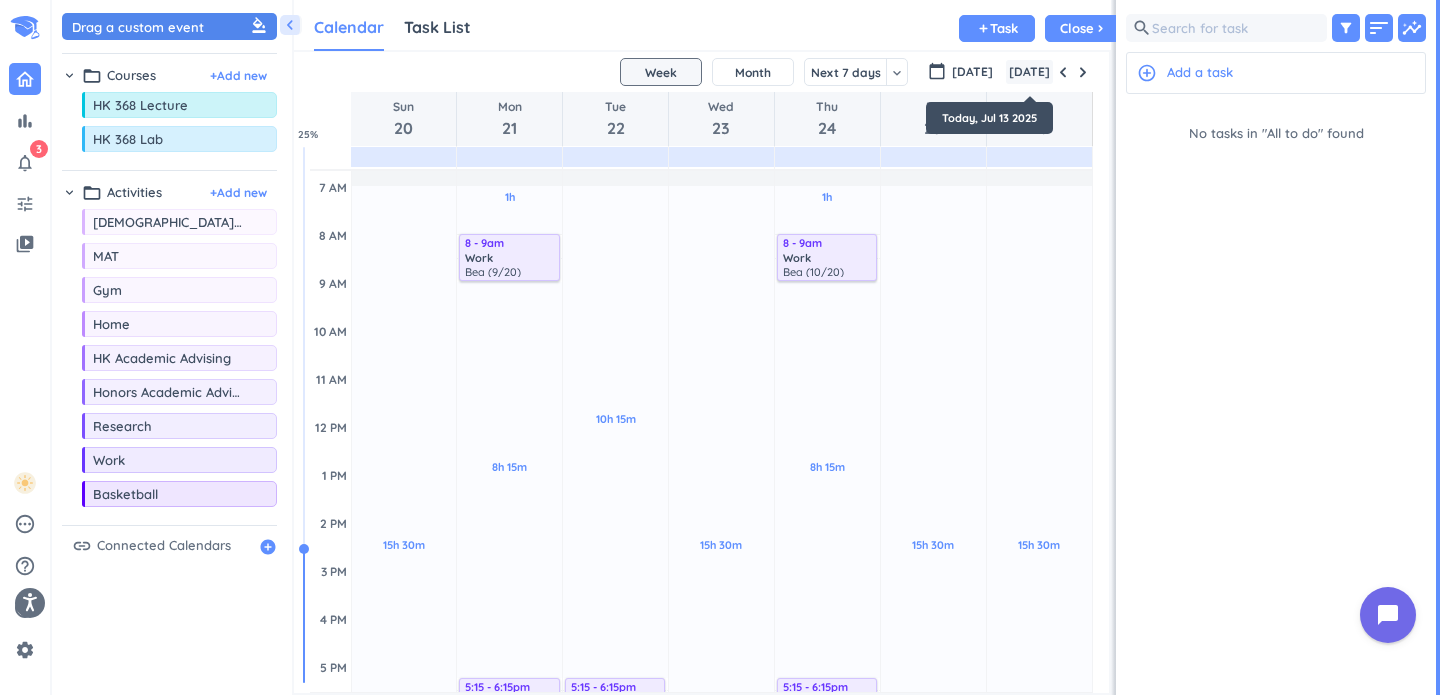 scroll, scrollTop: 73, scrollLeft: 0, axis: vertical 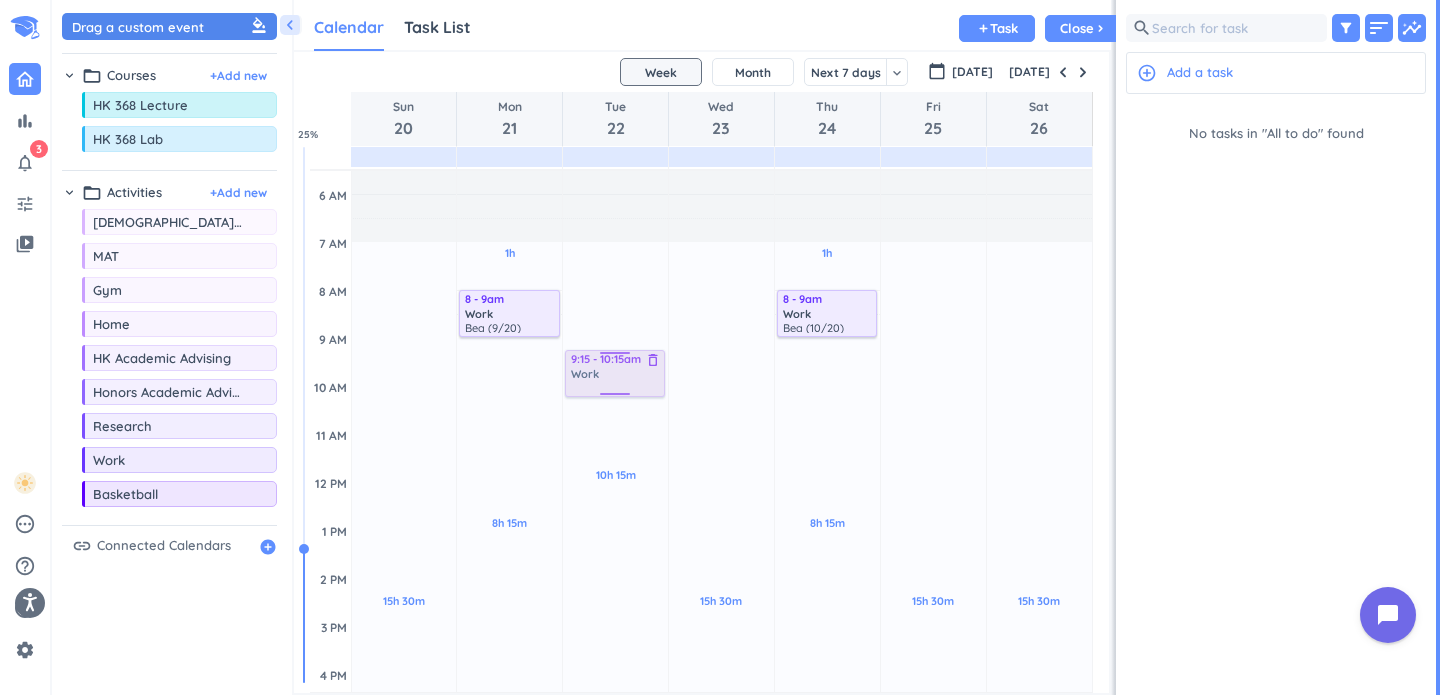 drag, startPoint x: 170, startPoint y: 470, endPoint x: 596, endPoint y: 352, distance: 442.0407 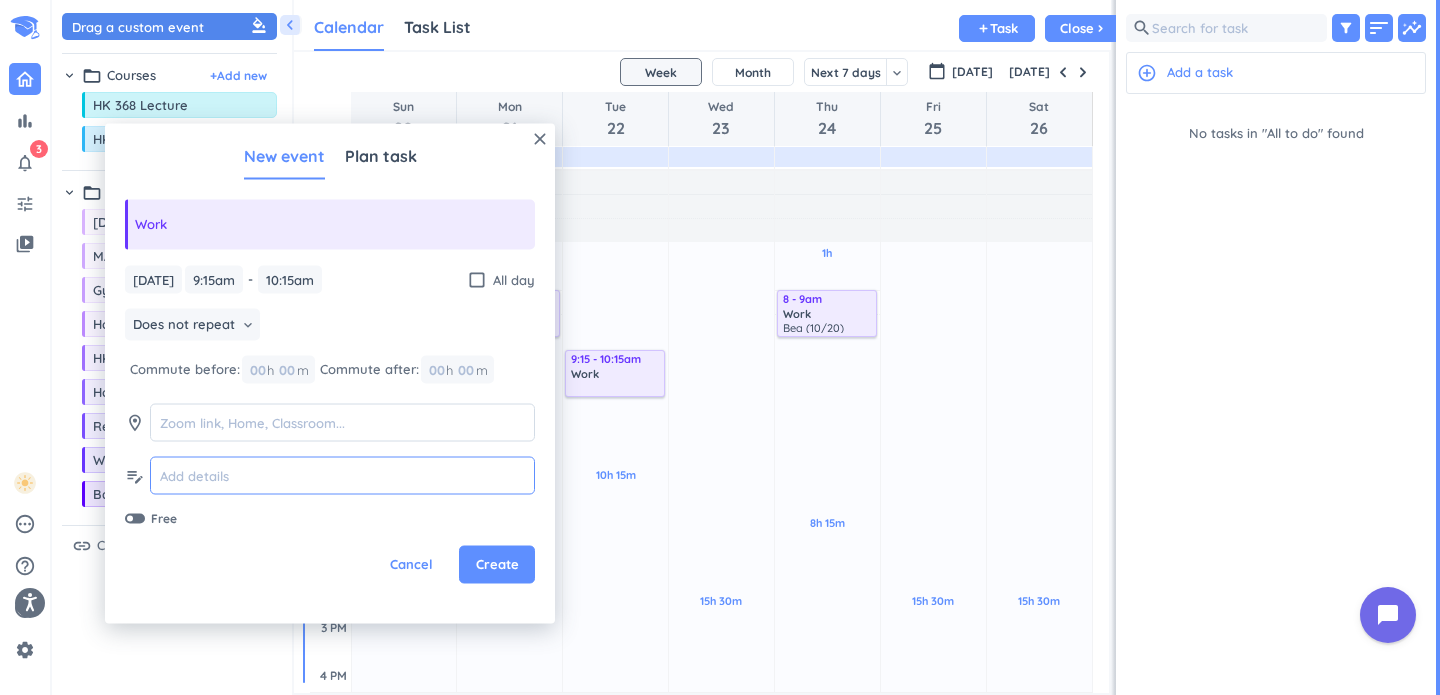 click at bounding box center (342, 475) 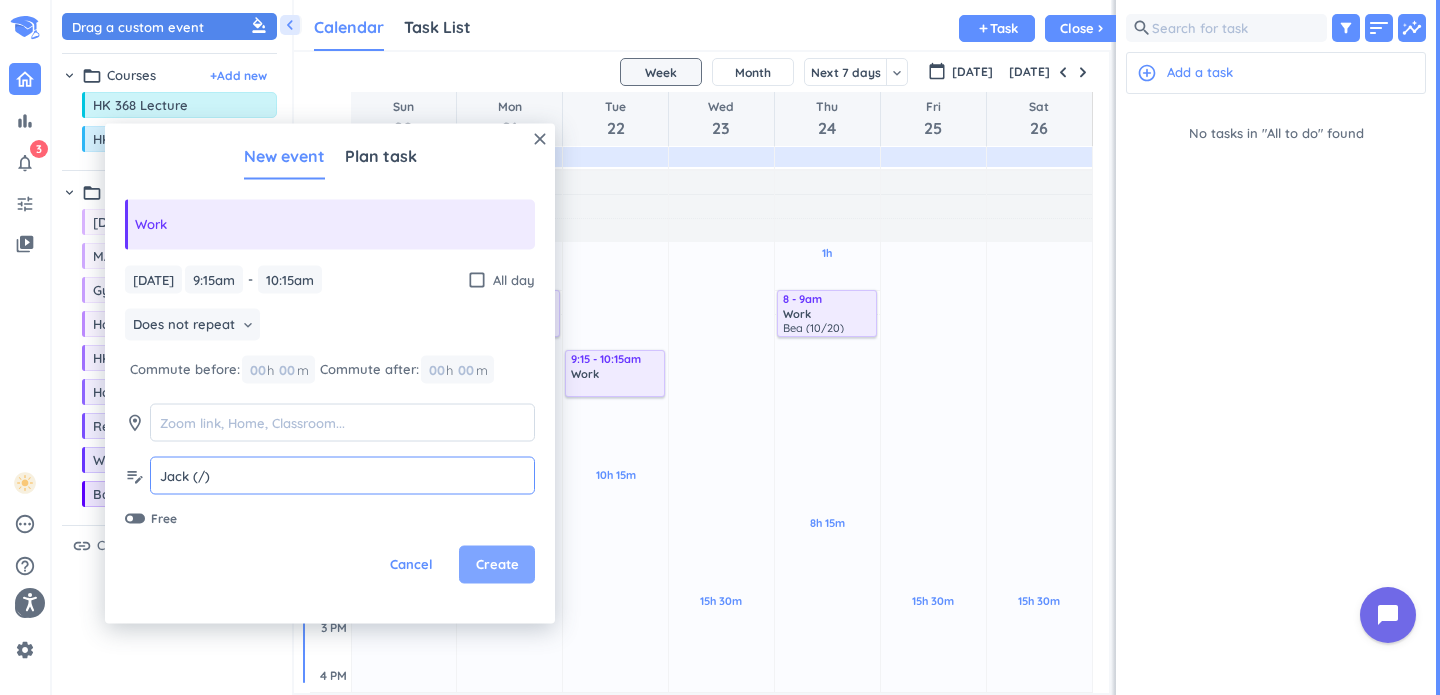 type on "Jack (/)" 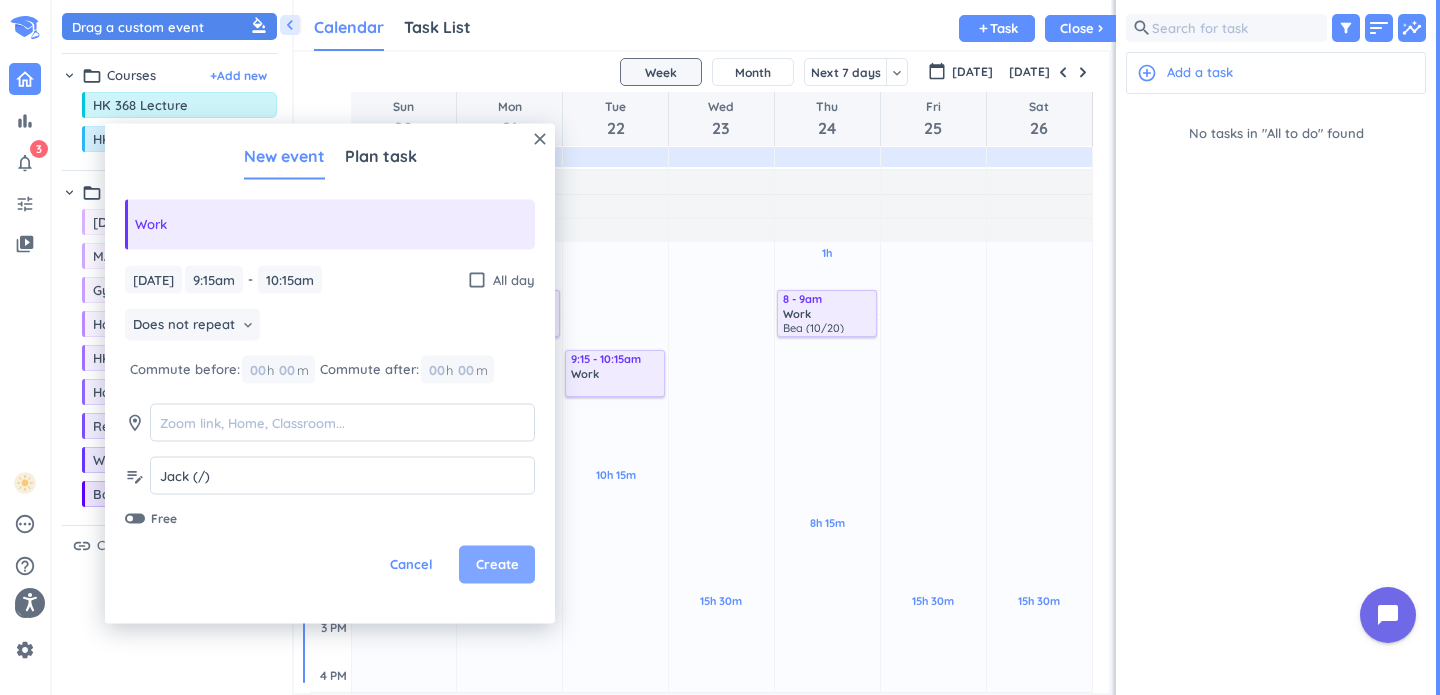 click on "Create" at bounding box center [497, 565] 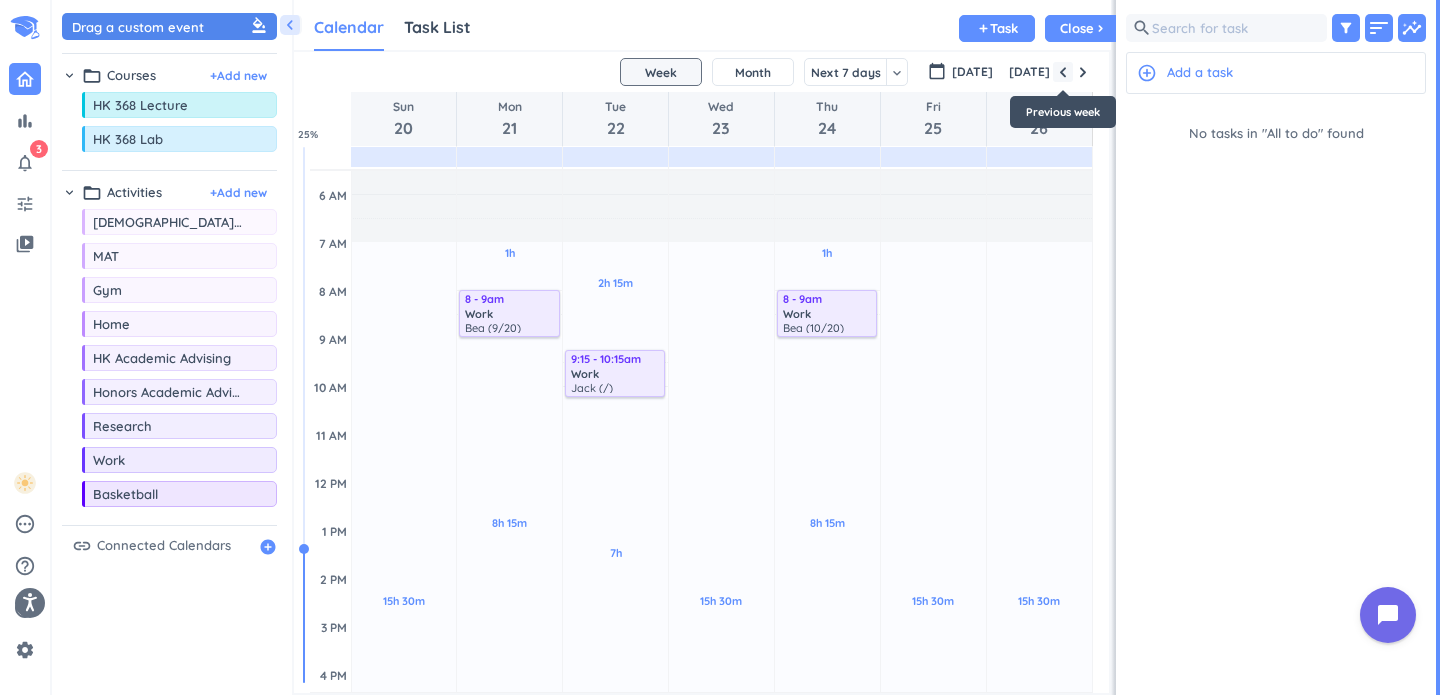 click at bounding box center (1063, 72) 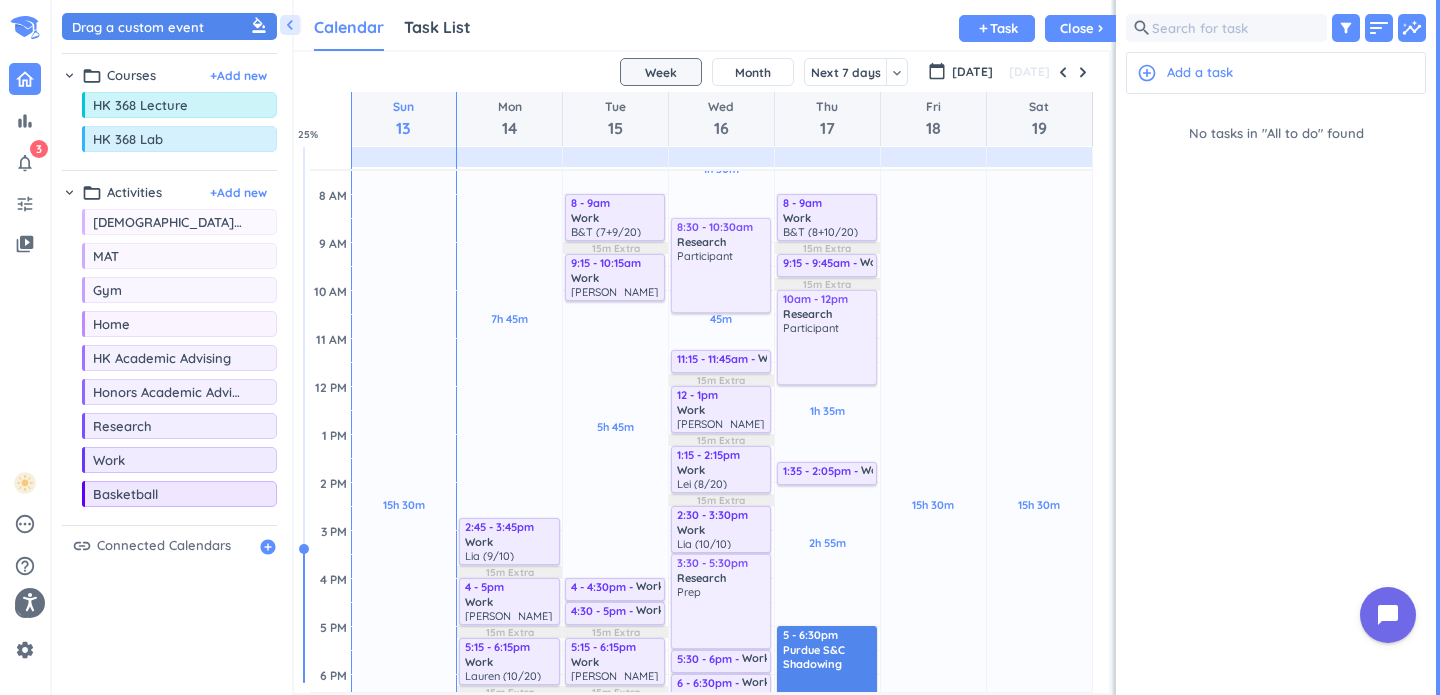 scroll, scrollTop: 183, scrollLeft: 0, axis: vertical 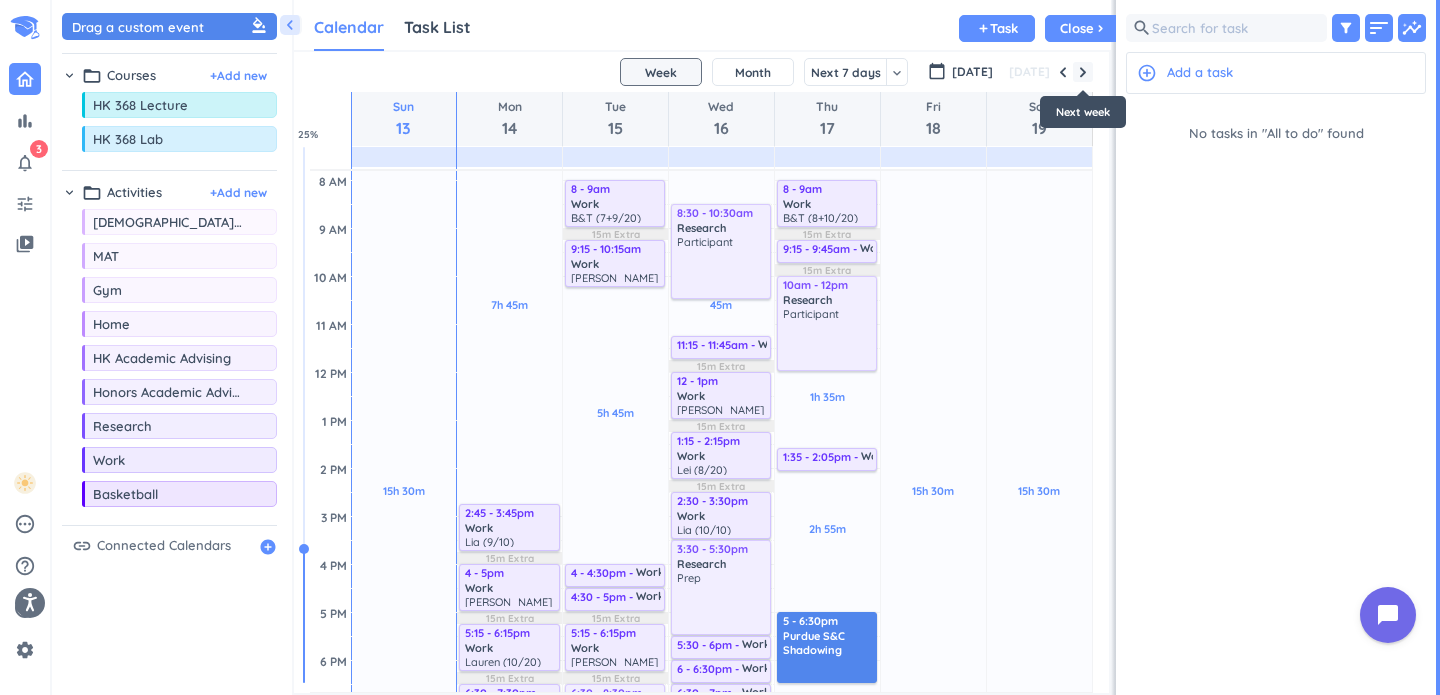 click at bounding box center [1083, 72] 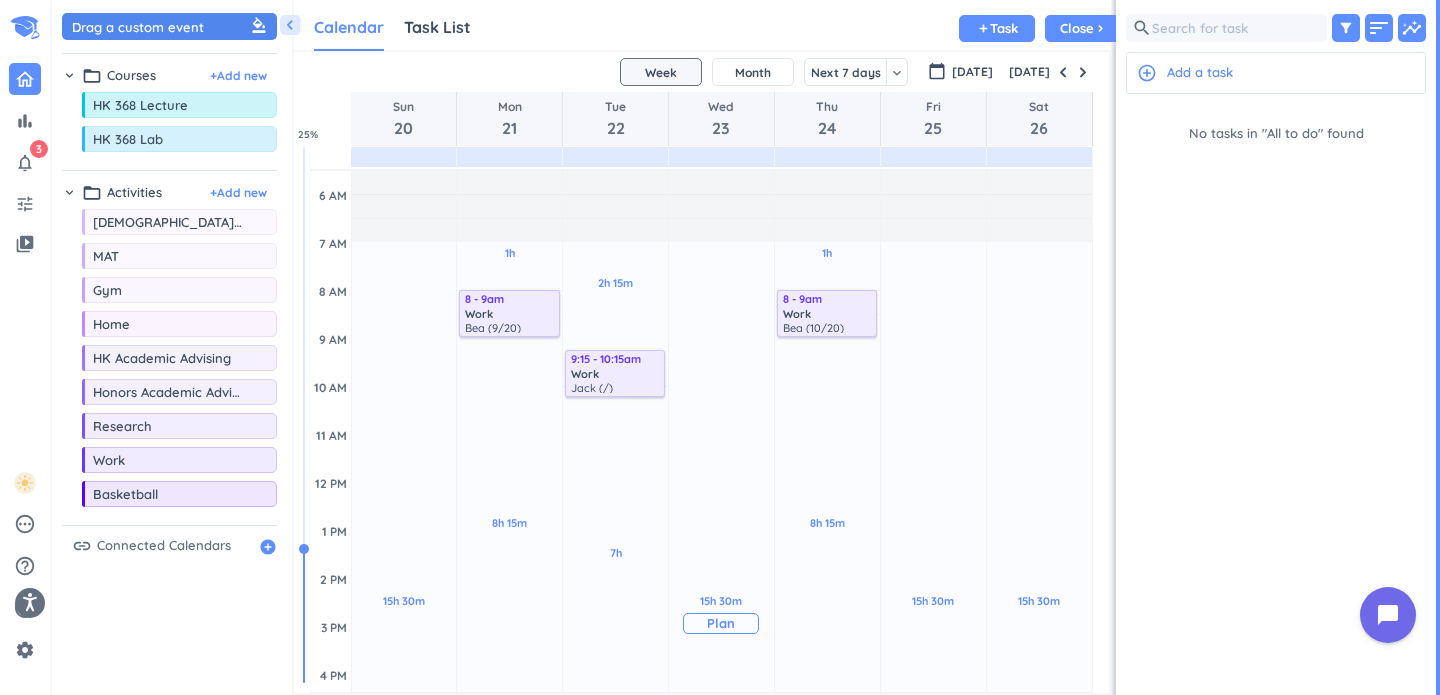scroll, scrollTop: 150, scrollLeft: 0, axis: vertical 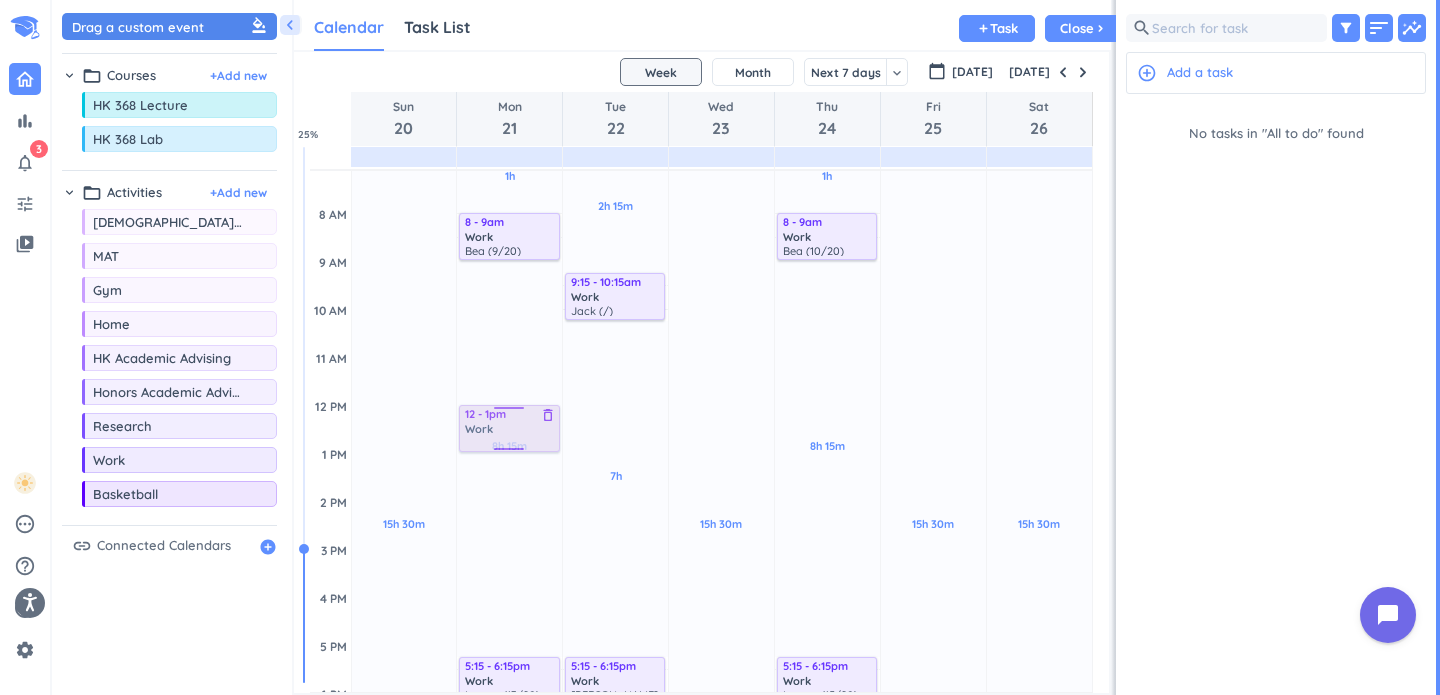 drag, startPoint x: 161, startPoint y: 472, endPoint x: 525, endPoint y: 407, distance: 369.75803 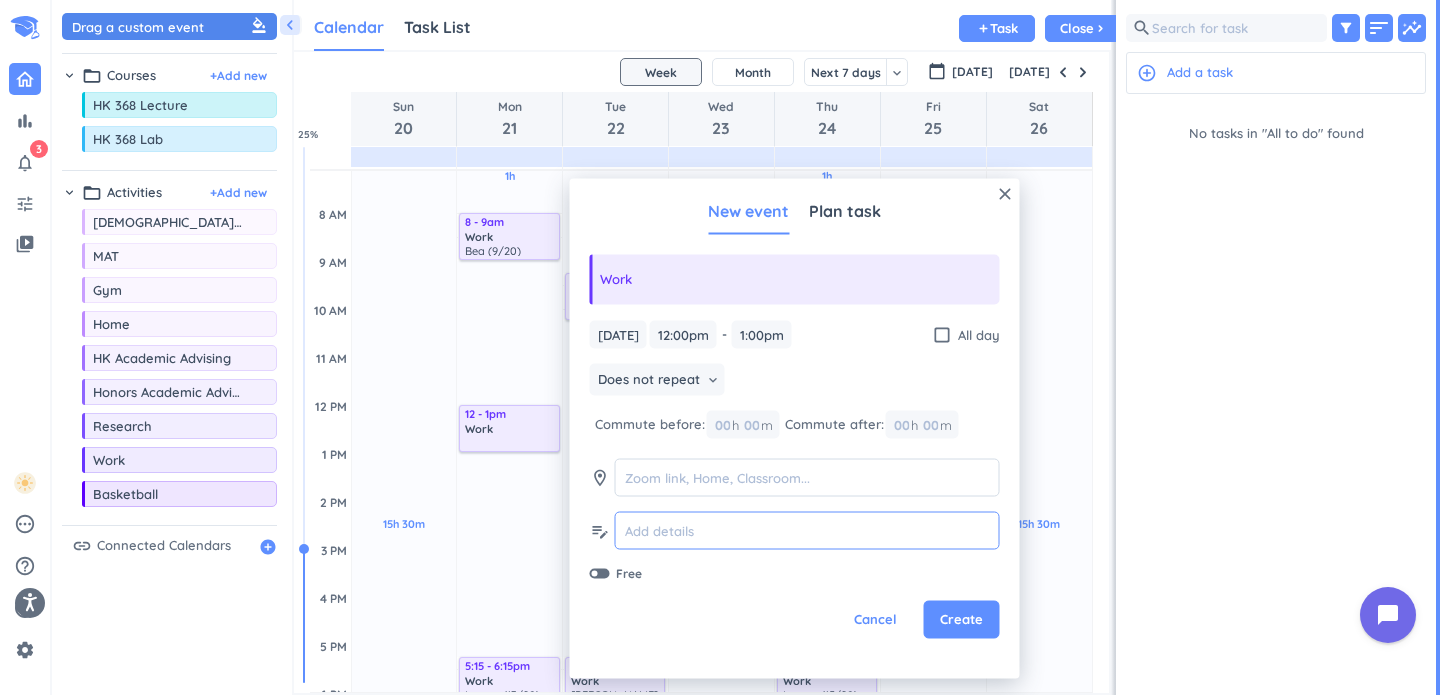 click at bounding box center [807, 530] 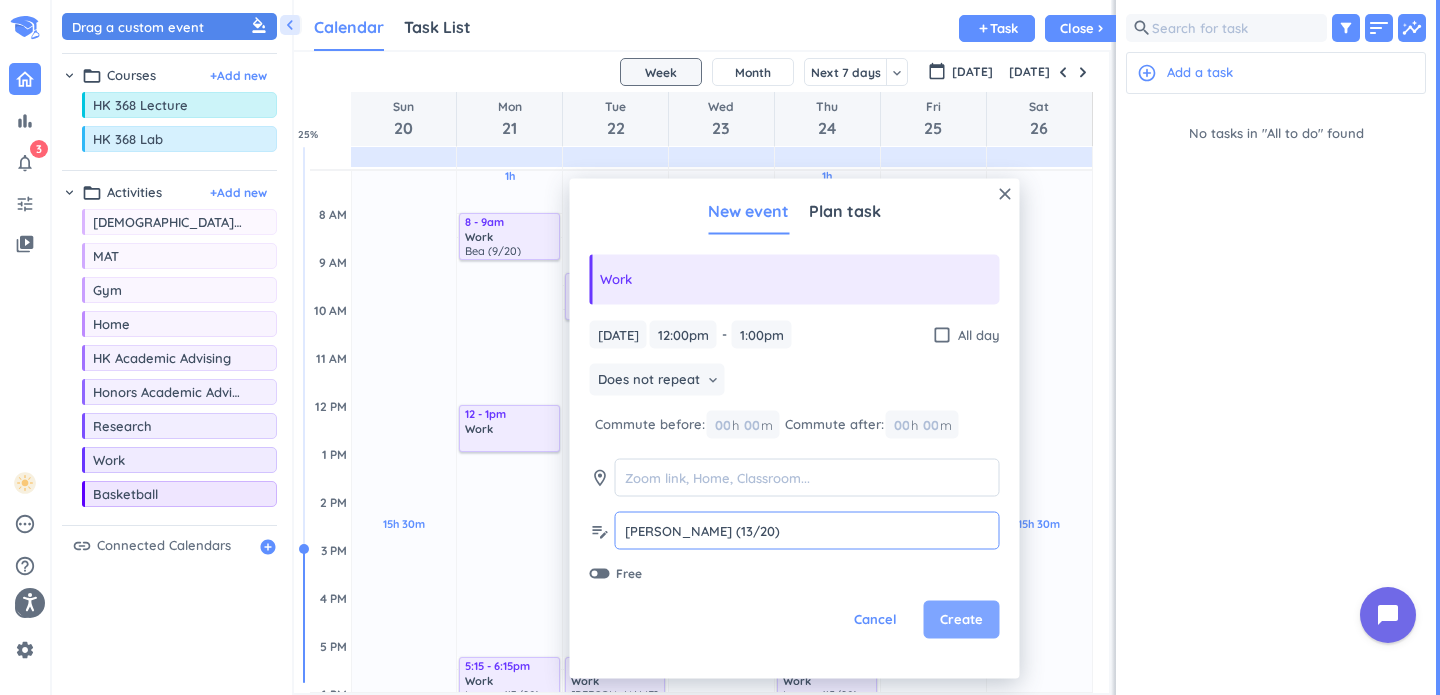 type on "[PERSON_NAME] (13/20)" 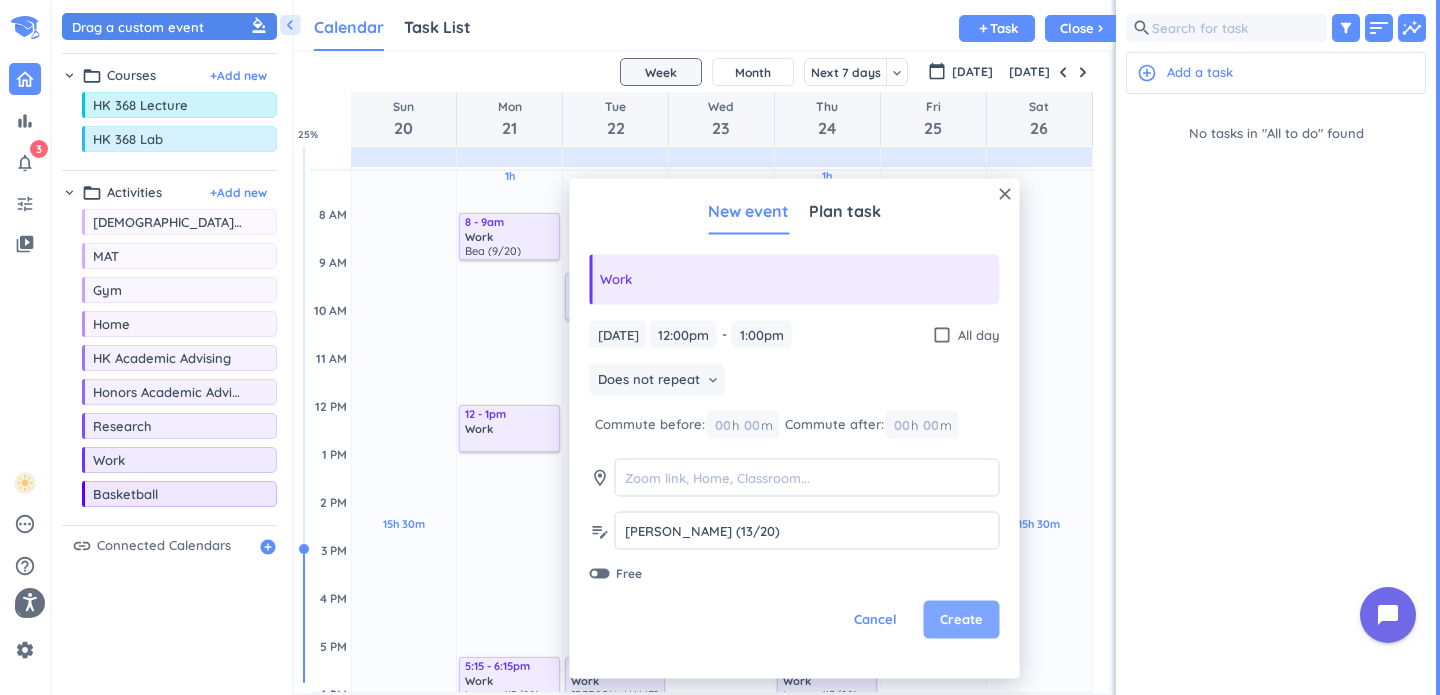 click on "Create" at bounding box center [961, 620] 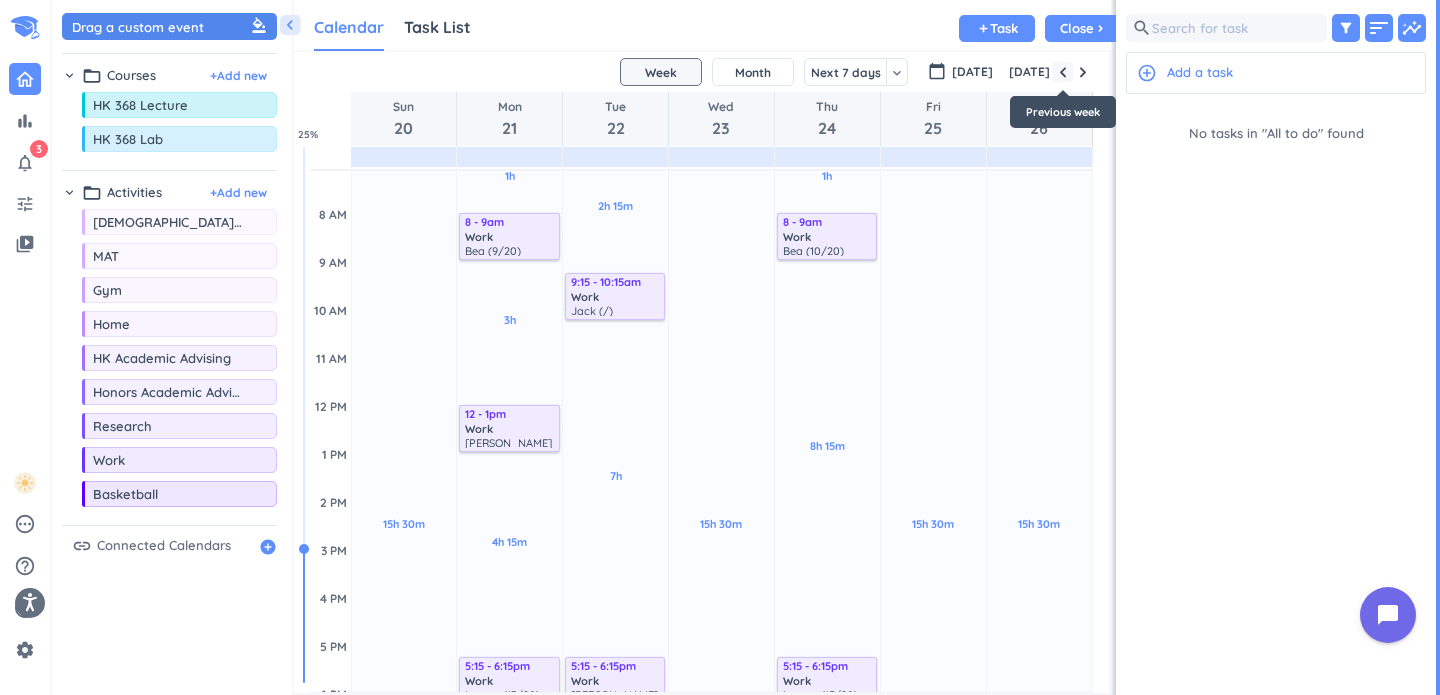 click at bounding box center (1063, 72) 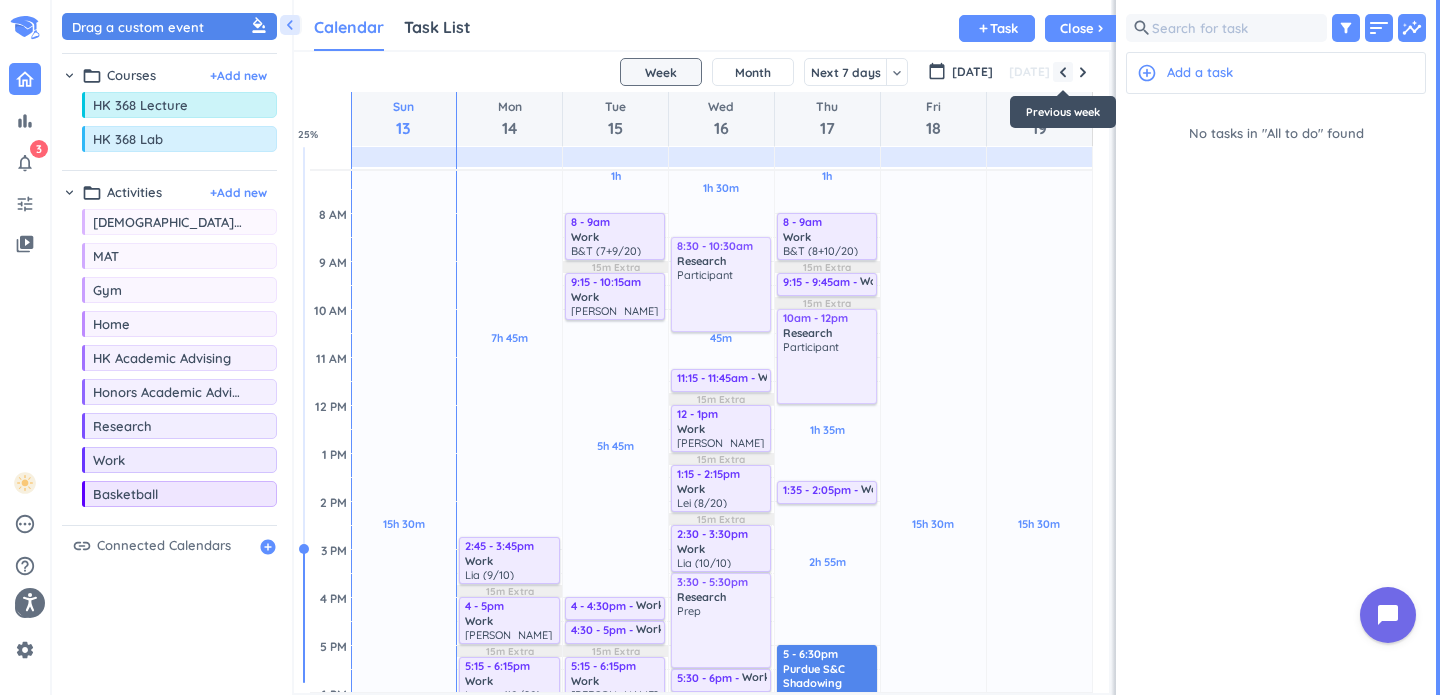 scroll, scrollTop: 73, scrollLeft: 0, axis: vertical 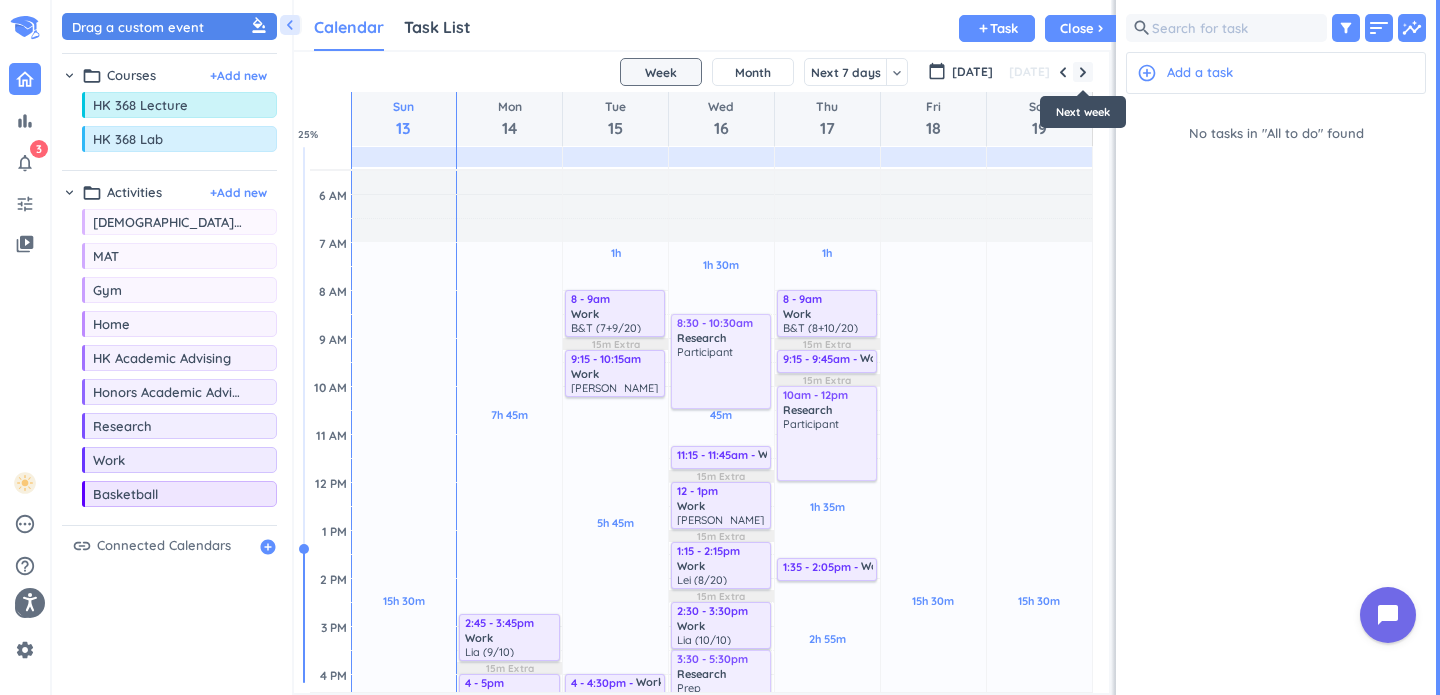 click at bounding box center [1083, 72] 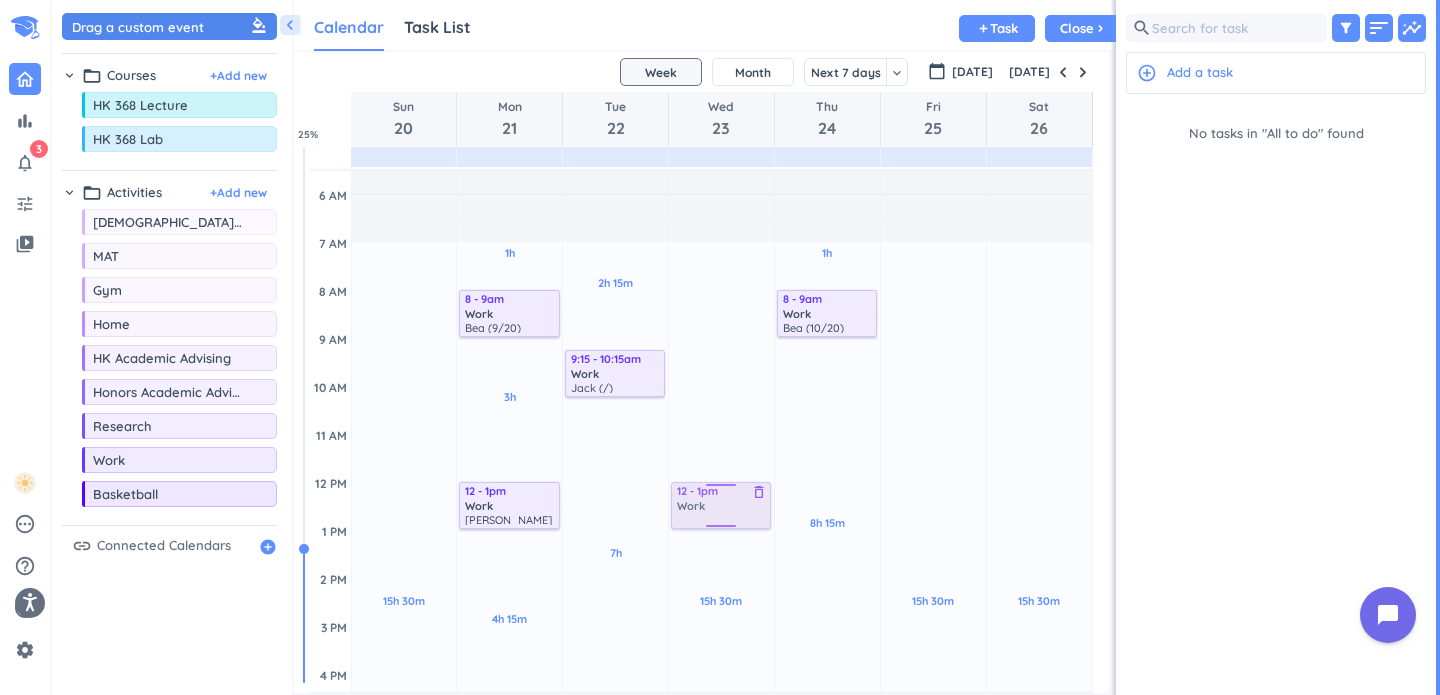 drag, startPoint x: 149, startPoint y: 464, endPoint x: 728, endPoint y: 485, distance: 579.3807 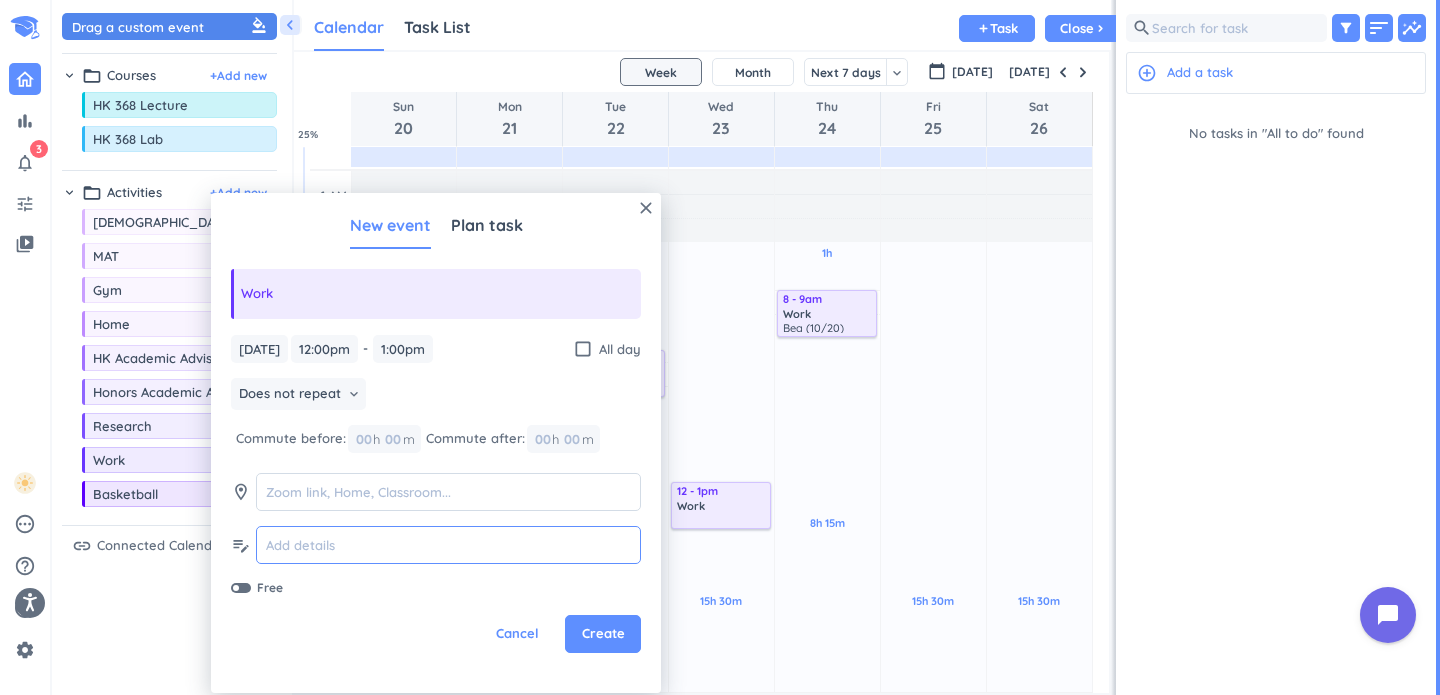 click at bounding box center (448, 545) 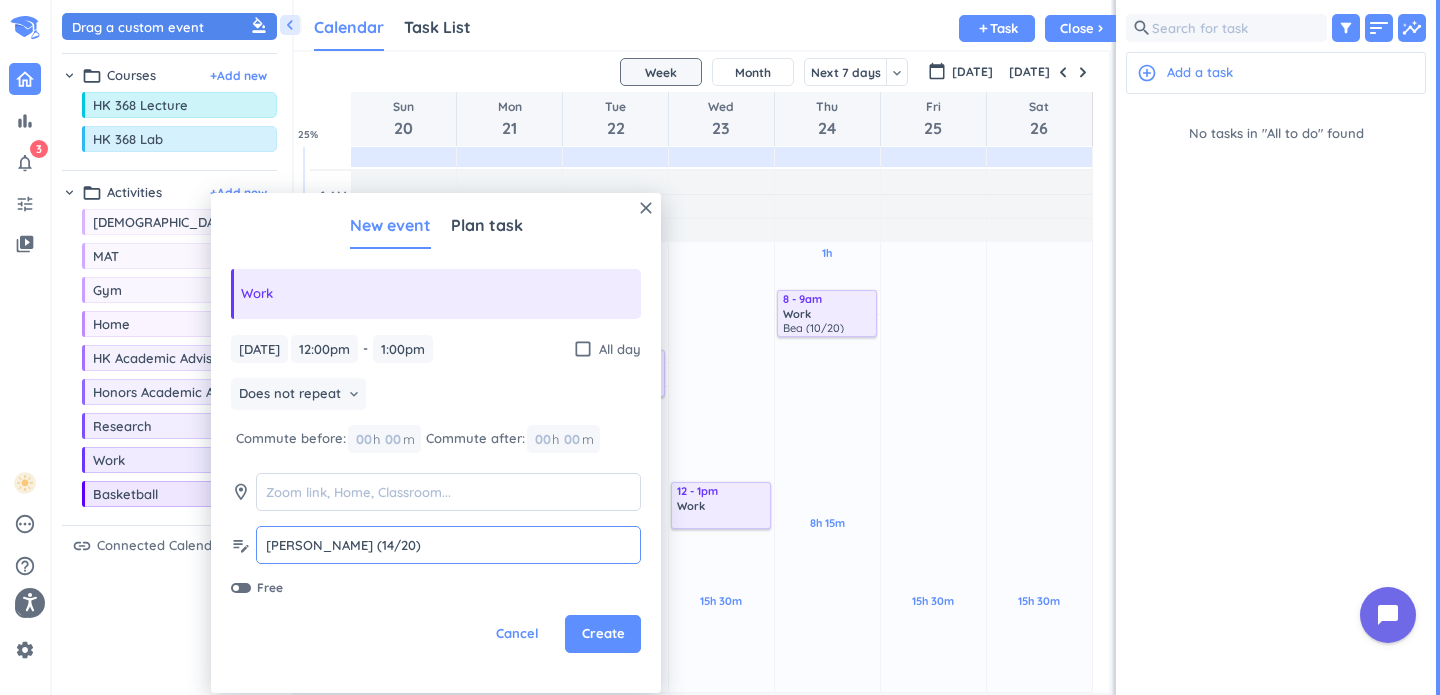 type on "[PERSON_NAME] (14/20)" 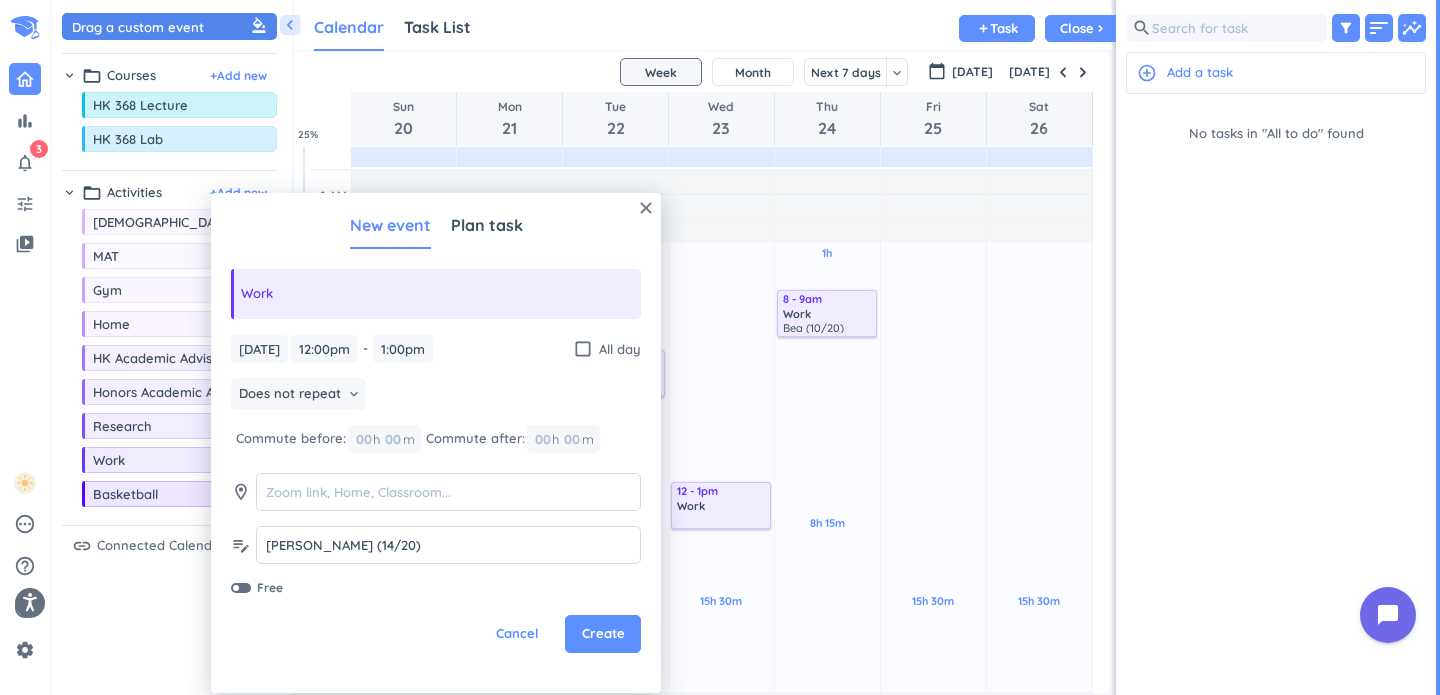 click on "close New event Plan task Work [DATE] [DATE]   12:00pm 12:00pm - 1:00pm 1:00pm check_box_outline_blank All day Does not repeat keyboard_arrow_down Commute before: 00 h 00 m Commute after: 00 h 00 m room edit_note [PERSON_NAME] (14/20) [PERSON_NAME] (14/20) Free Cancel Create" at bounding box center (436, 443) 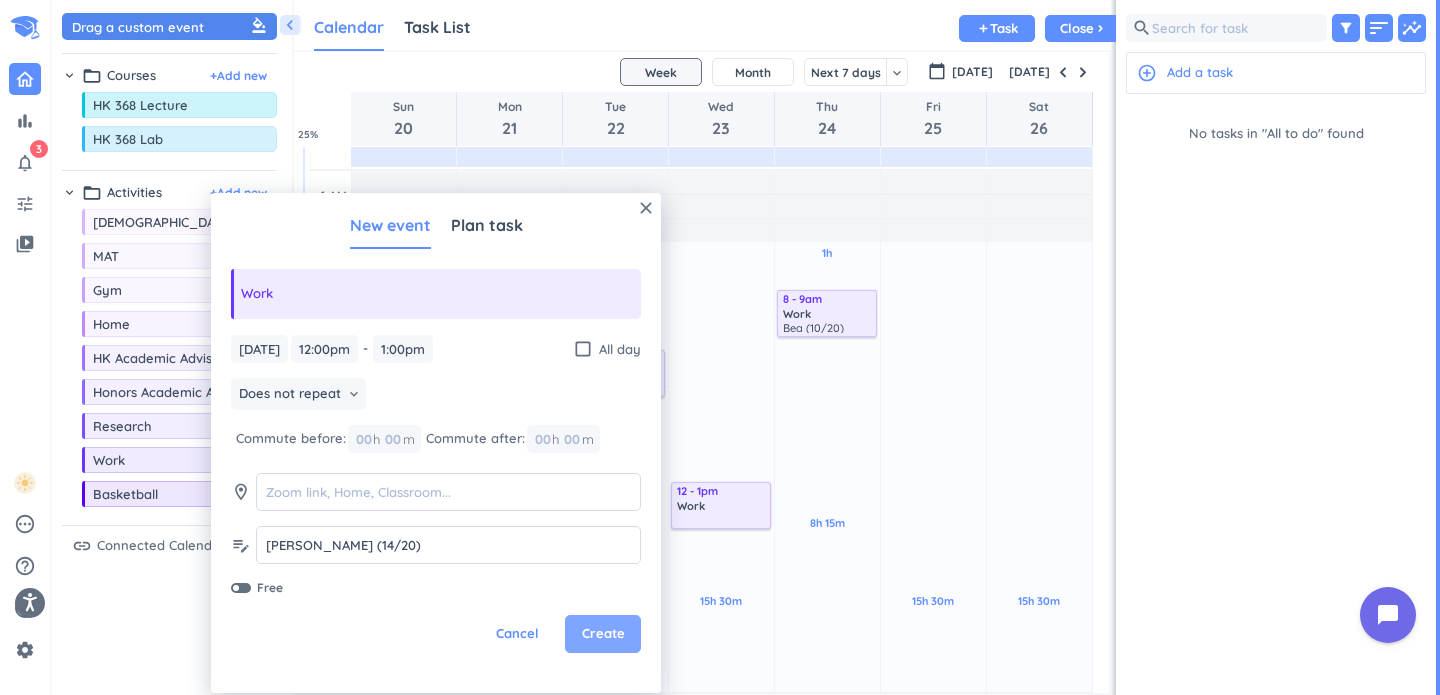 click on "Create" at bounding box center [603, 634] 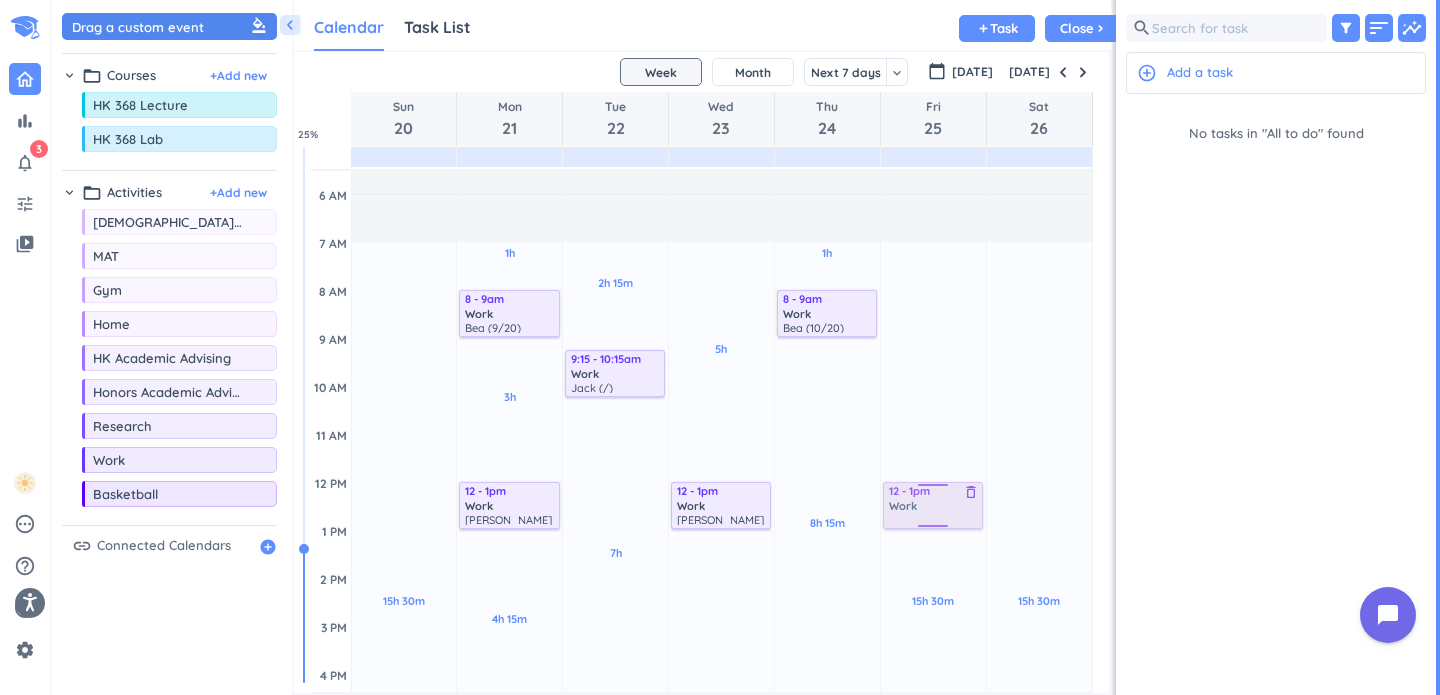 drag, startPoint x: 171, startPoint y: 466, endPoint x: 948, endPoint y: 483, distance: 777.186 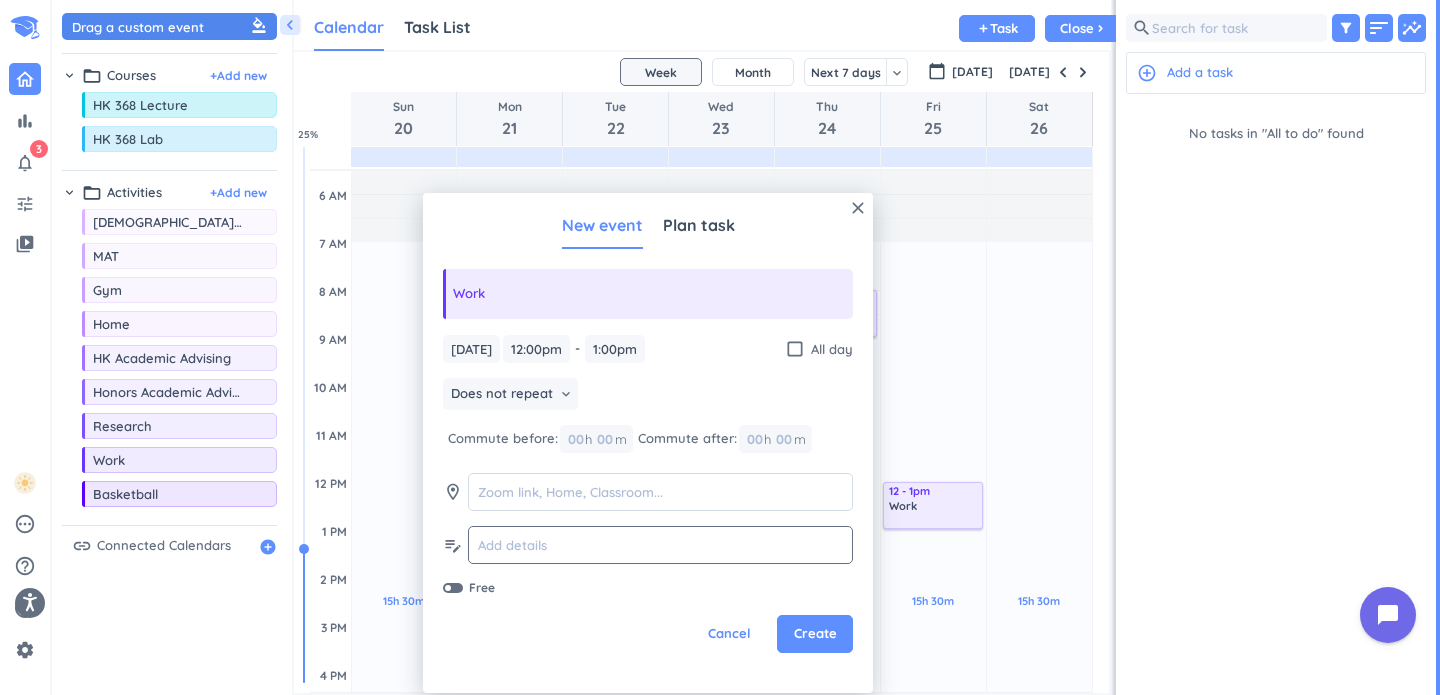 click 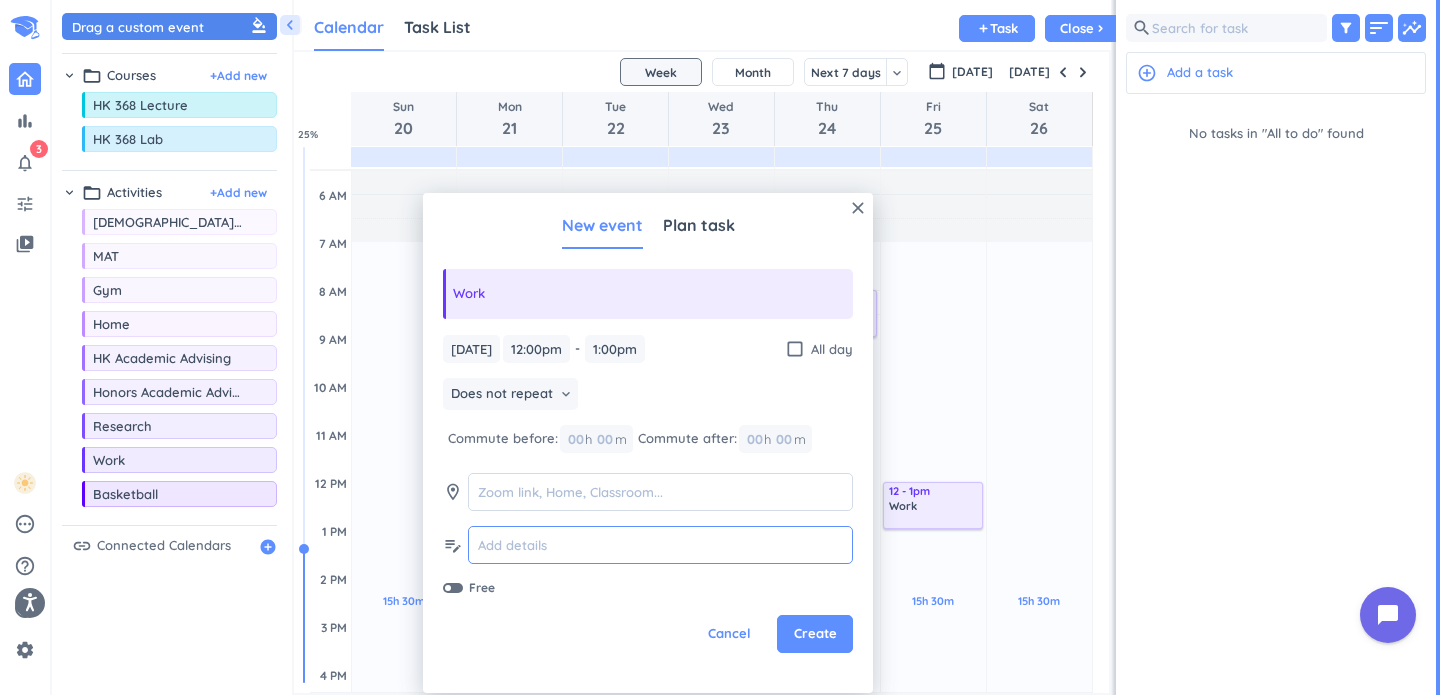 click at bounding box center (660, 545) 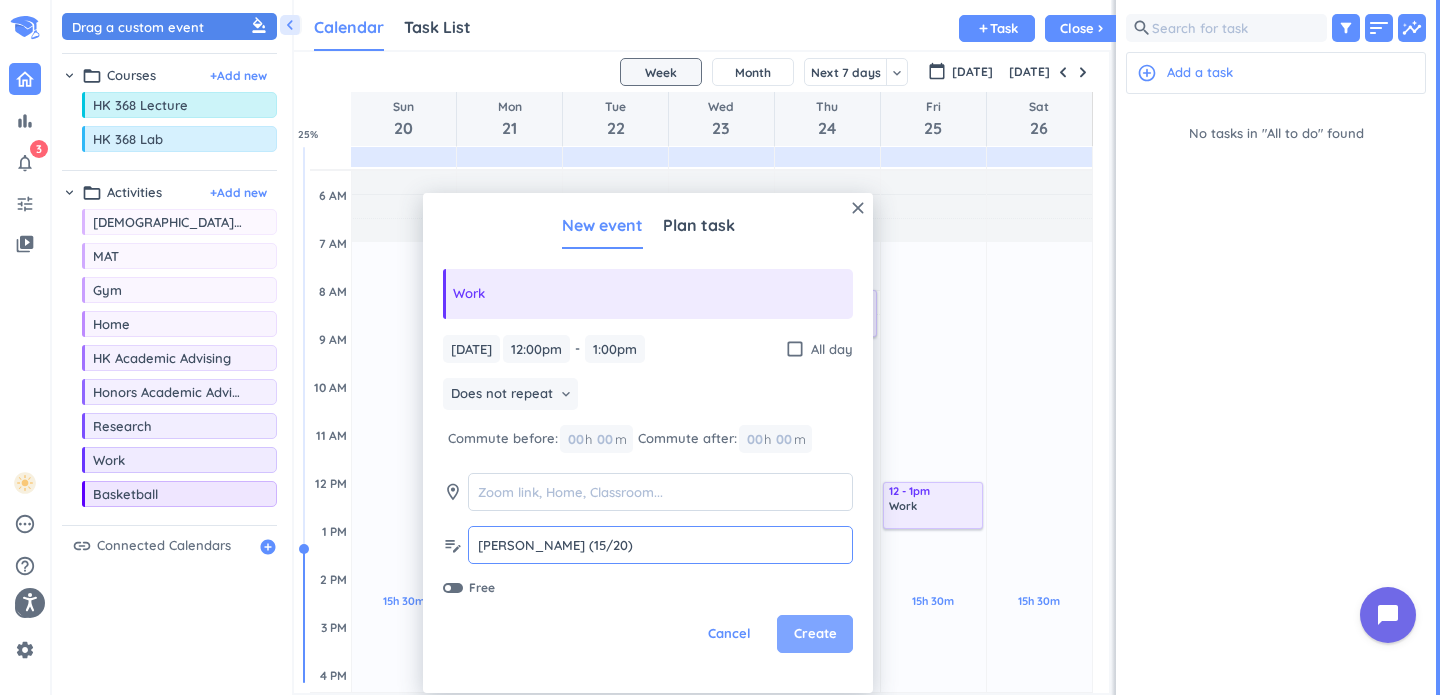 type on "[PERSON_NAME] (15/20)" 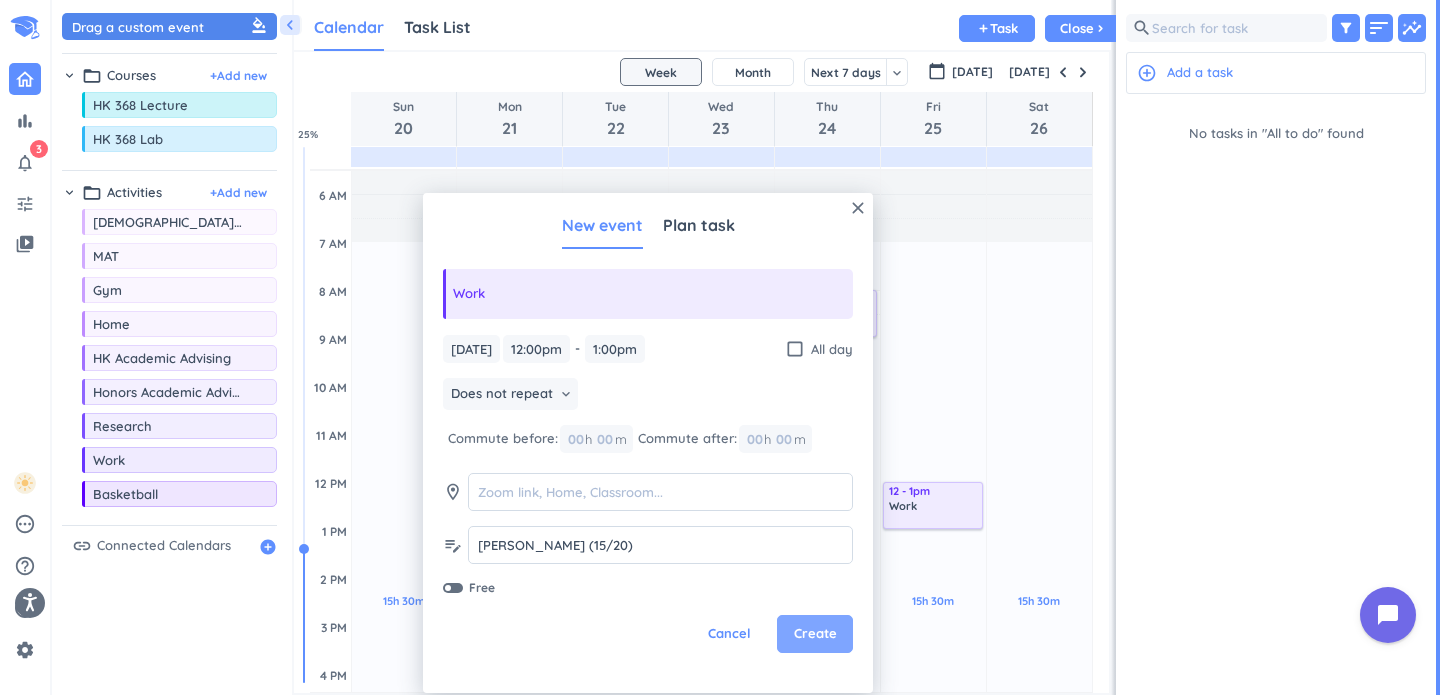 click on "Create" at bounding box center (815, 634) 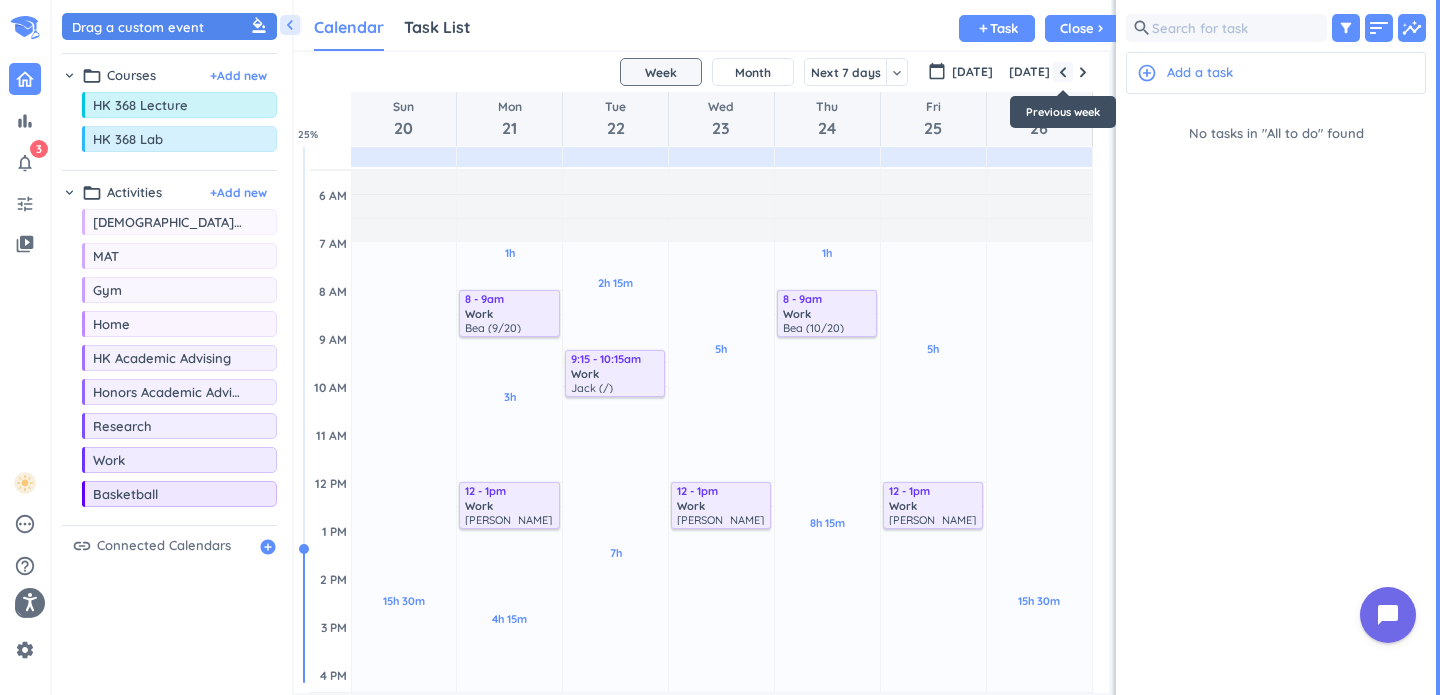 click at bounding box center [1063, 72] 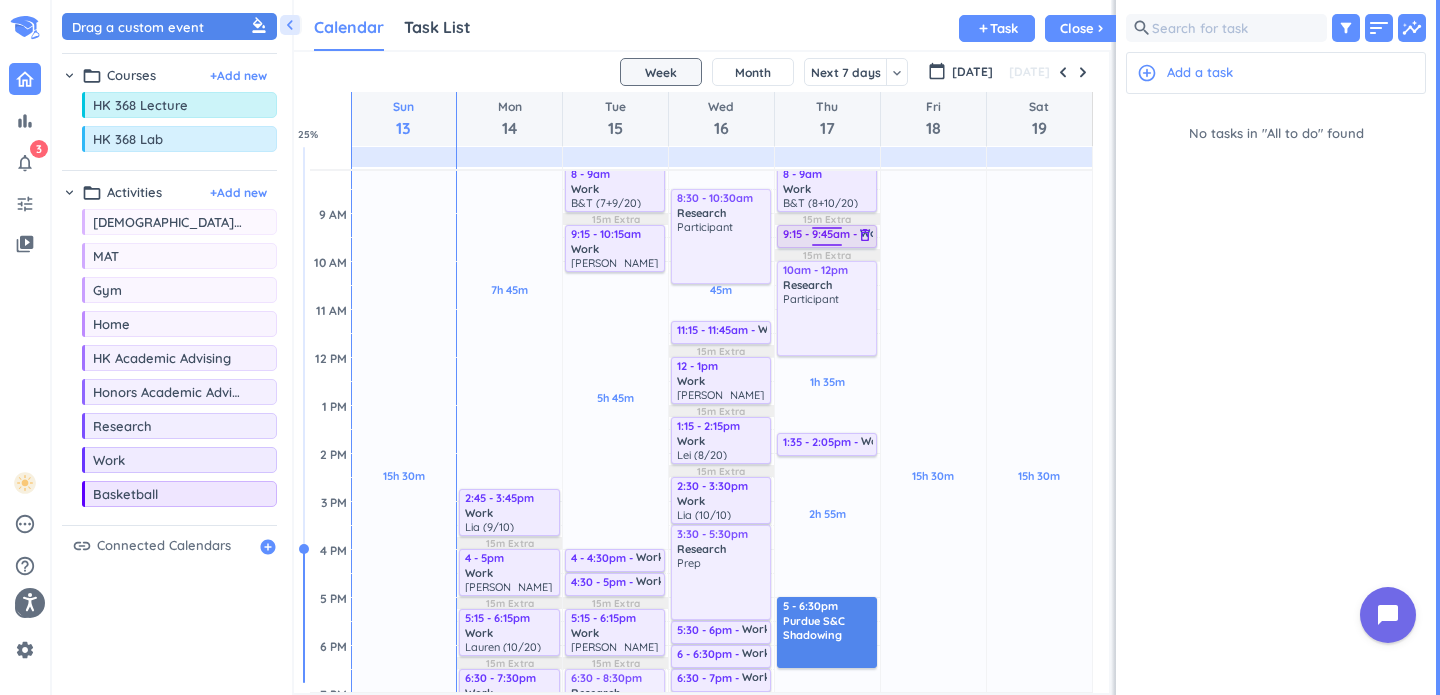 scroll, scrollTop: 199, scrollLeft: 0, axis: vertical 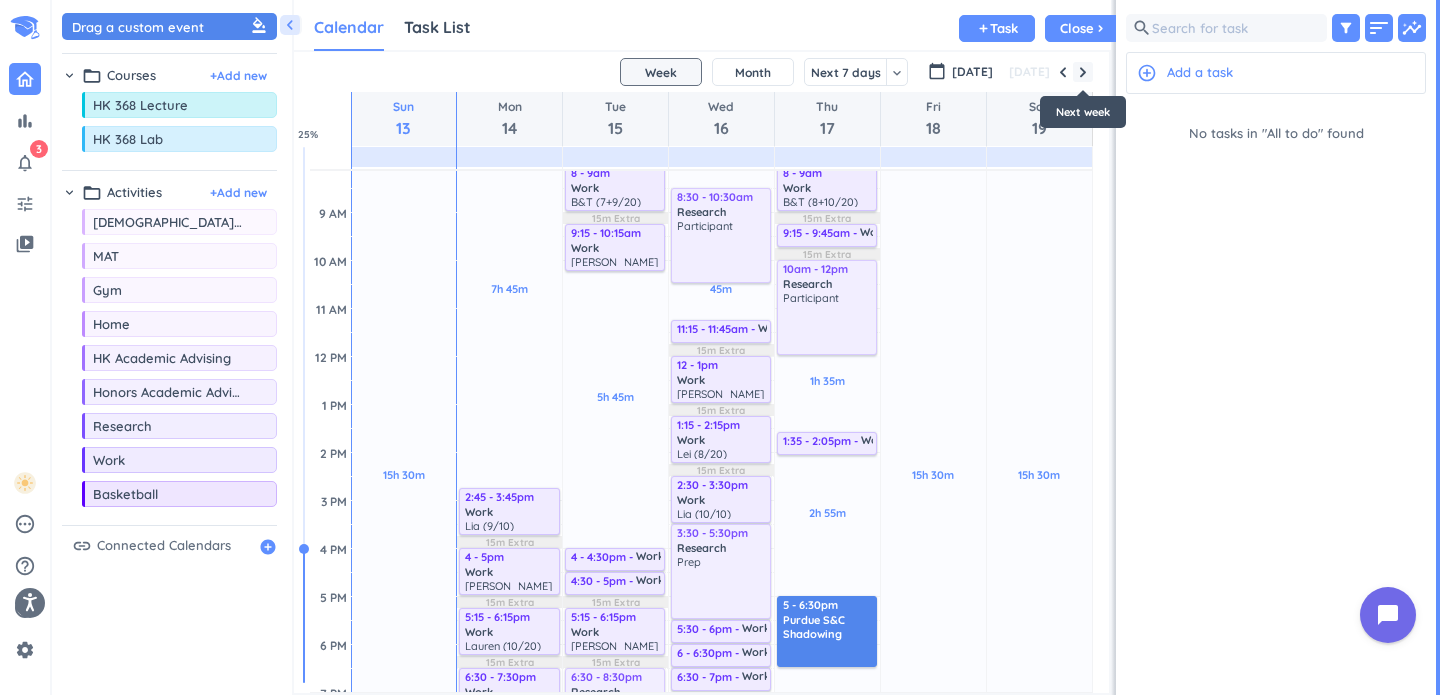 click at bounding box center (1083, 72) 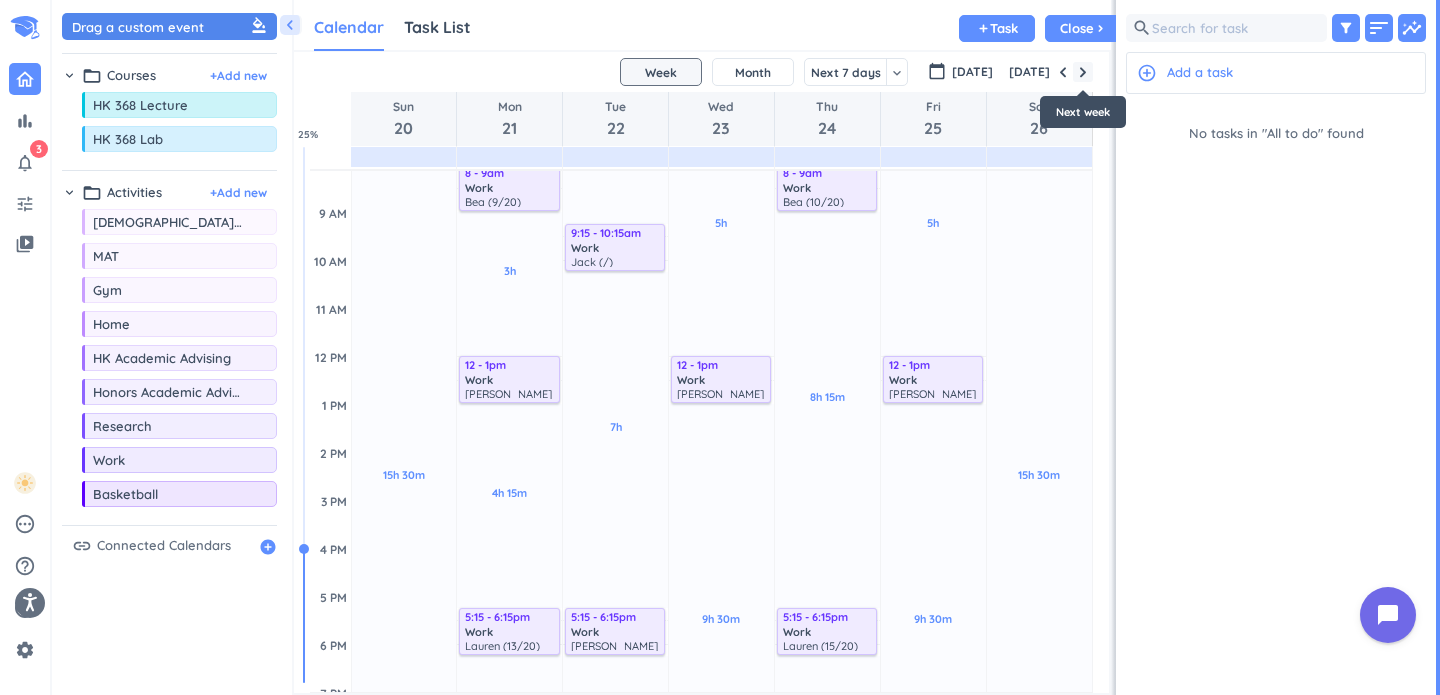 scroll, scrollTop: 73, scrollLeft: 0, axis: vertical 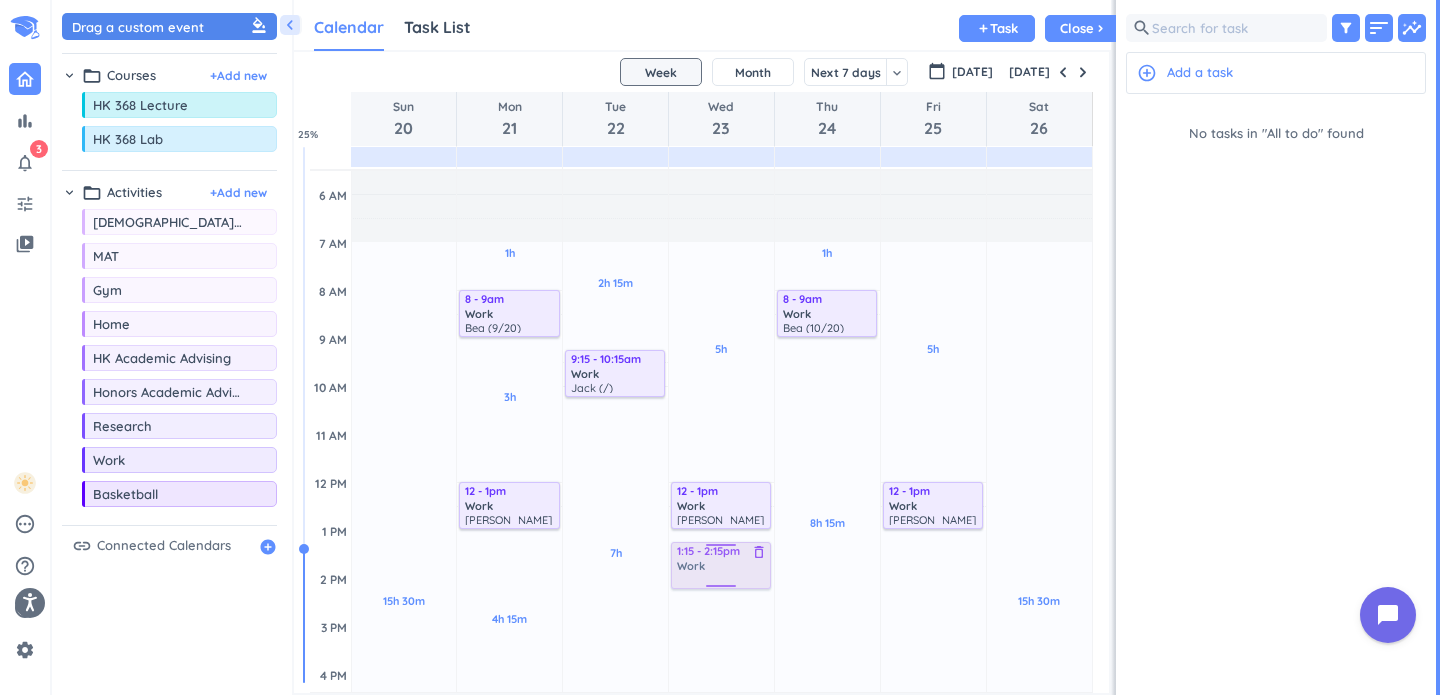 drag, startPoint x: 188, startPoint y: 469, endPoint x: 723, endPoint y: 543, distance: 540.0935 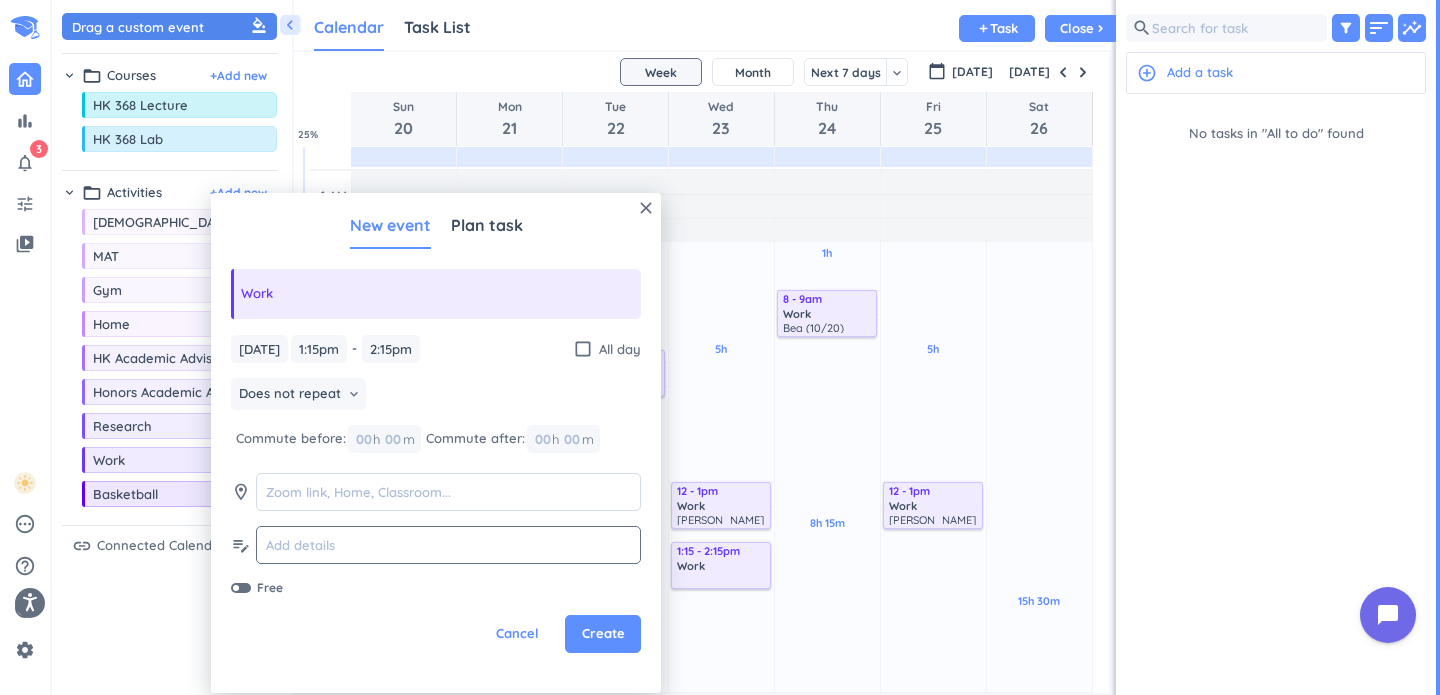 click 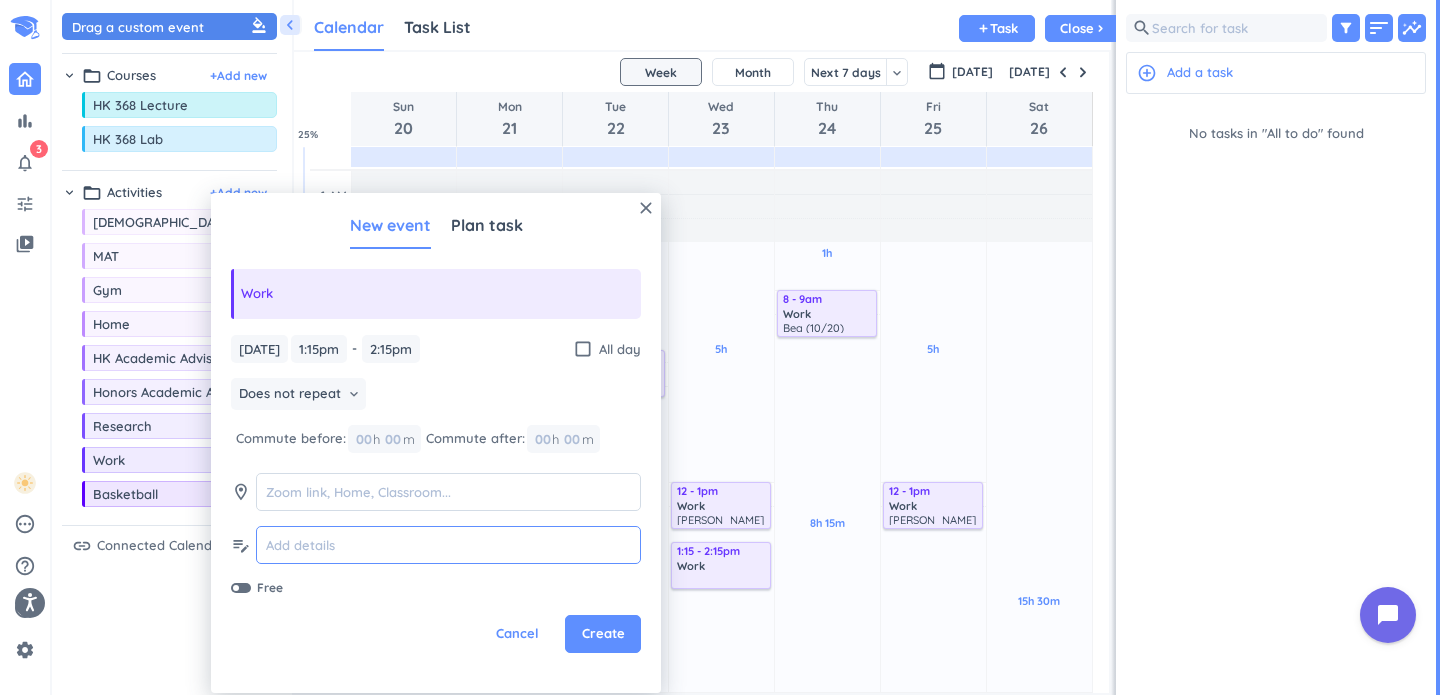 click at bounding box center [448, 545] 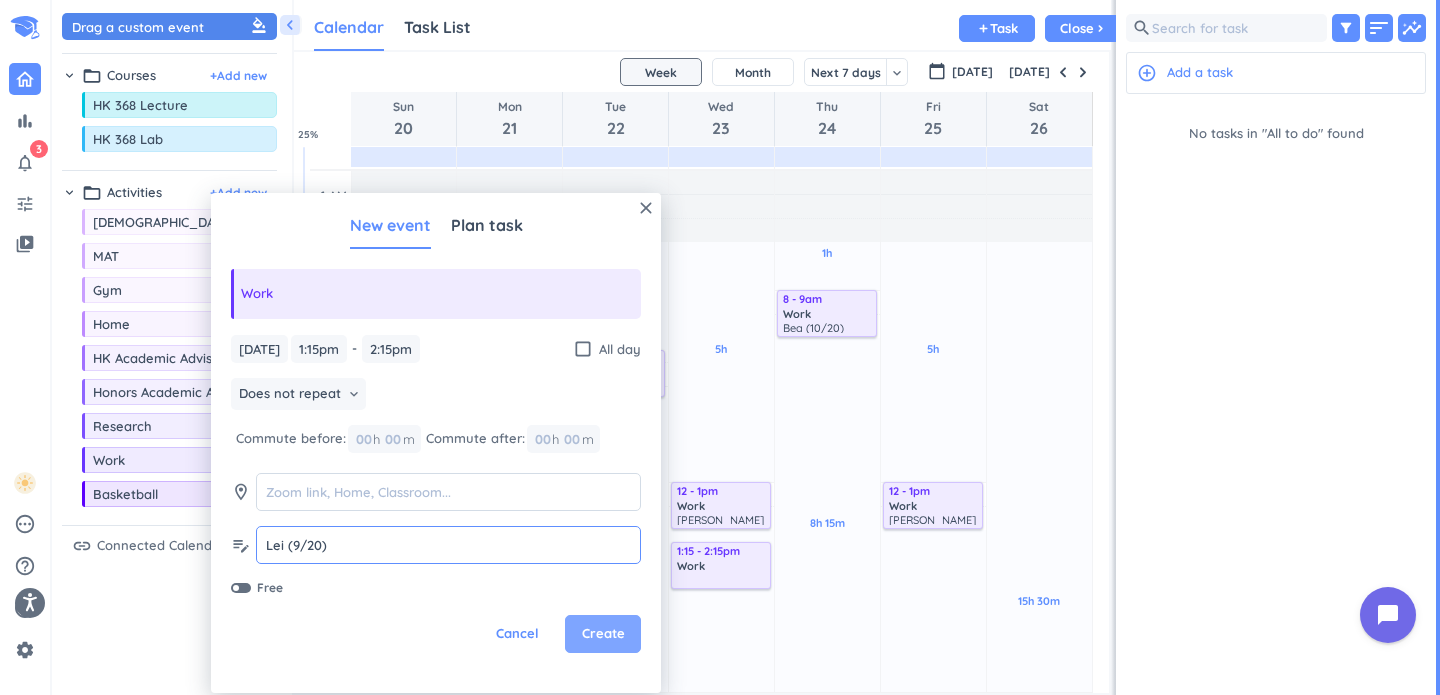 type on "Lei (9/20)" 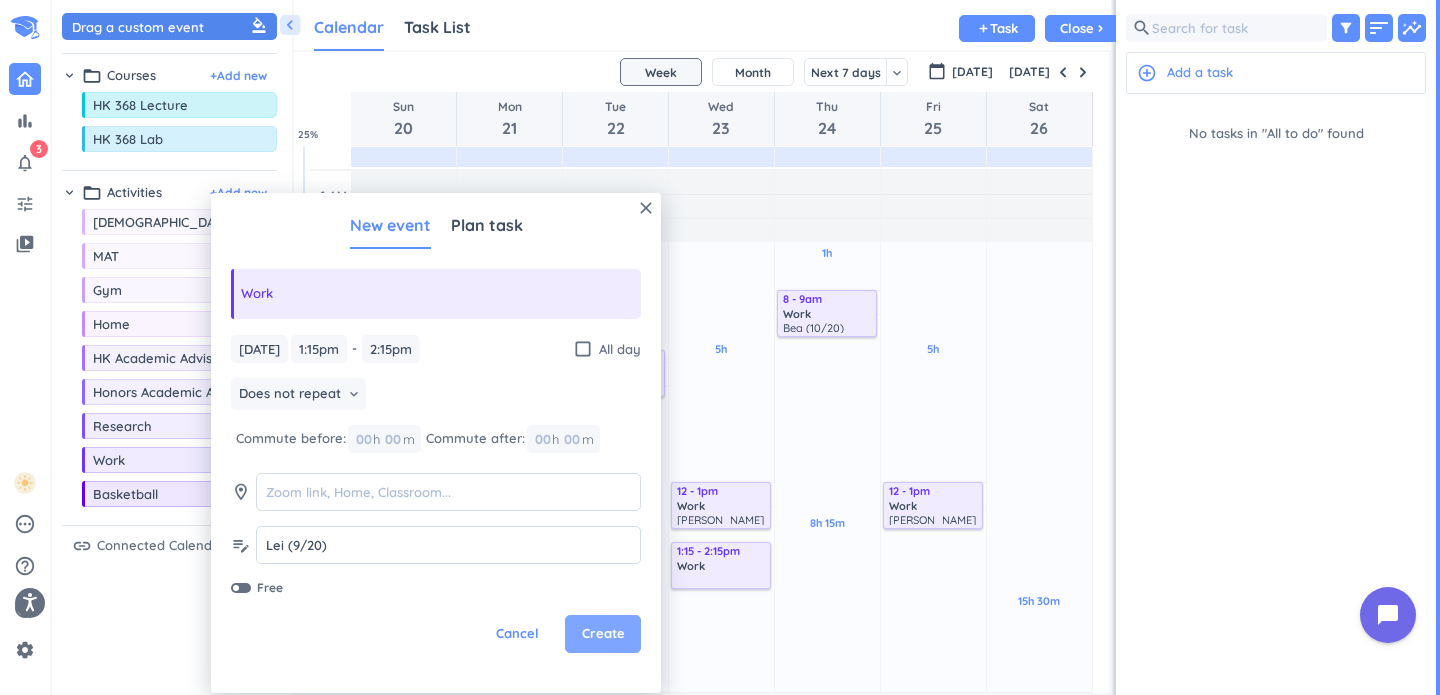 click on "Create" at bounding box center (603, 634) 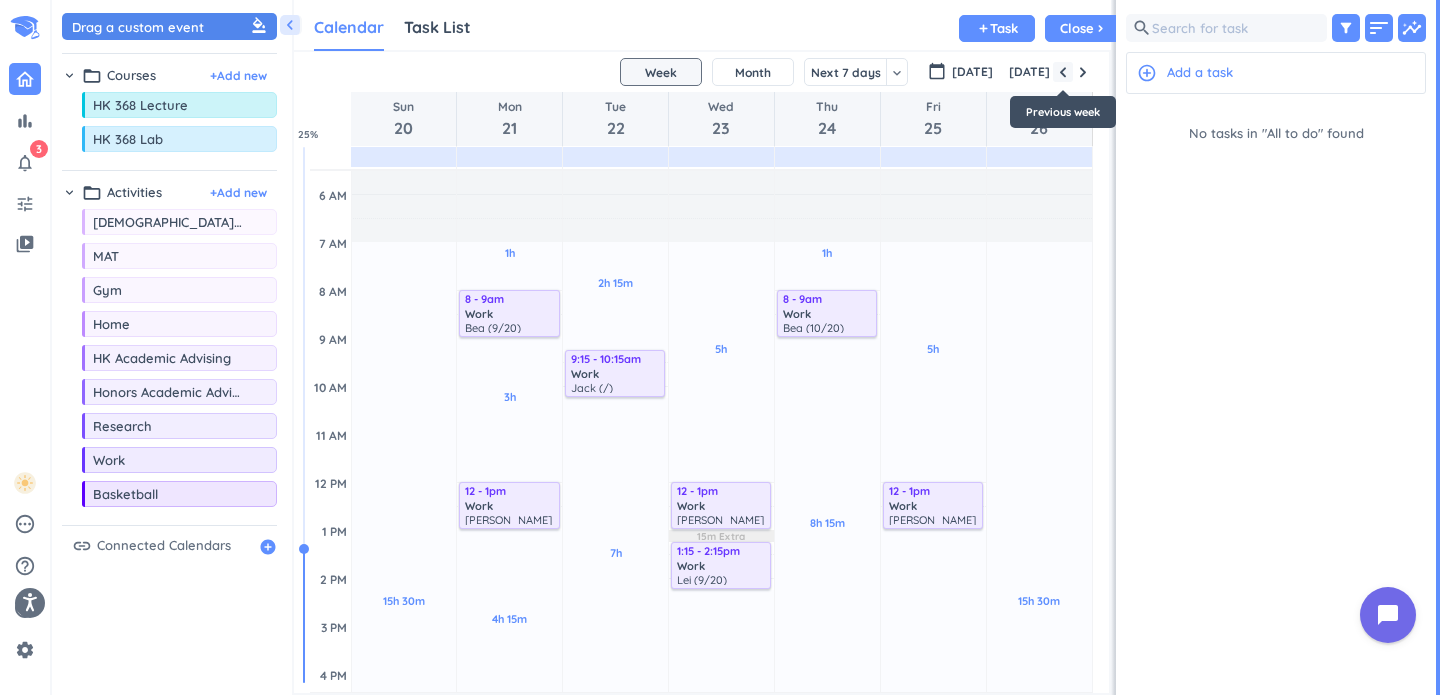 click at bounding box center (1063, 72) 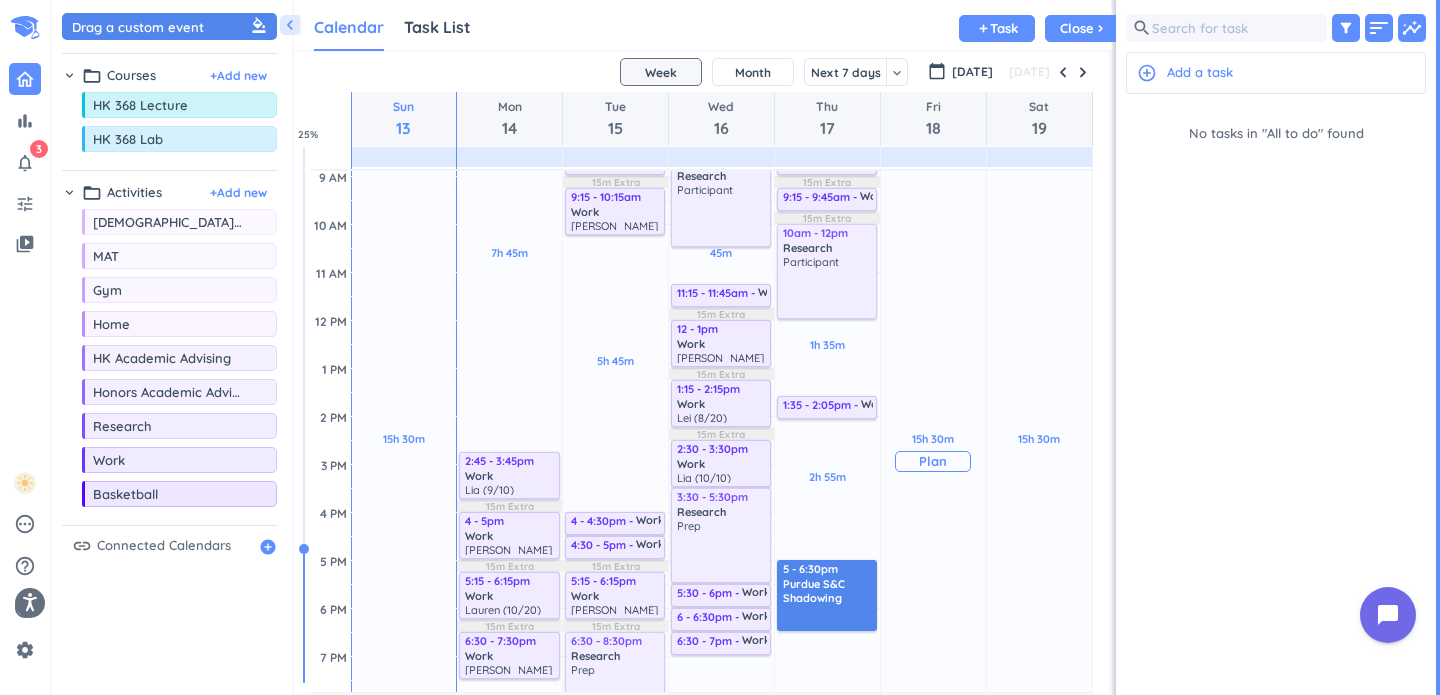 scroll, scrollTop: 295, scrollLeft: 0, axis: vertical 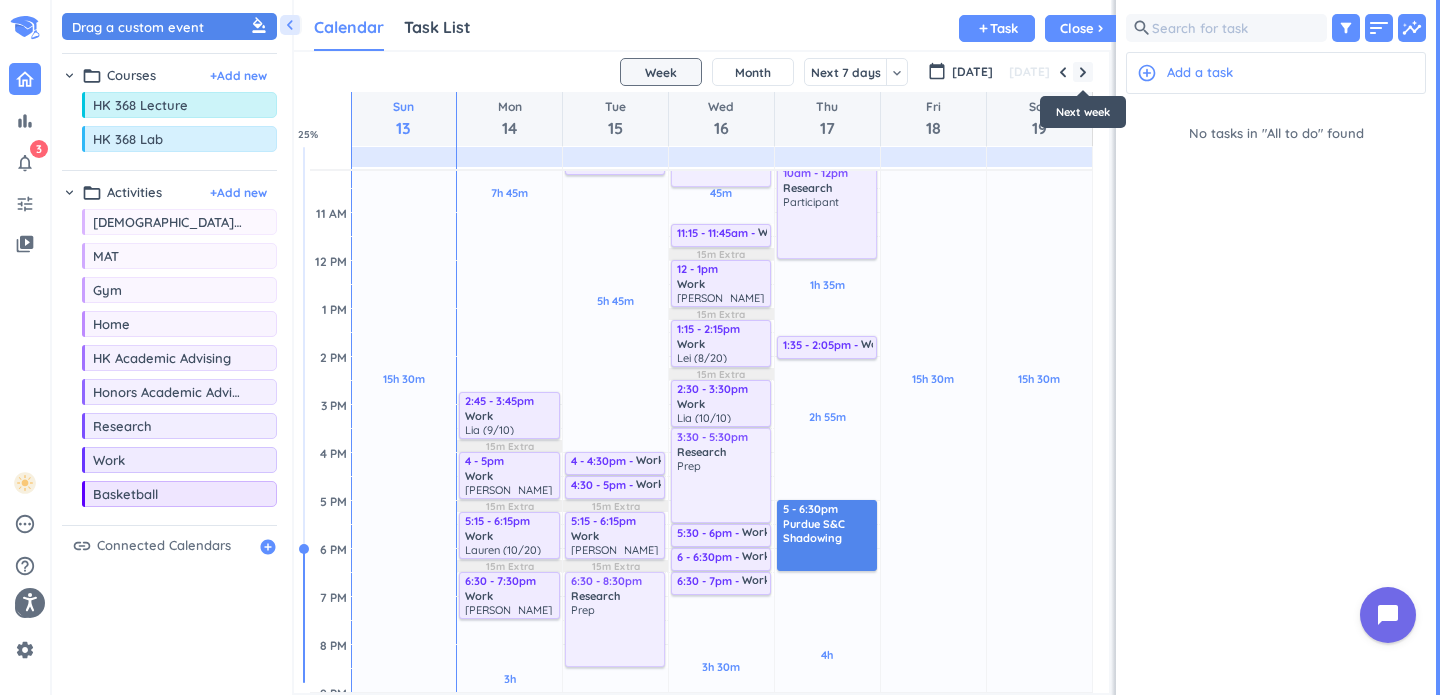 click at bounding box center [1083, 72] 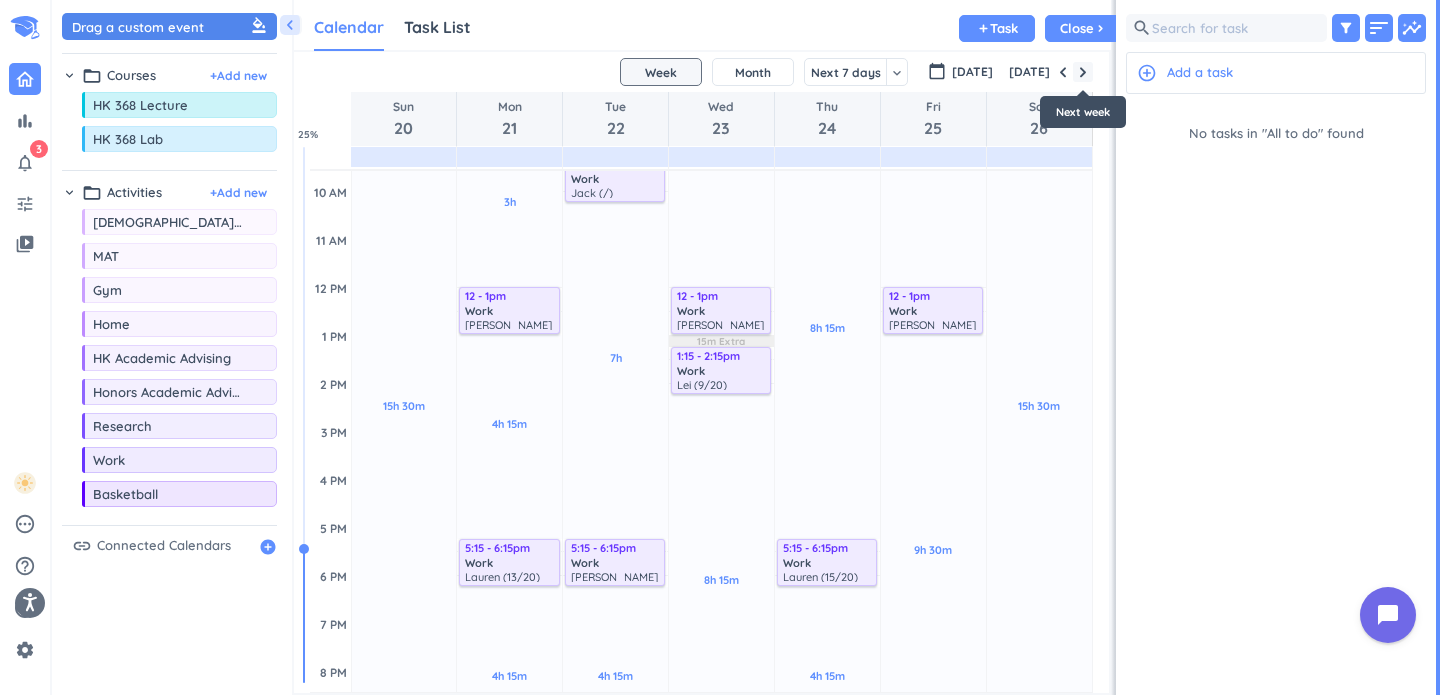 scroll, scrollTop: 272, scrollLeft: 0, axis: vertical 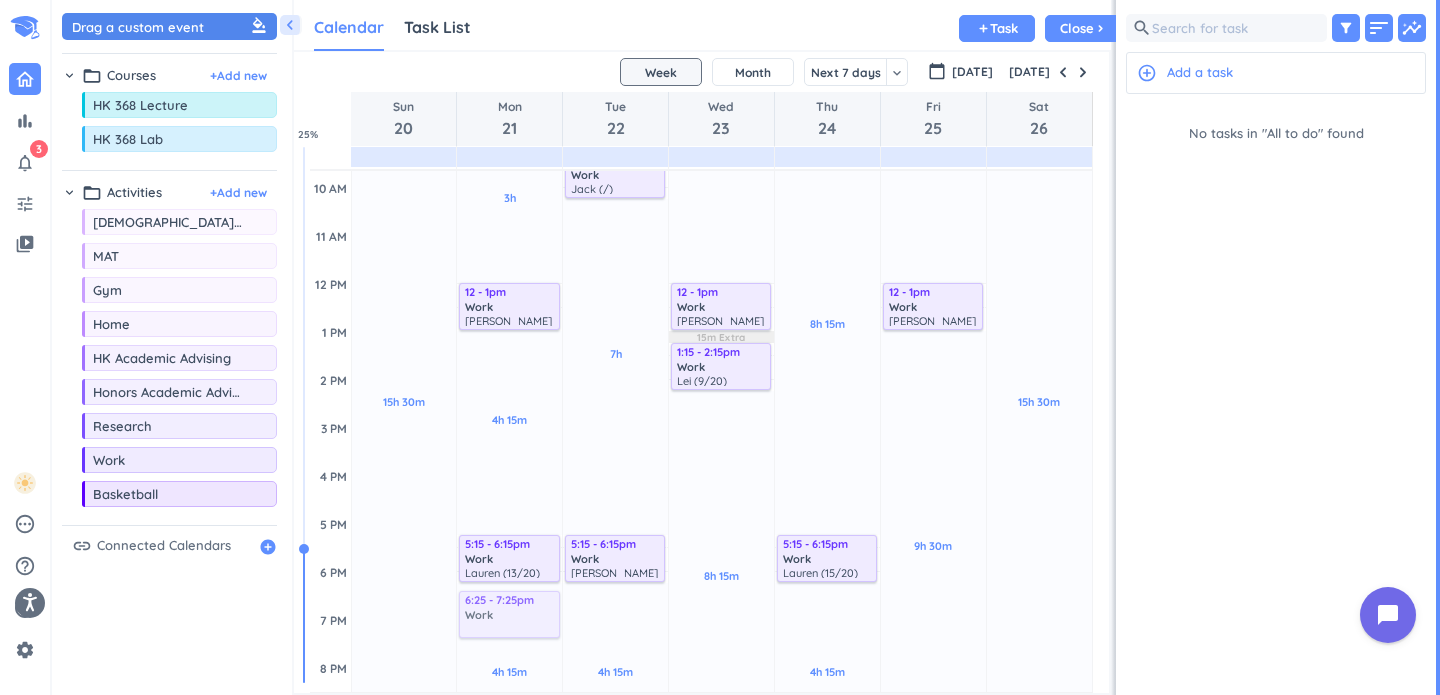 drag, startPoint x: 169, startPoint y: 467, endPoint x: 508, endPoint y: 591, distance: 360.96677 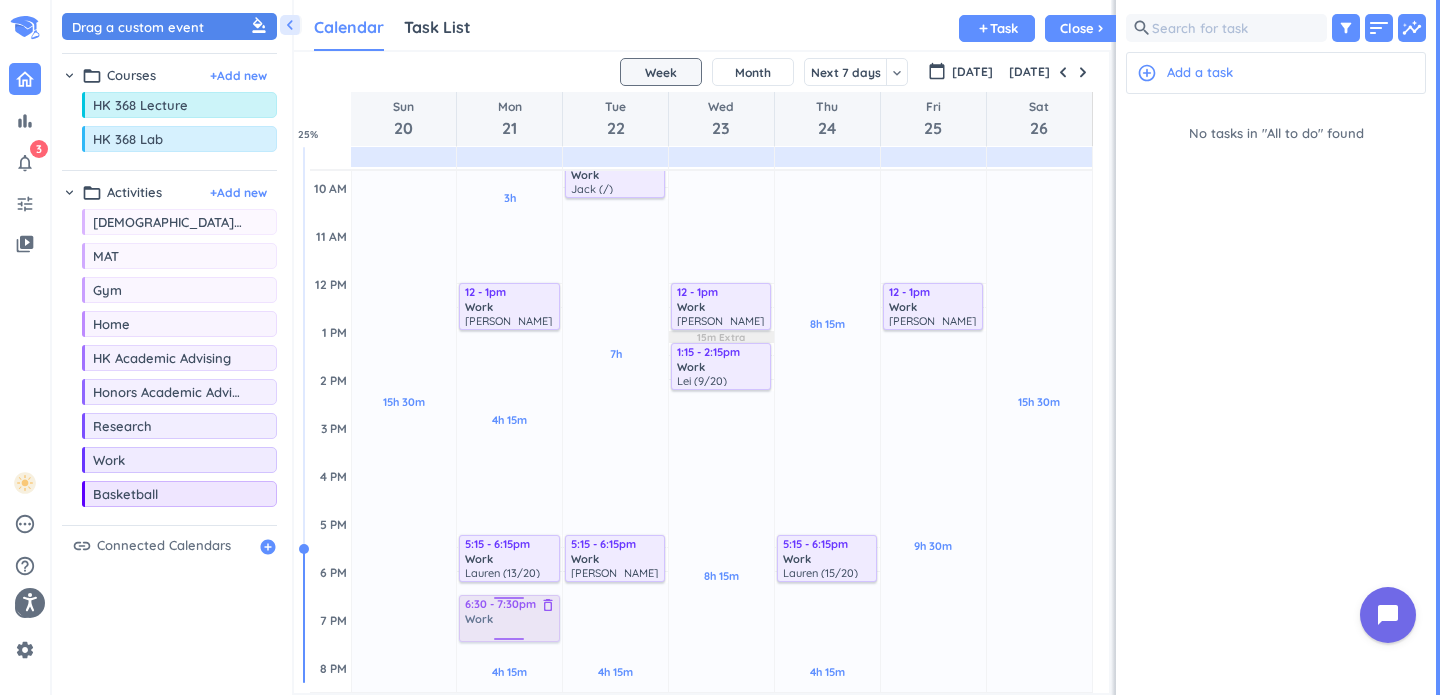 click on "1h  Past due Plan 3h  Past due Plan 4h 15m Past due Plan 4h 15m Past due Plan Adjust Awake Time Adjust Awake Time 8 - 9am Work delete_outline Bea (9/20) 12 - 1pm Work delete_outline [PERSON_NAME] (13/20) 5:15 - 6:15pm Work delete_outline [PERSON_NAME] (13/20) 6:25 - 7:25pm Work delete_outline 6:30 - 7:30pm Work delete_outline" at bounding box center (509, 475) 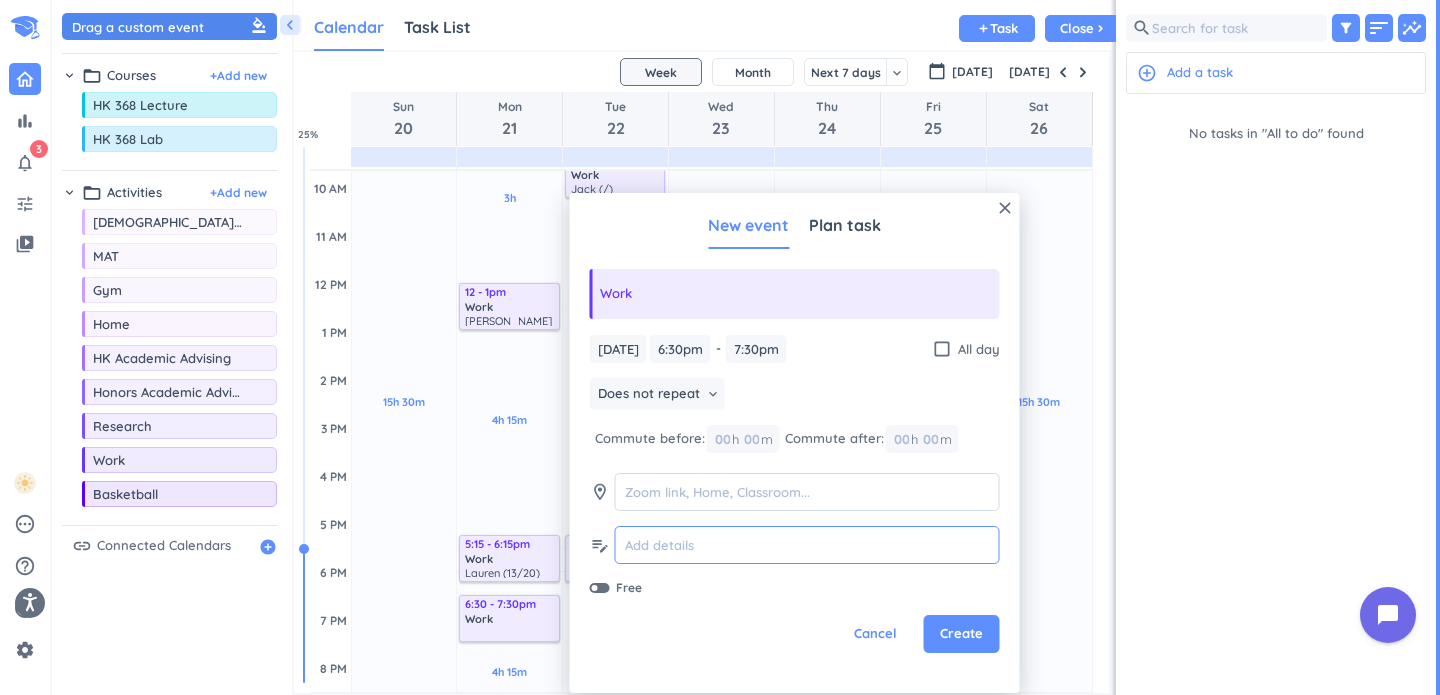 click at bounding box center (807, 545) 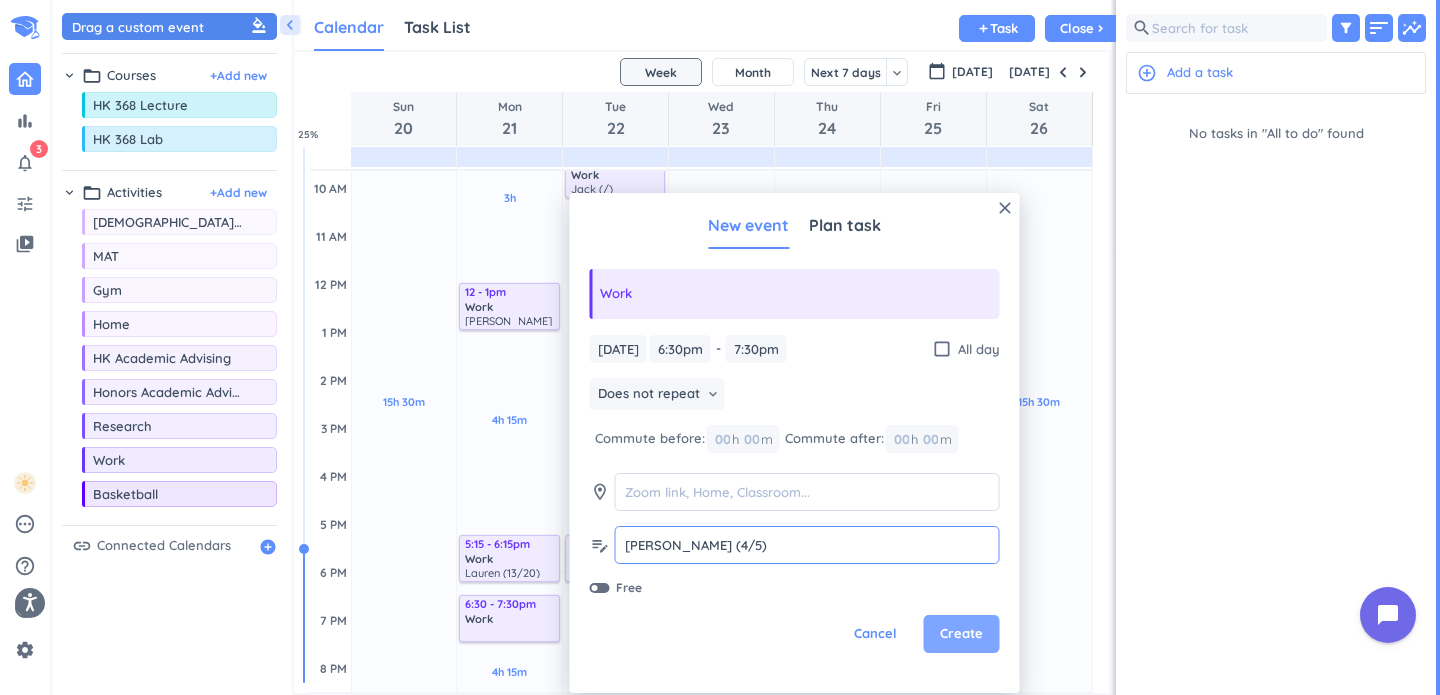 type on "[PERSON_NAME] (4/5)" 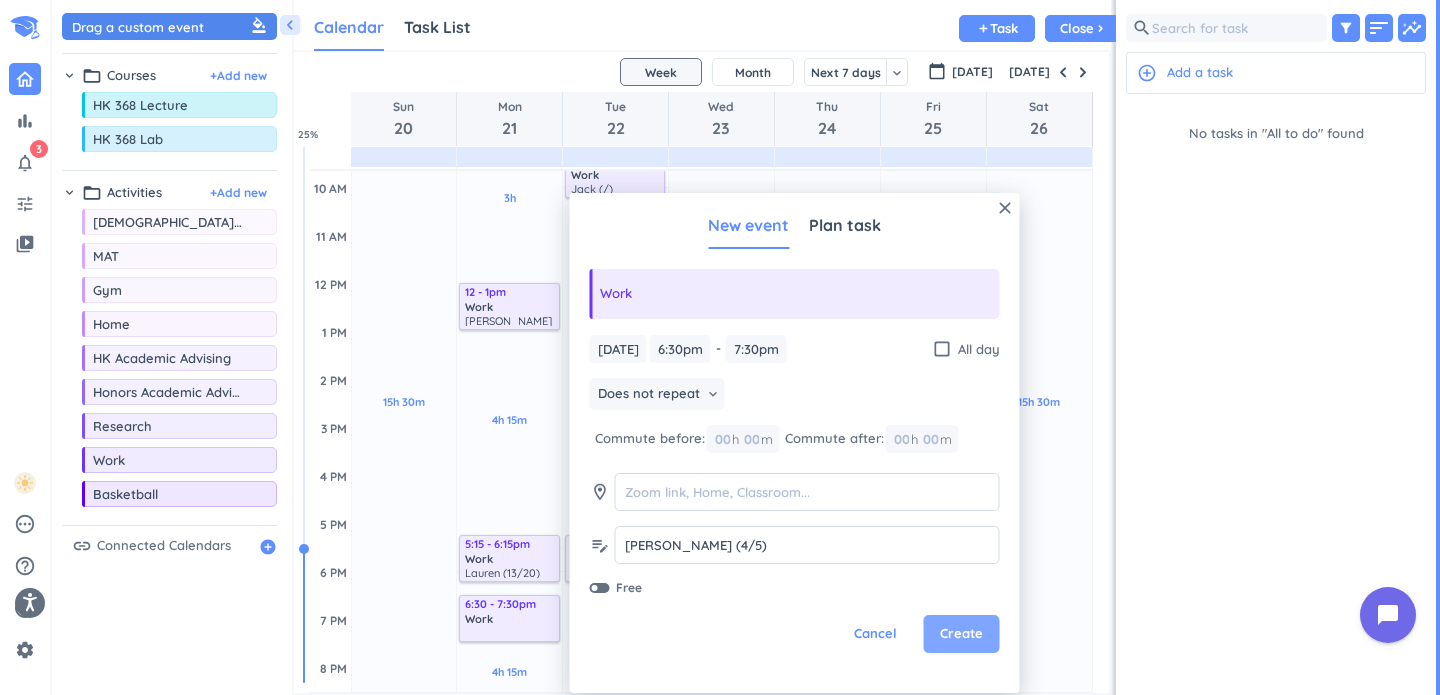 click on "Create" at bounding box center (961, 634) 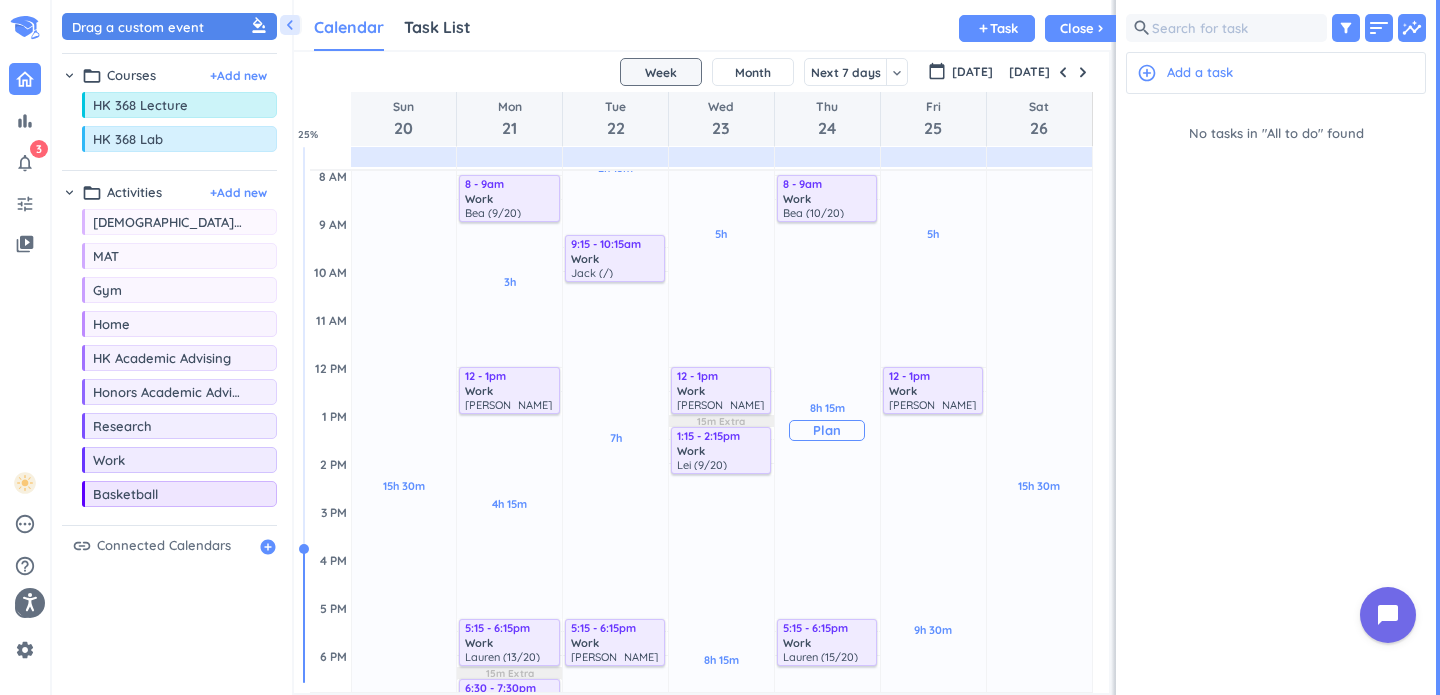 scroll, scrollTop: 198, scrollLeft: 0, axis: vertical 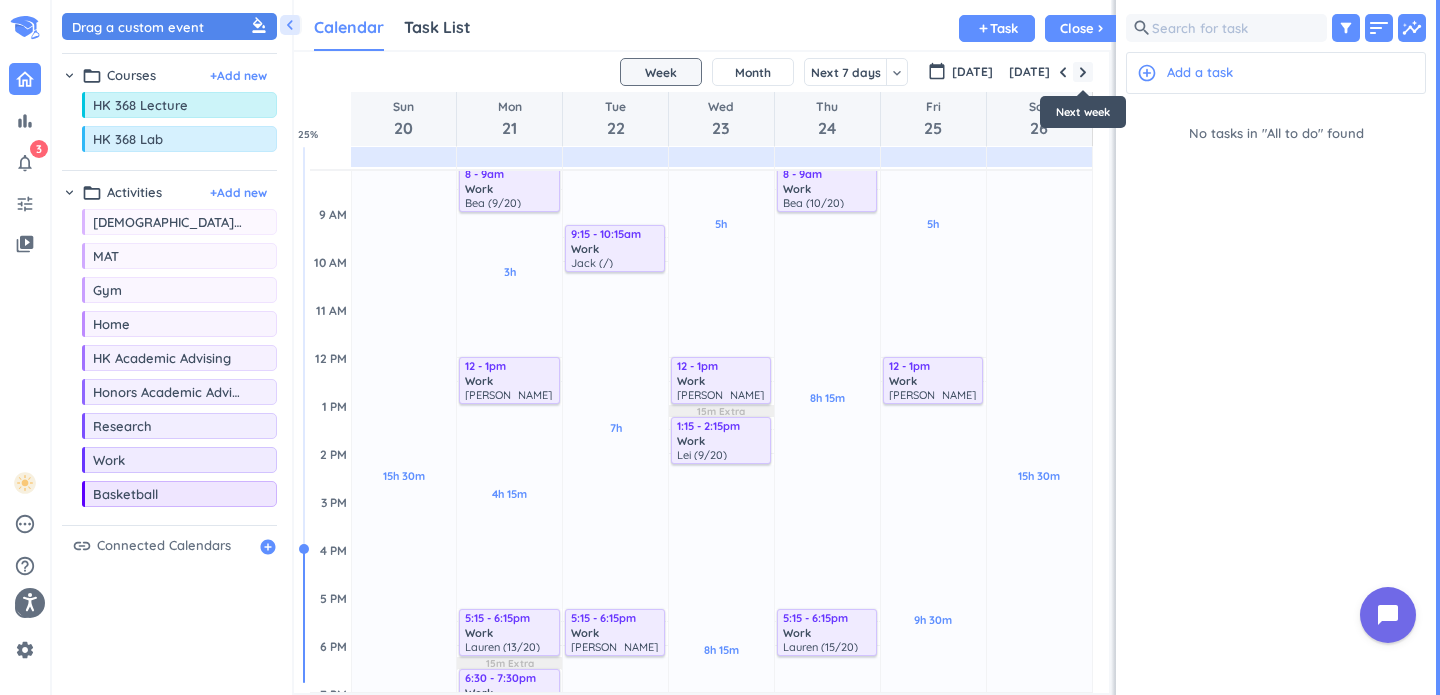 click at bounding box center (1083, 72) 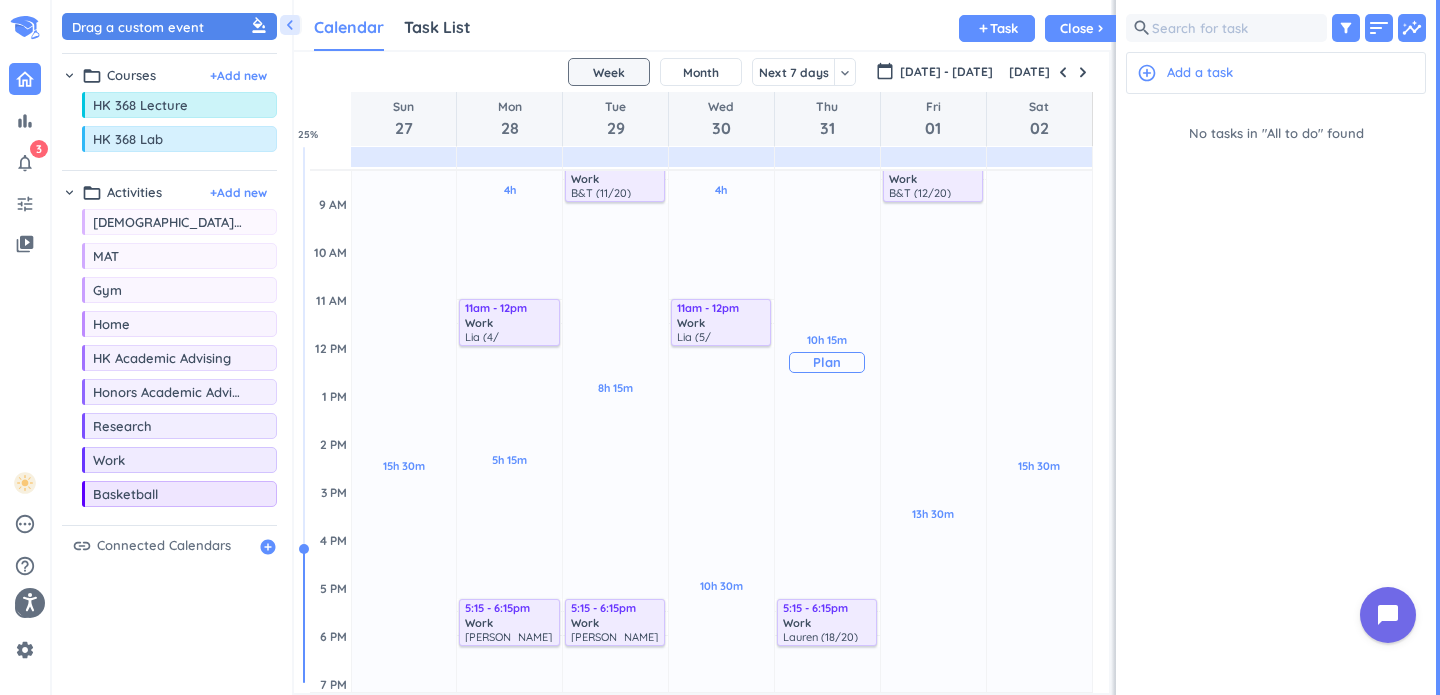 scroll, scrollTop: 211, scrollLeft: 0, axis: vertical 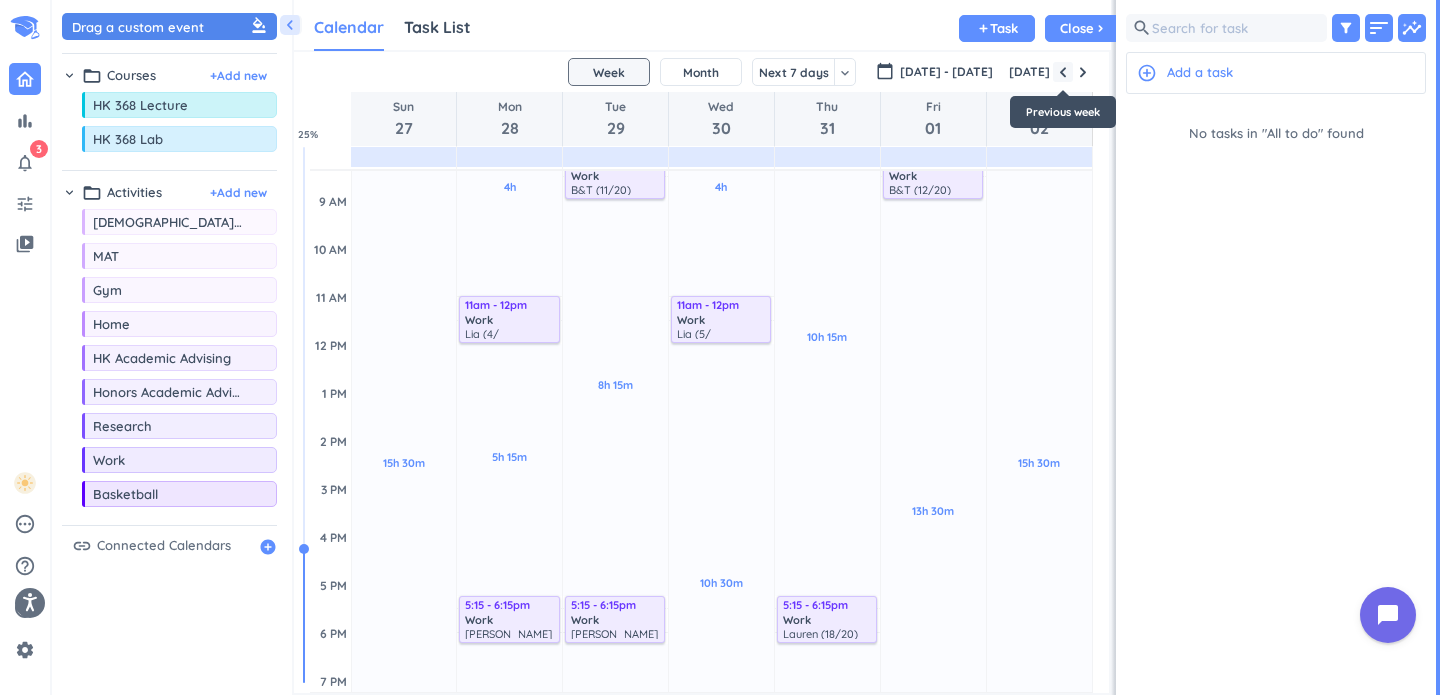 click at bounding box center [1063, 72] 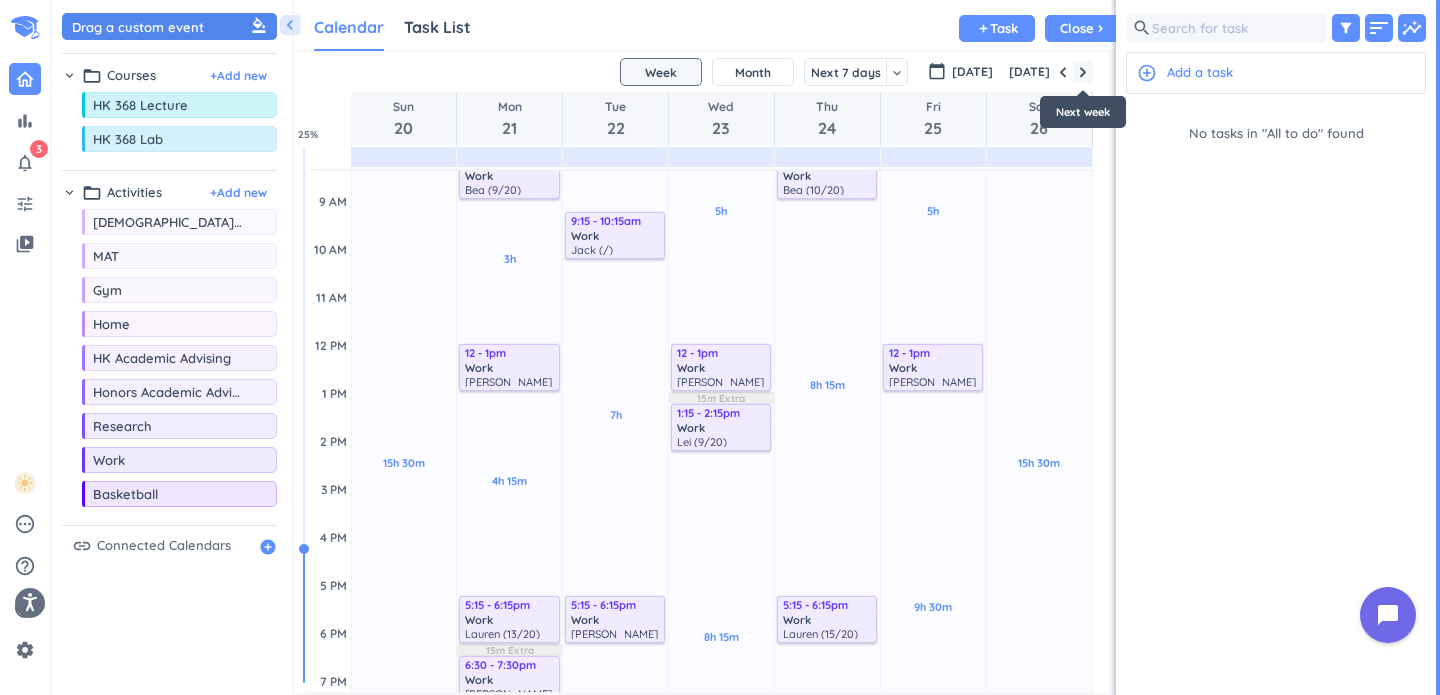 scroll, scrollTop: 73, scrollLeft: 0, axis: vertical 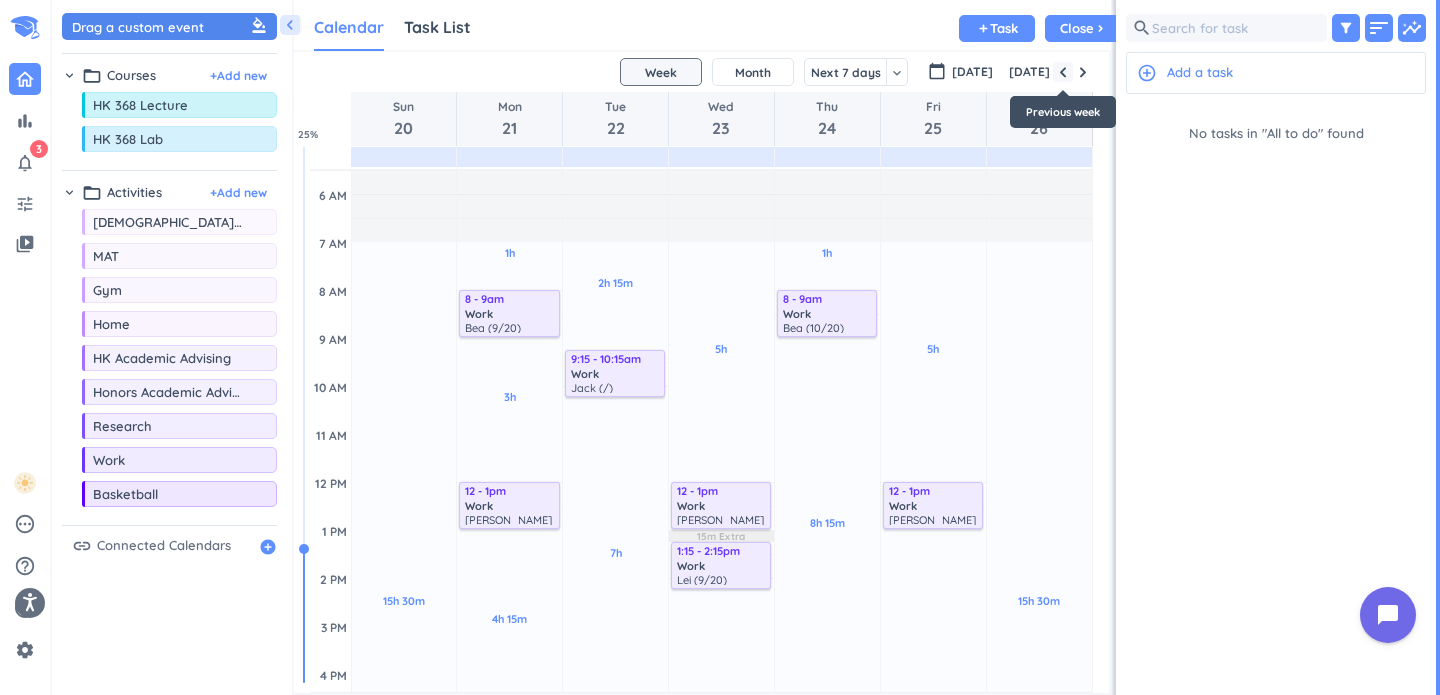 click at bounding box center (1063, 72) 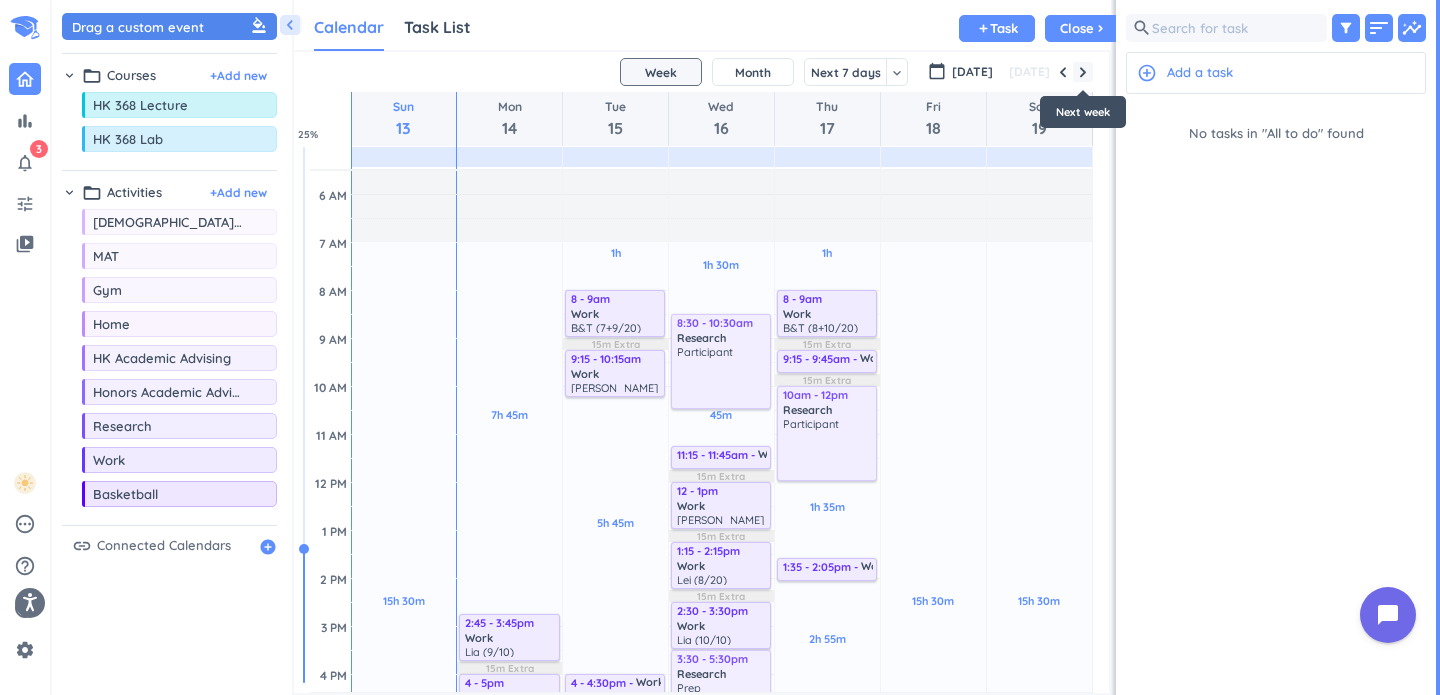 click at bounding box center [1083, 72] 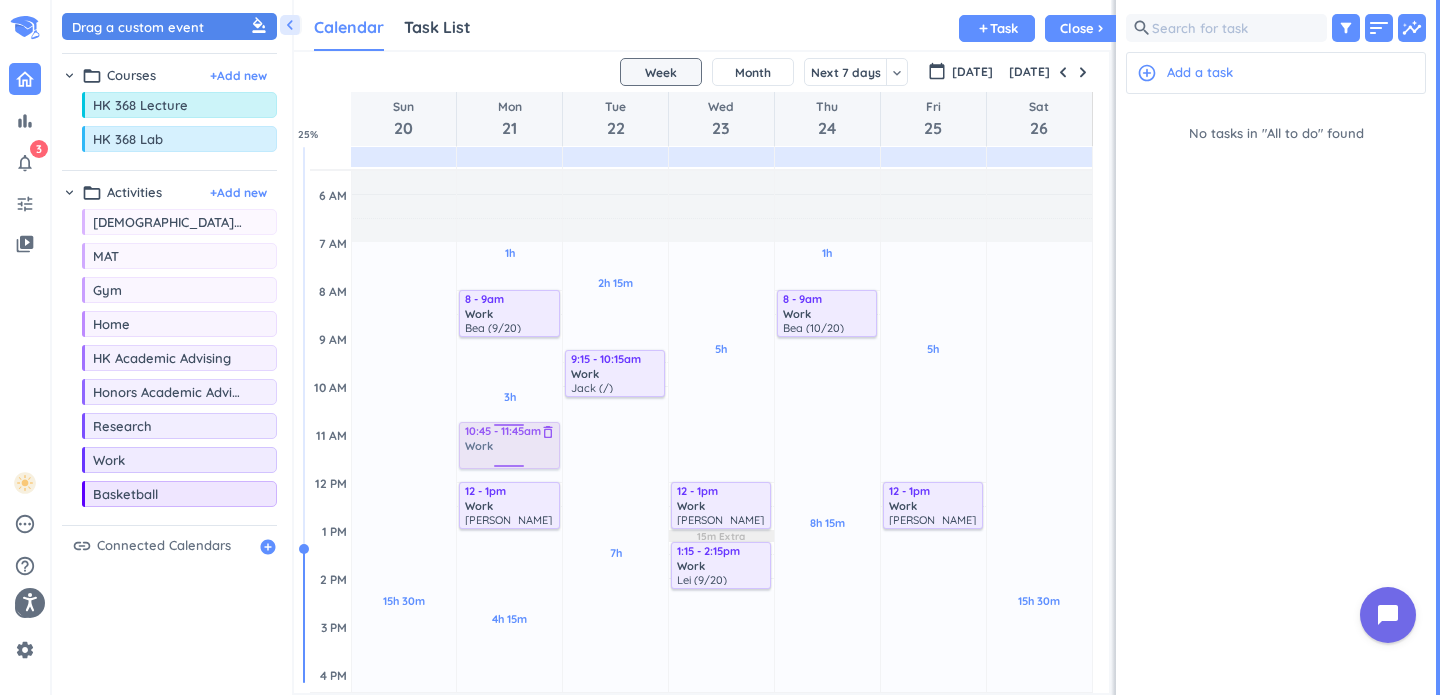 drag, startPoint x: 128, startPoint y: 462, endPoint x: 508, endPoint y: 423, distance: 381.99606 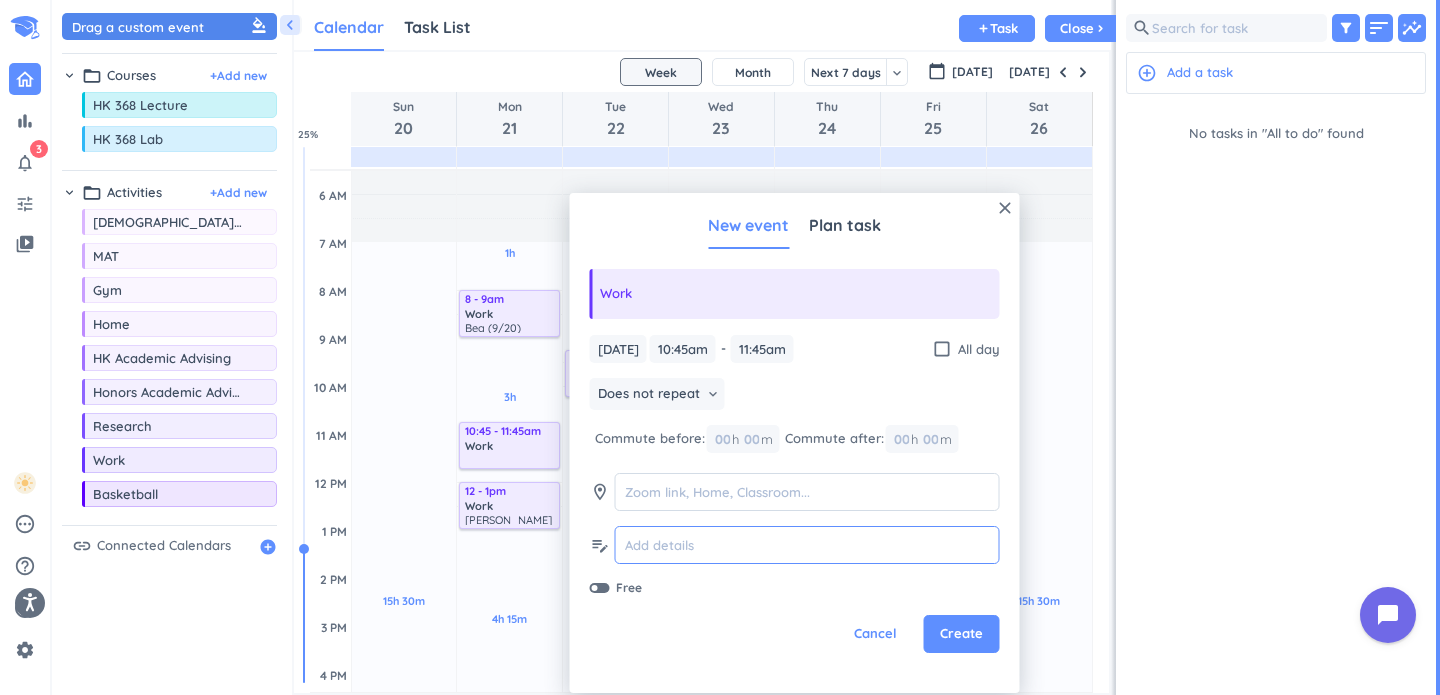 click at bounding box center [807, 545] 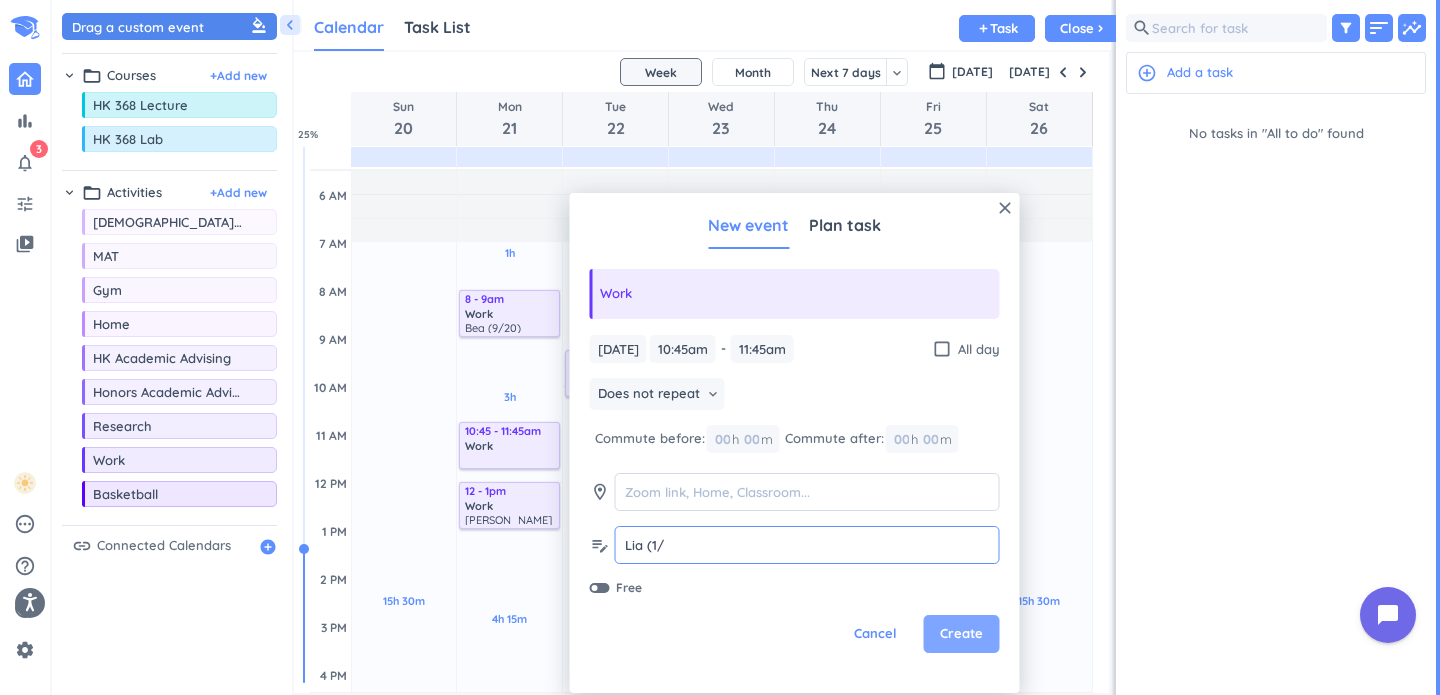 type on "Lia (1/" 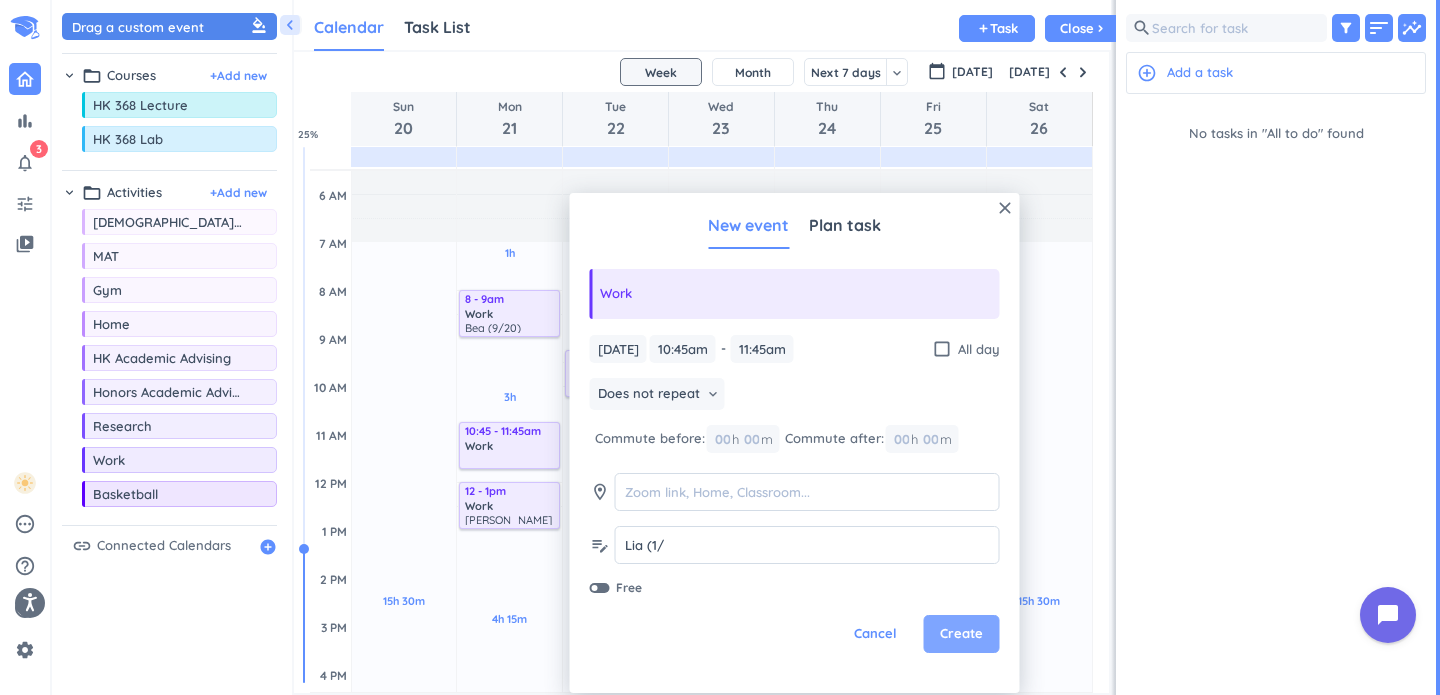 click on "Create" at bounding box center (961, 634) 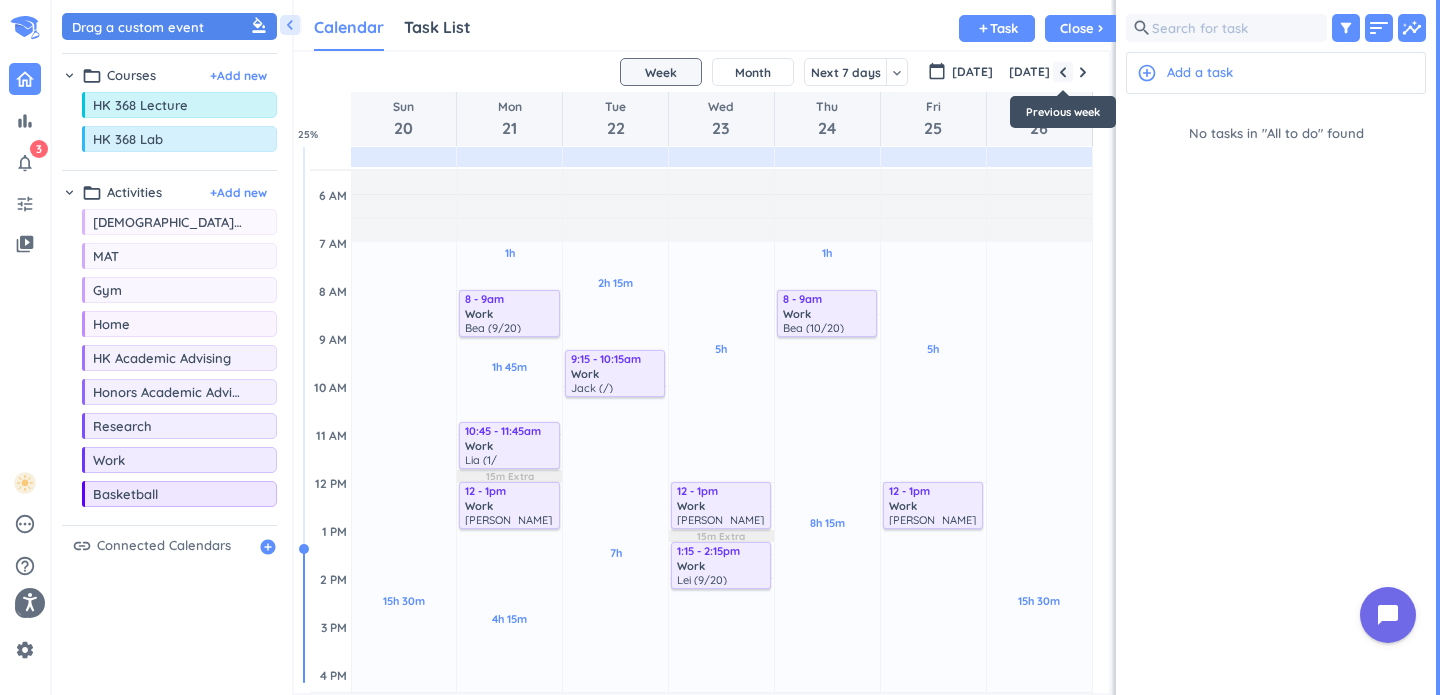 click at bounding box center (1063, 72) 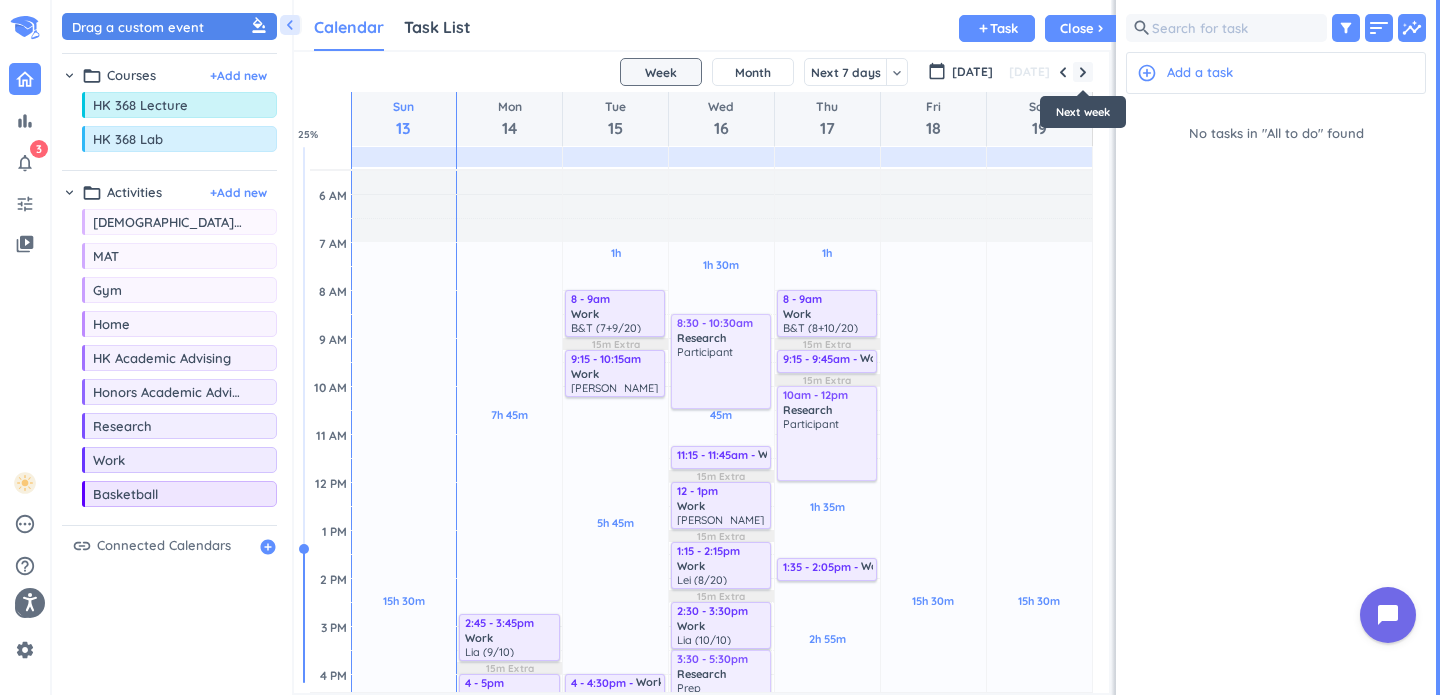 click at bounding box center [1083, 72] 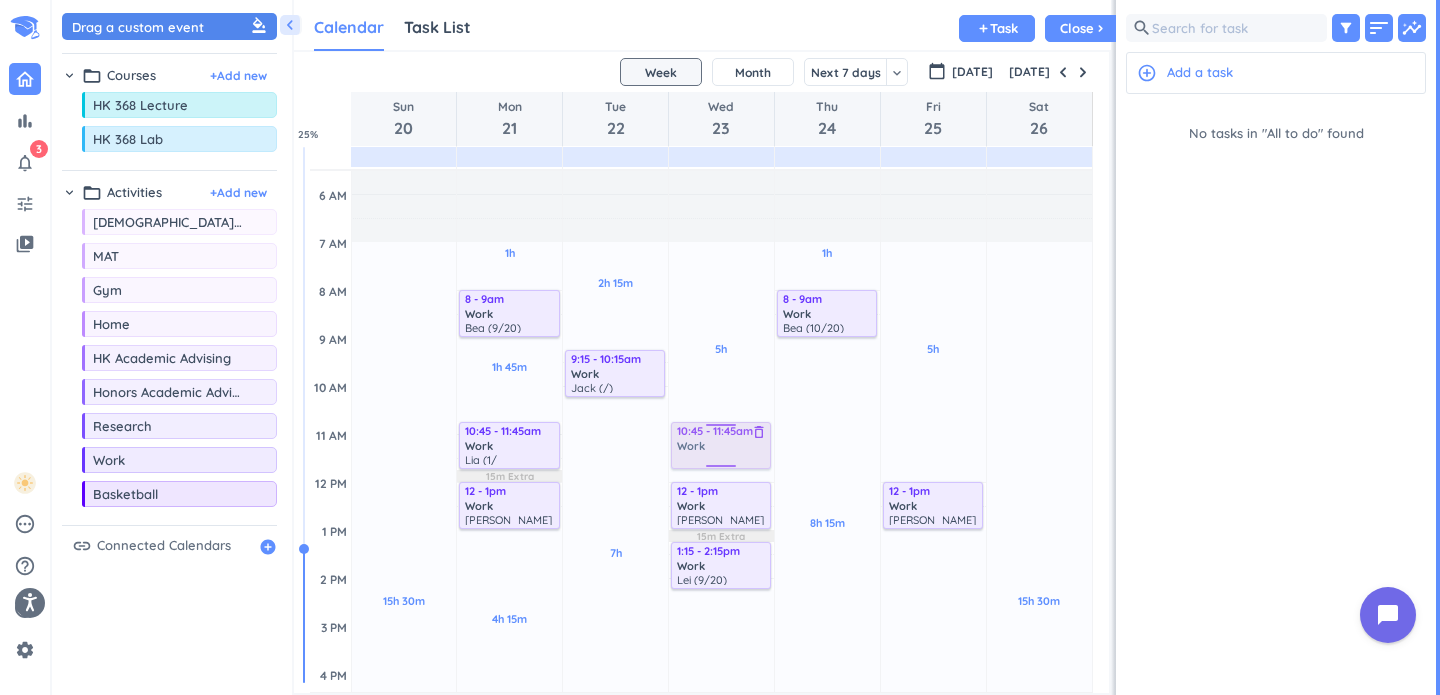 drag, startPoint x: 174, startPoint y: 465, endPoint x: 715, endPoint y: 423, distance: 542.62787 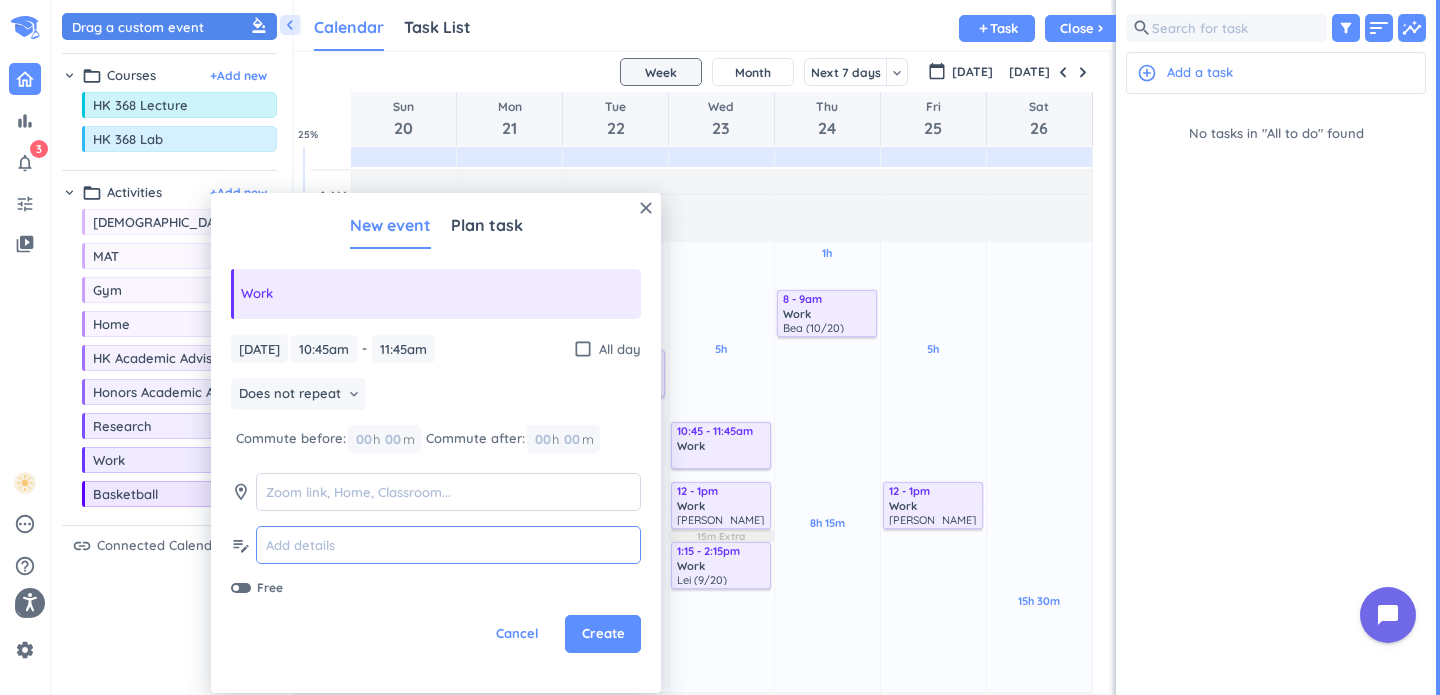 click at bounding box center (448, 545) 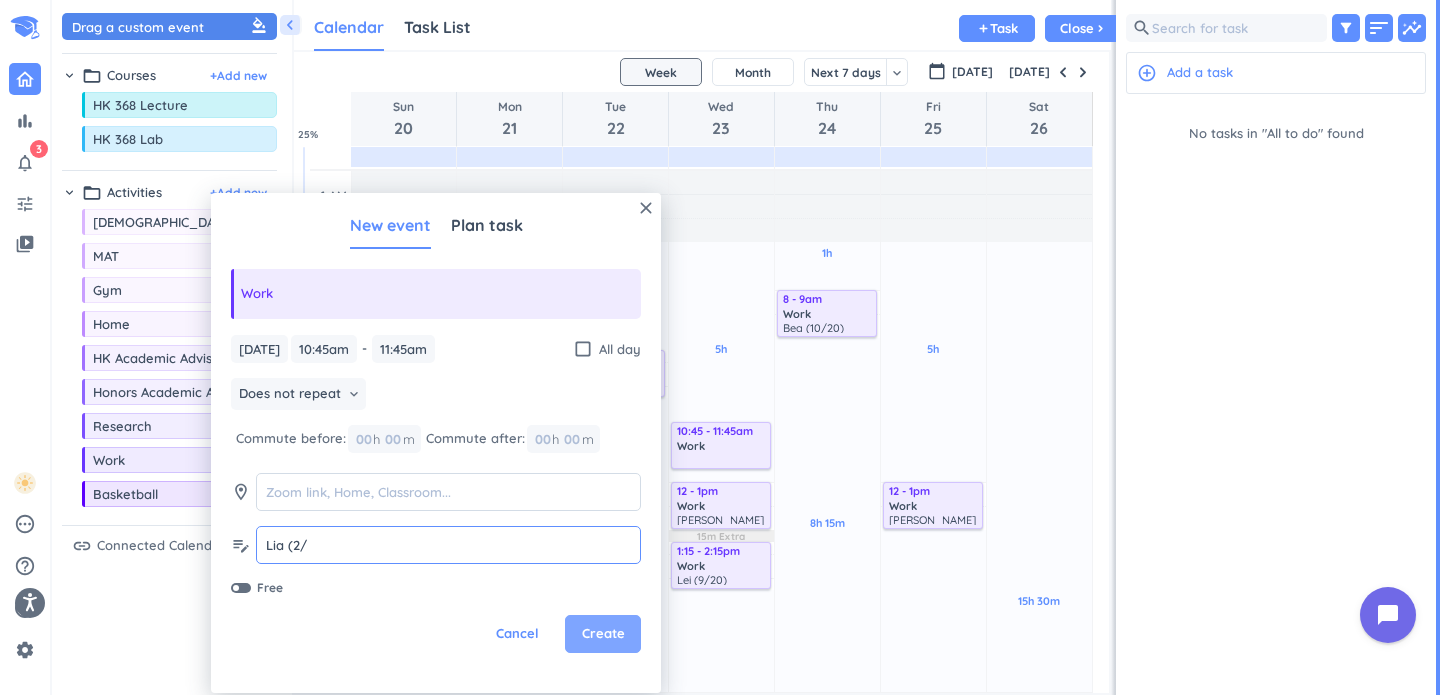 type on "Lia (2/" 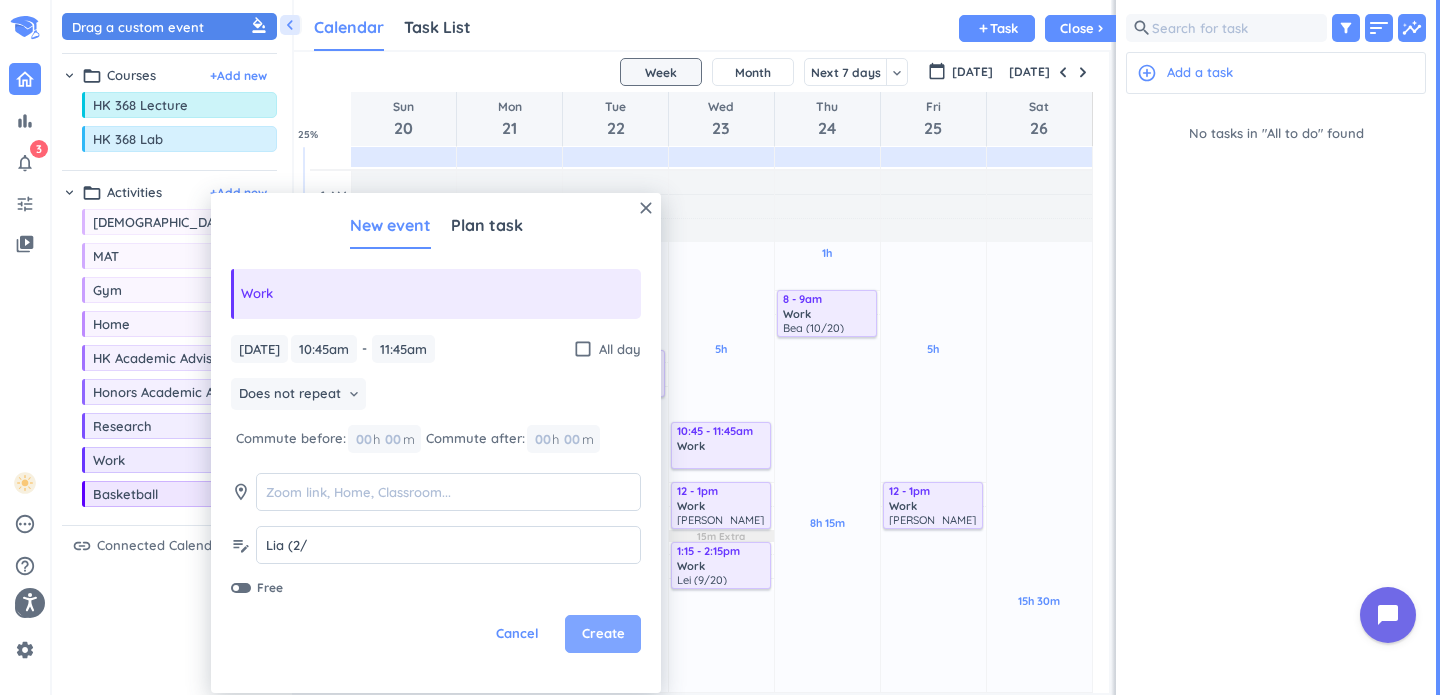 click on "Create" at bounding box center [603, 634] 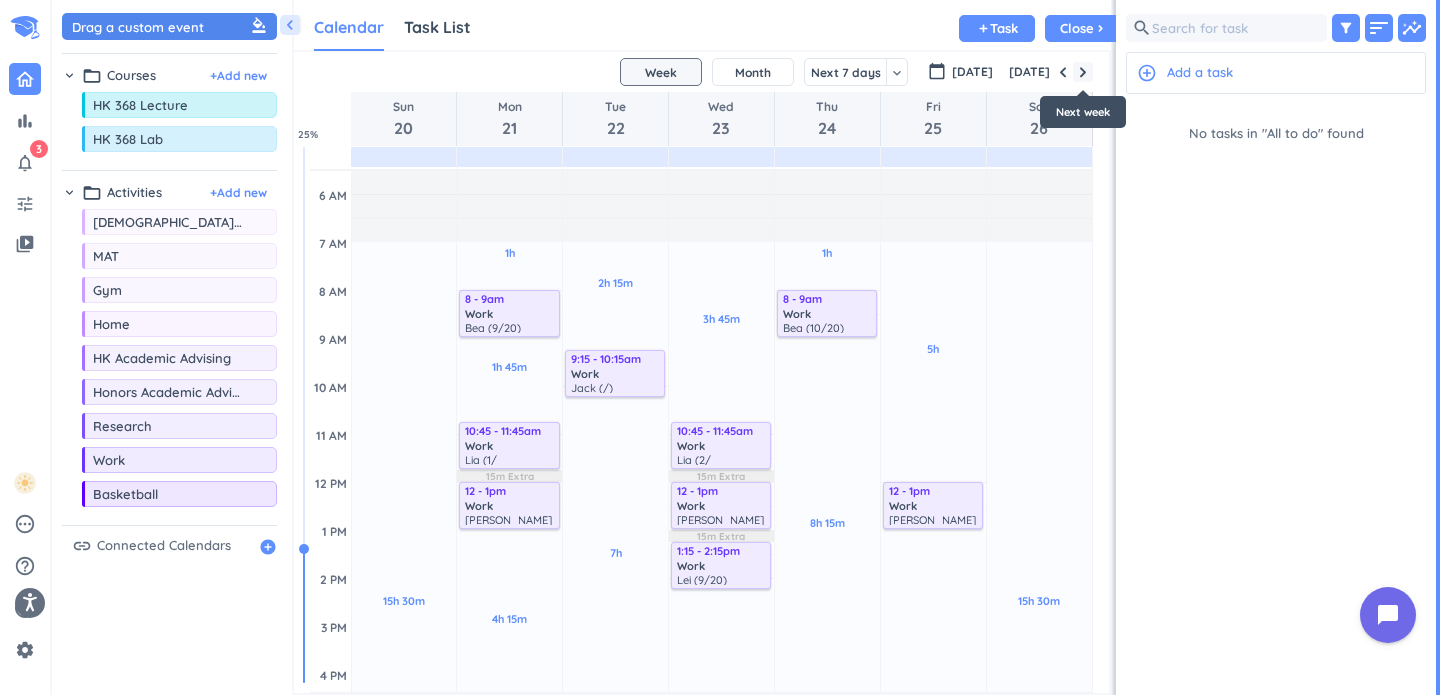 click at bounding box center [1083, 72] 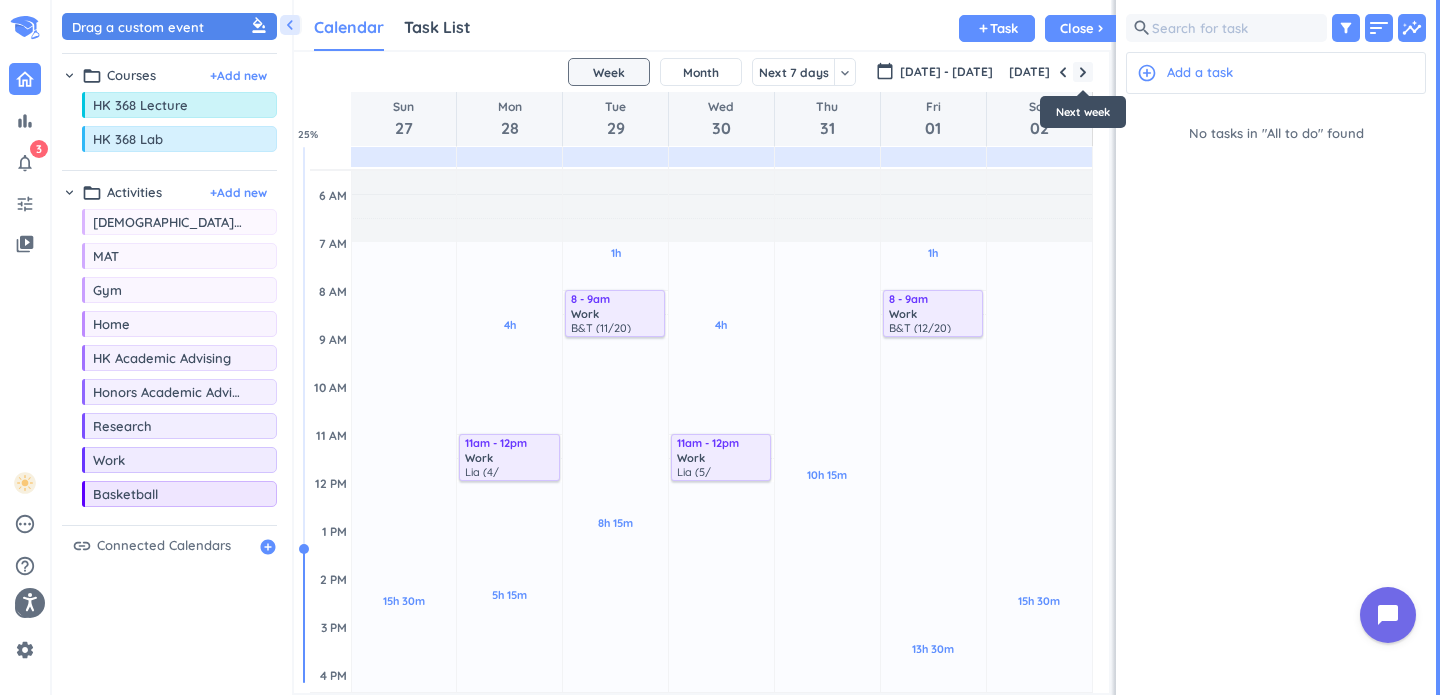 click at bounding box center (1083, 72) 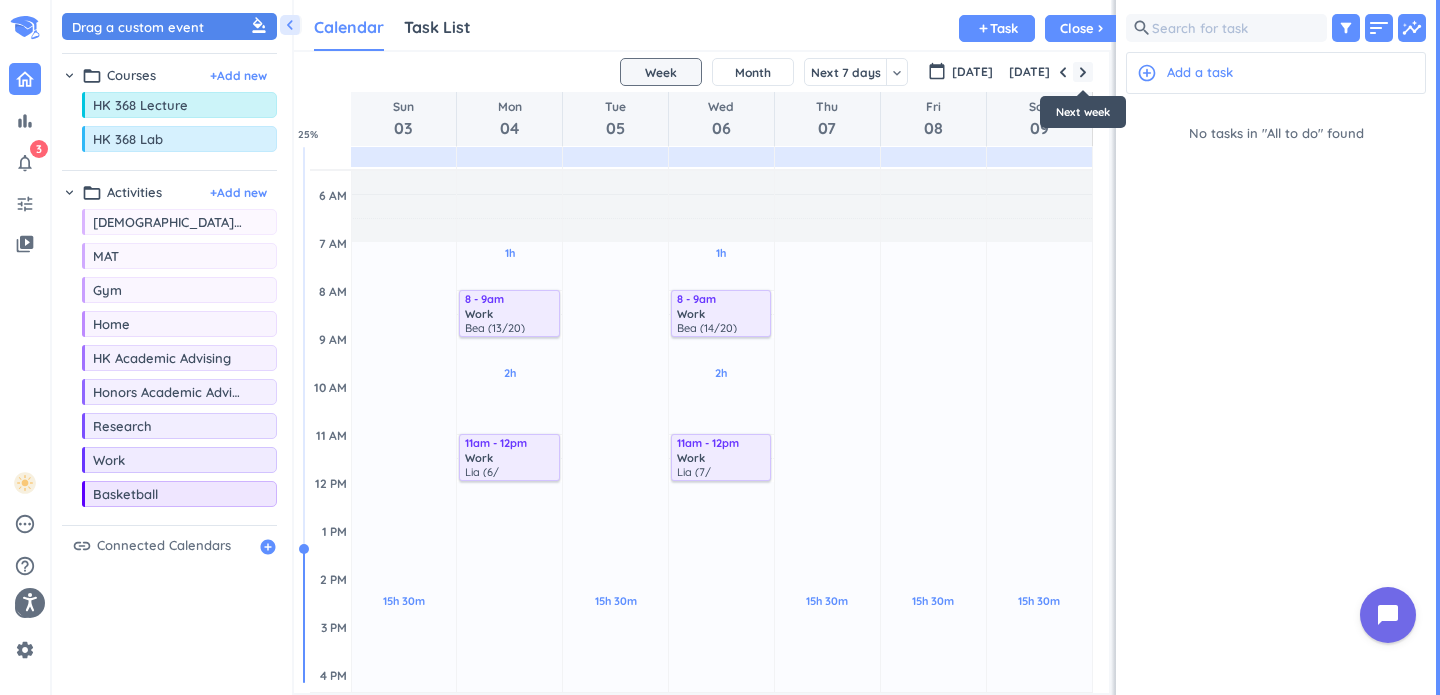 click at bounding box center [1083, 72] 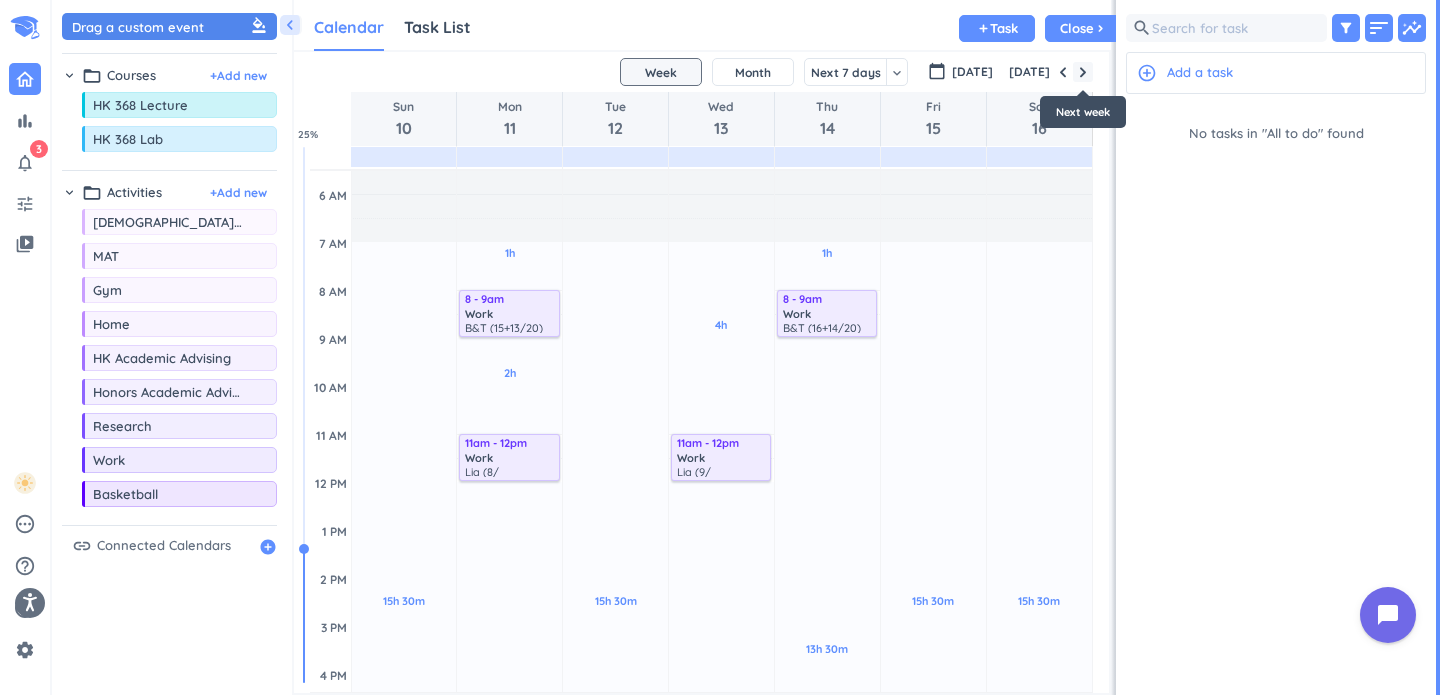 click at bounding box center [1083, 72] 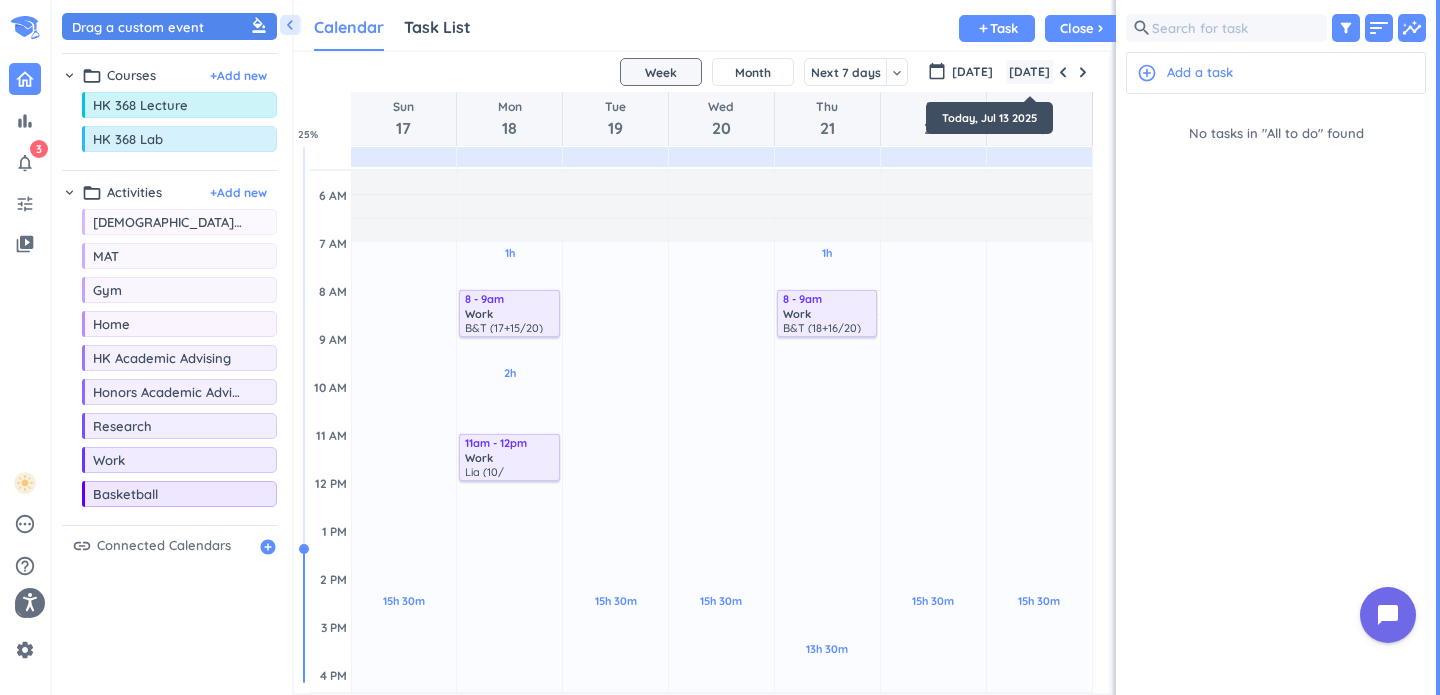 click on "[DATE]" at bounding box center (1029, 72) 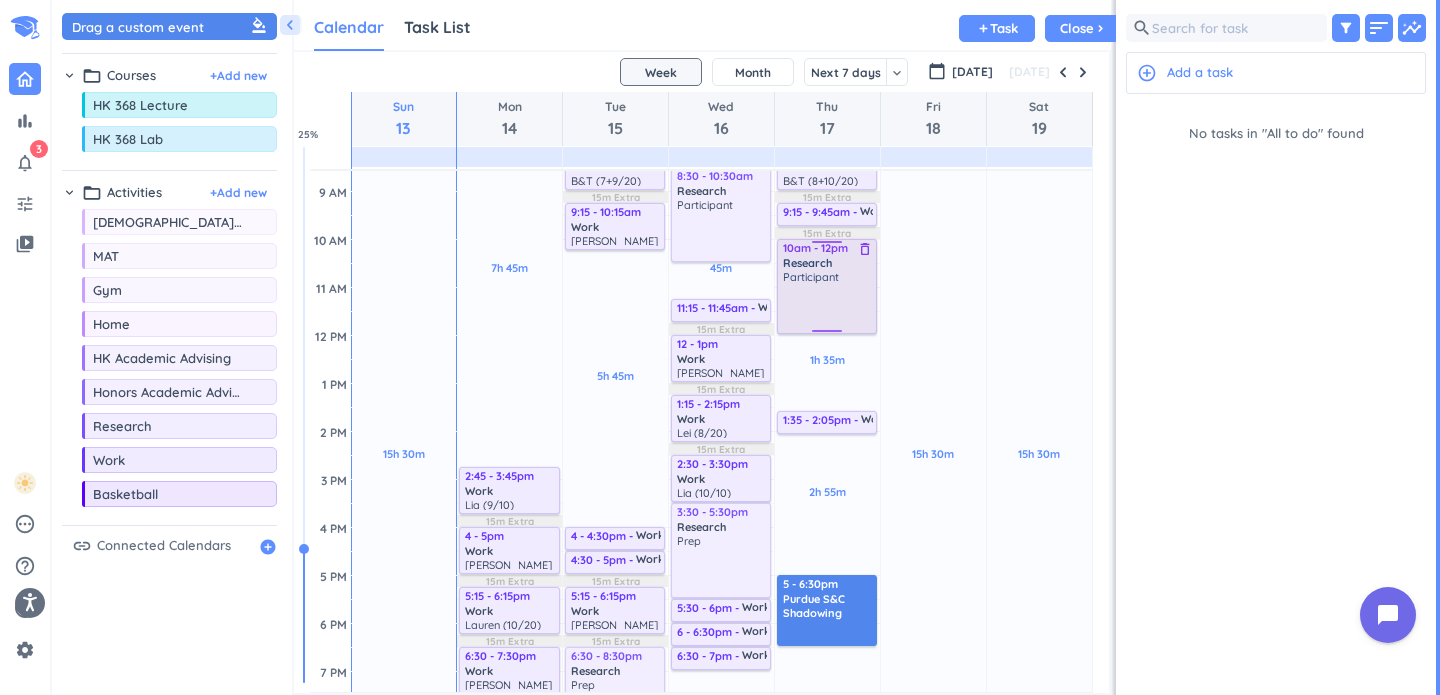 scroll, scrollTop: 294, scrollLeft: 0, axis: vertical 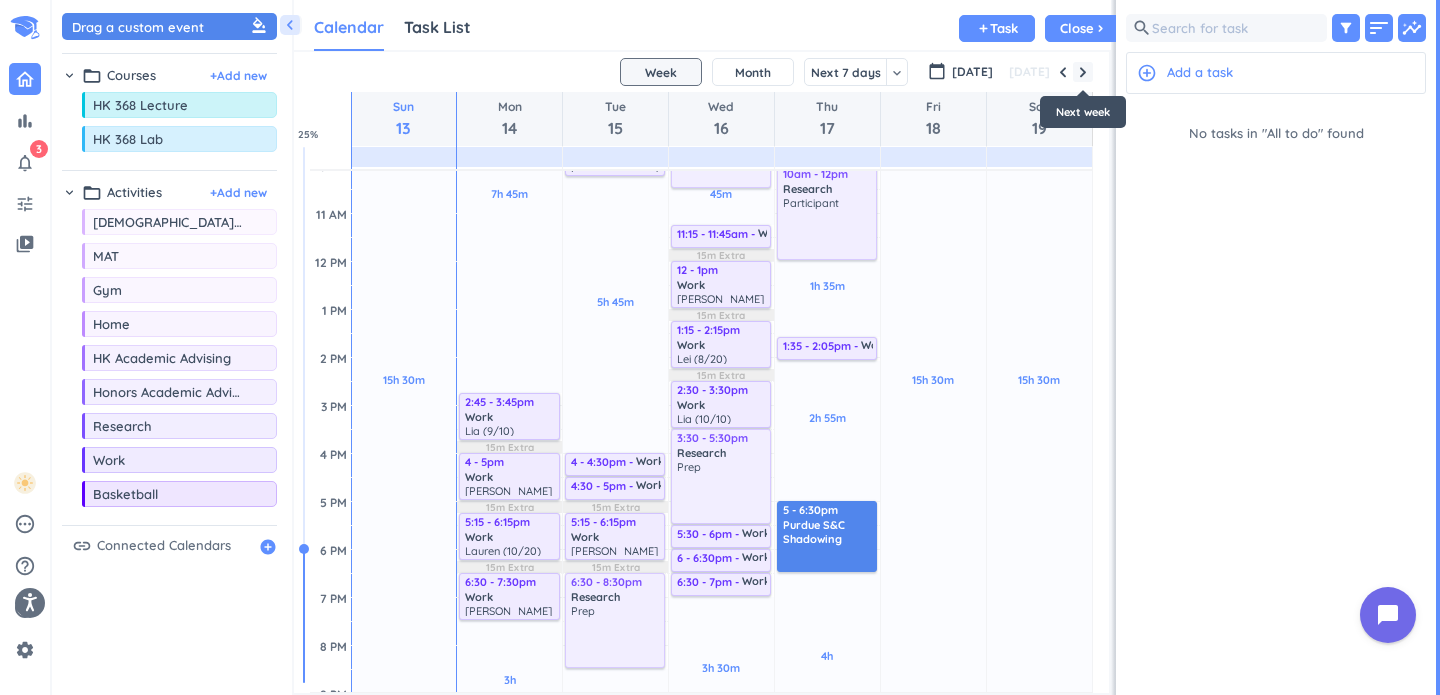 click at bounding box center (1083, 72) 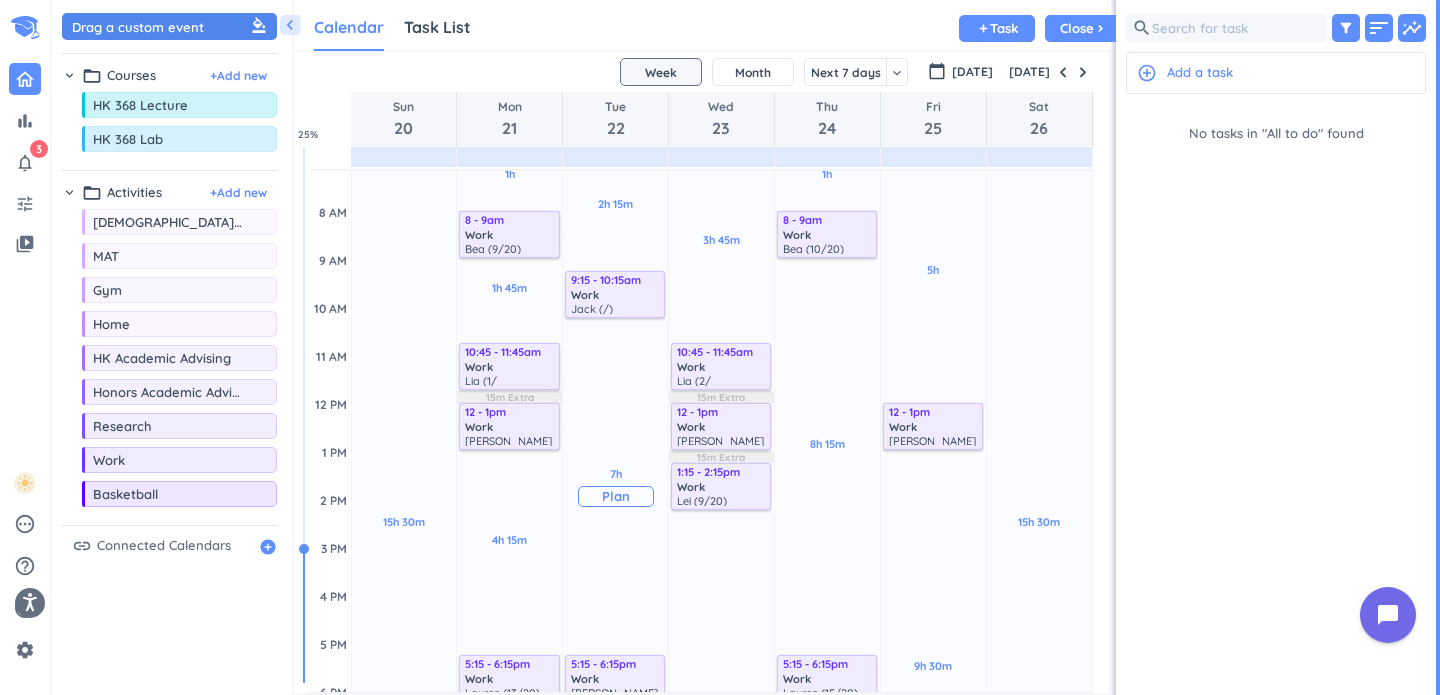 scroll, scrollTop: 147, scrollLeft: 0, axis: vertical 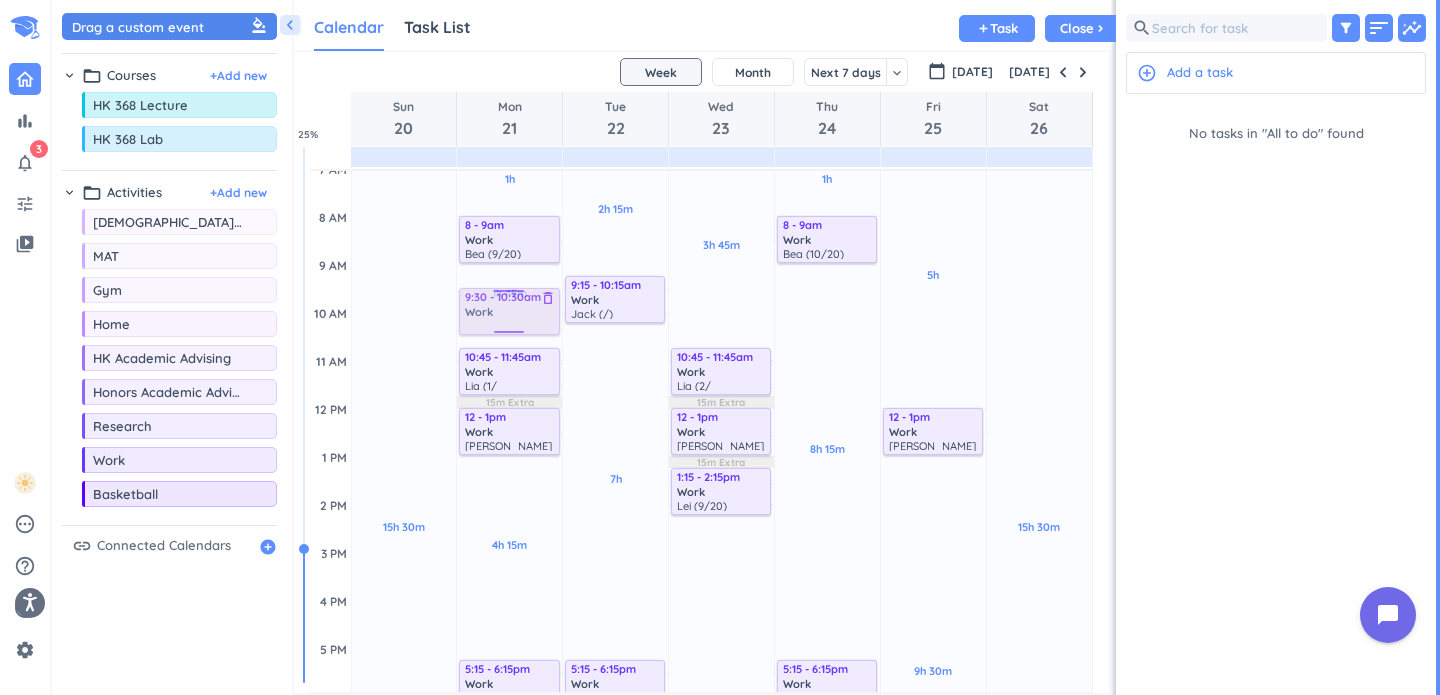 drag, startPoint x: 187, startPoint y: 461, endPoint x: 527, endPoint y: 289, distance: 381.03018 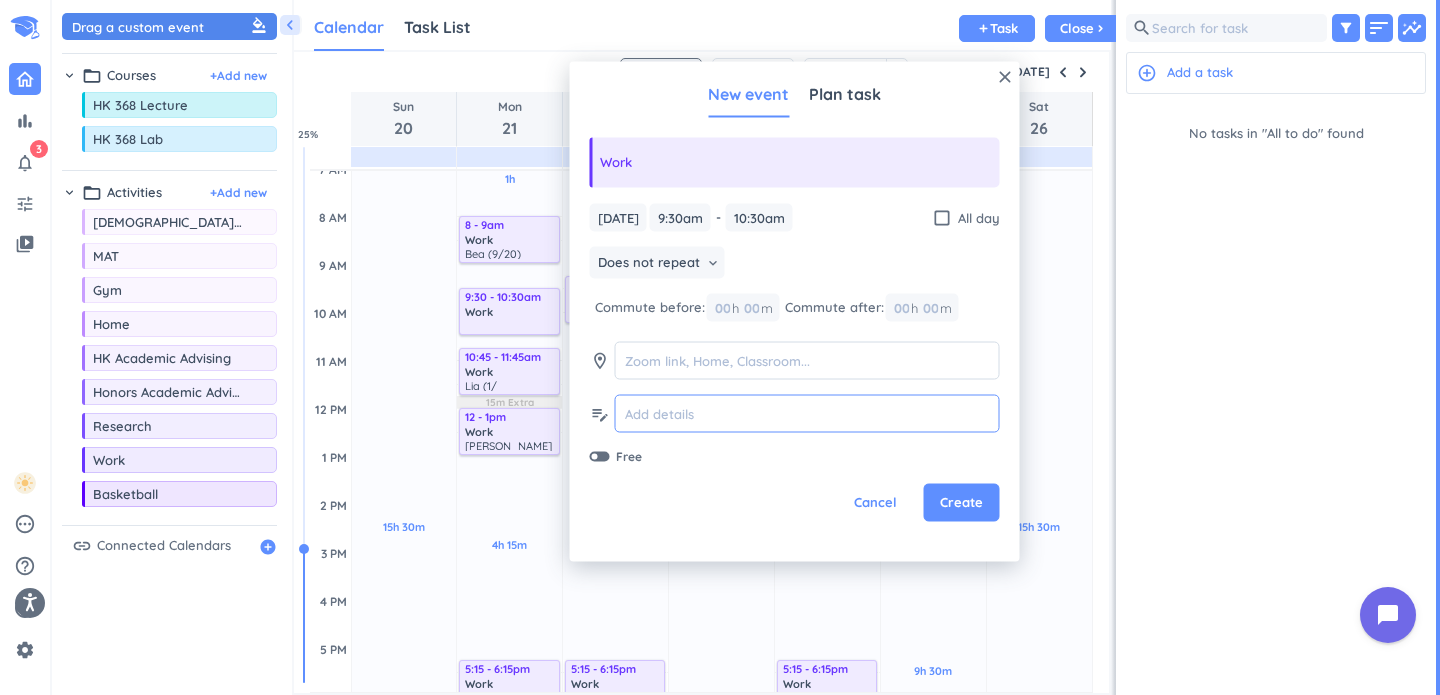 click at bounding box center (807, 413) 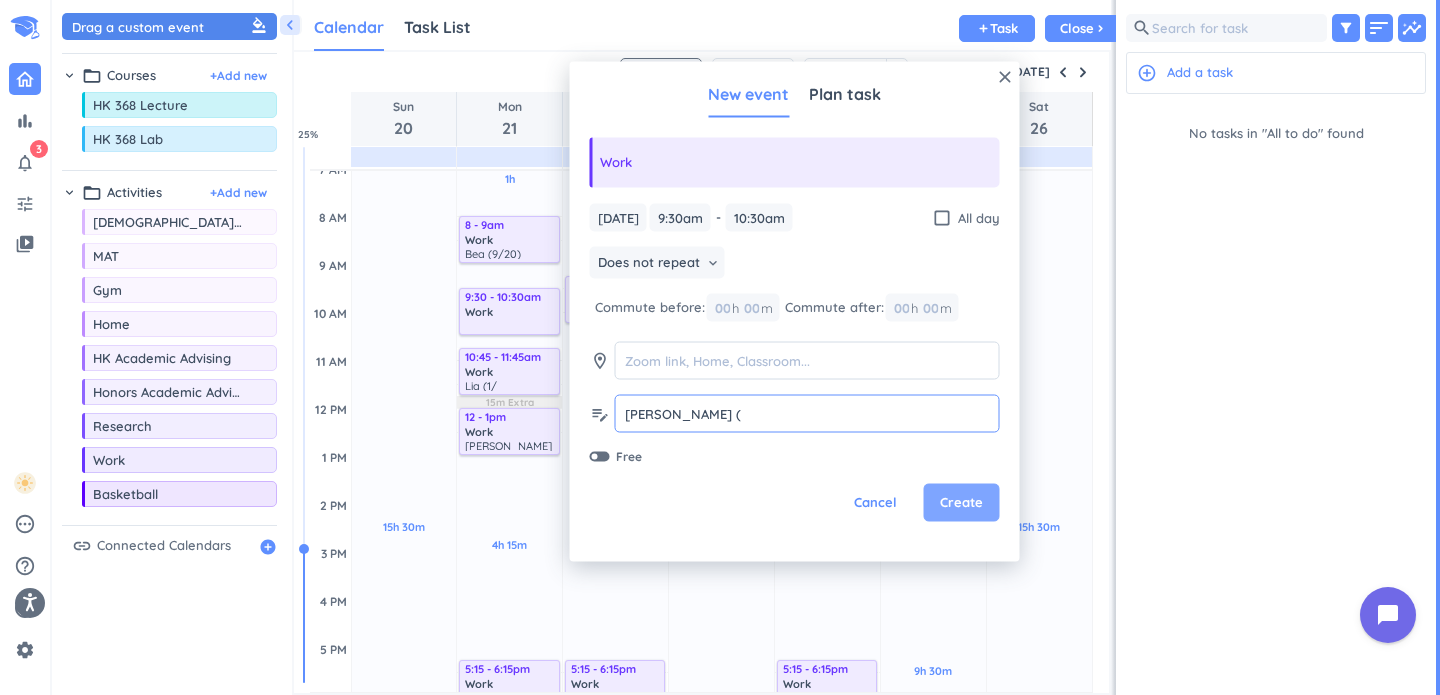 type on "[PERSON_NAME] (" 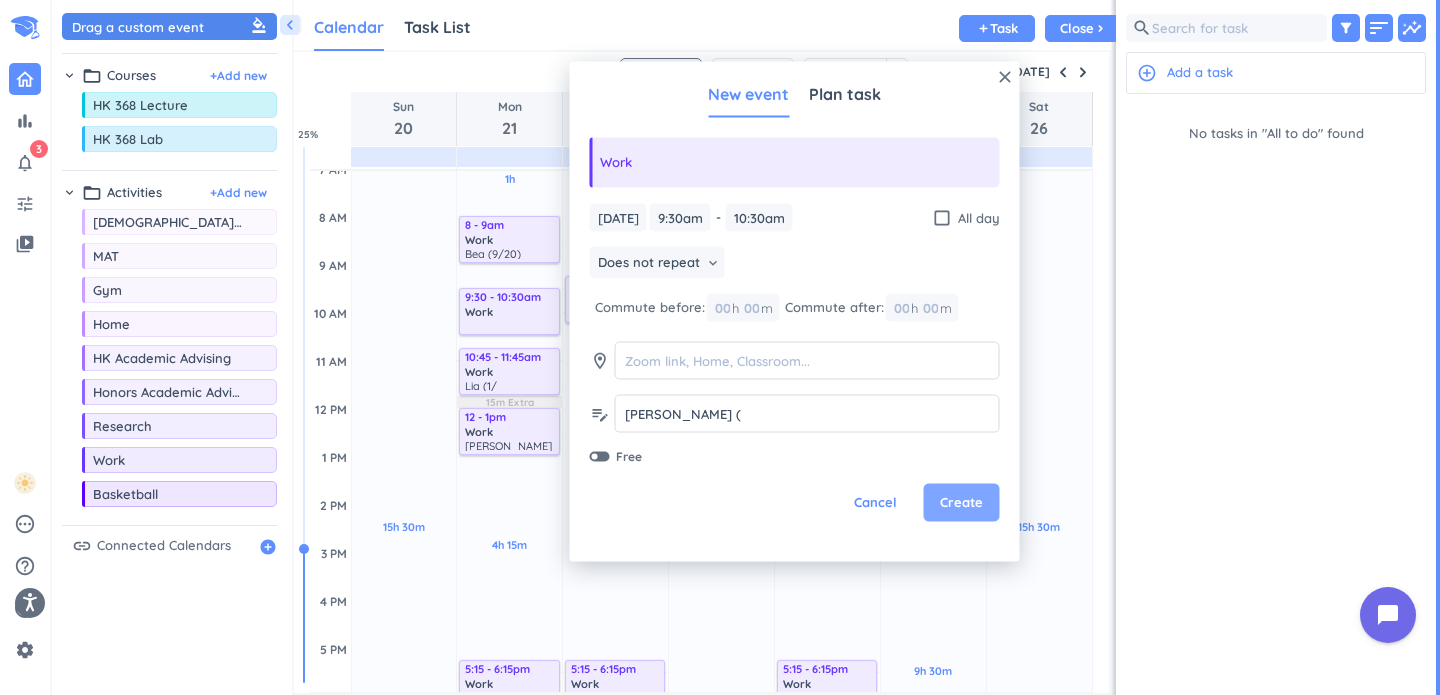 click on "Create" at bounding box center [961, 503] 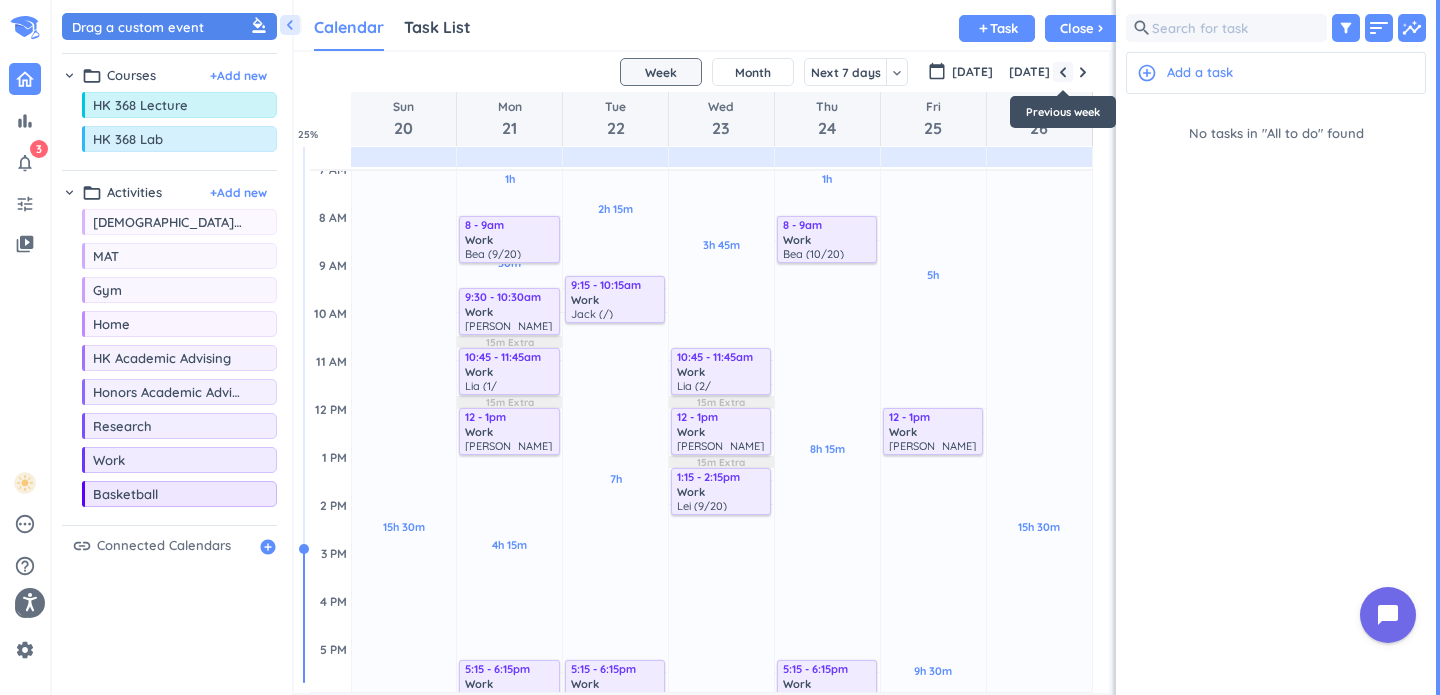 click at bounding box center [1063, 72] 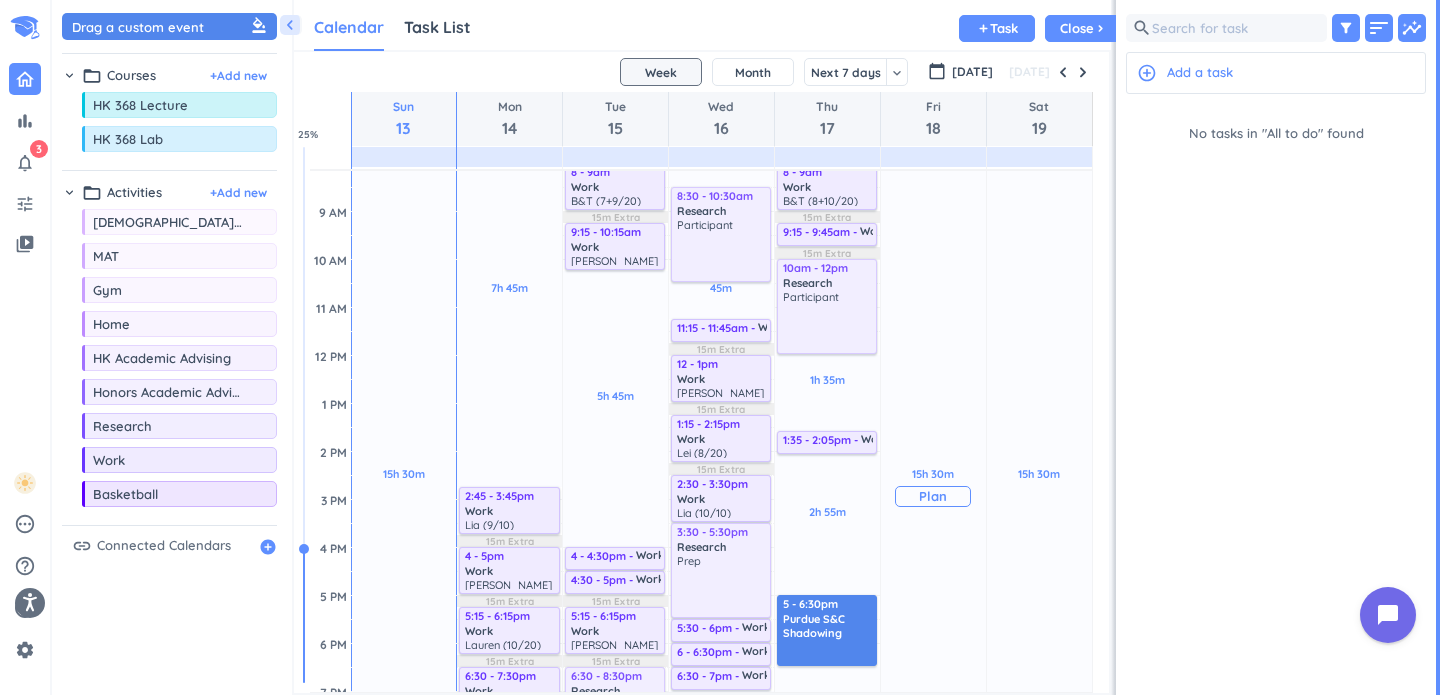 scroll, scrollTop: 210, scrollLeft: 0, axis: vertical 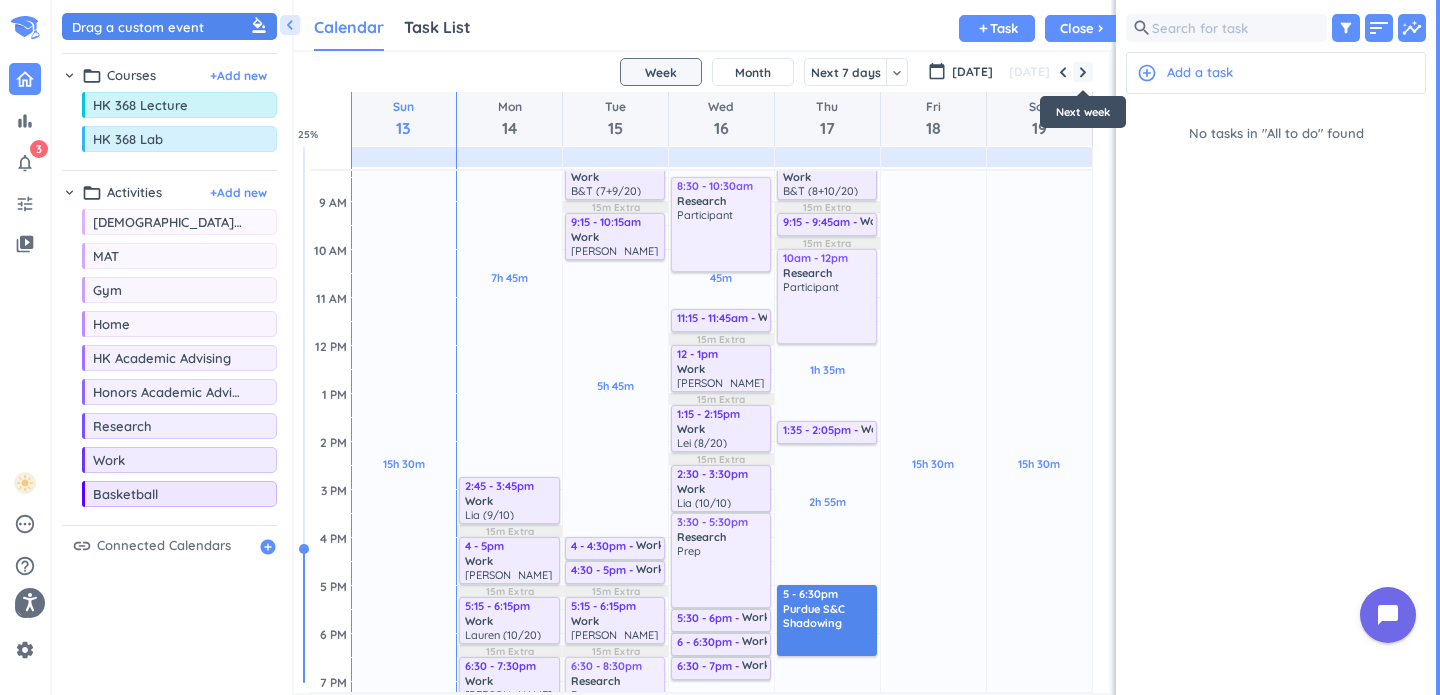 click at bounding box center (1083, 72) 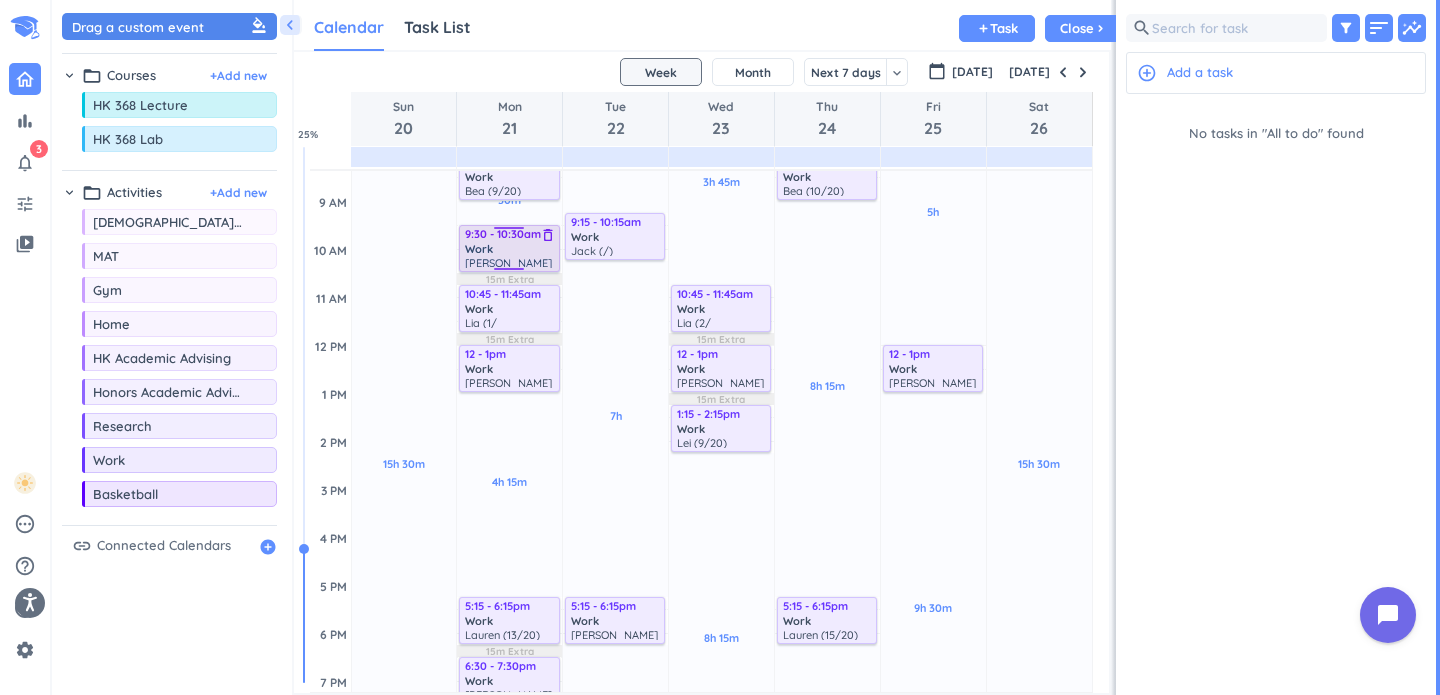 scroll, scrollTop: 73, scrollLeft: 0, axis: vertical 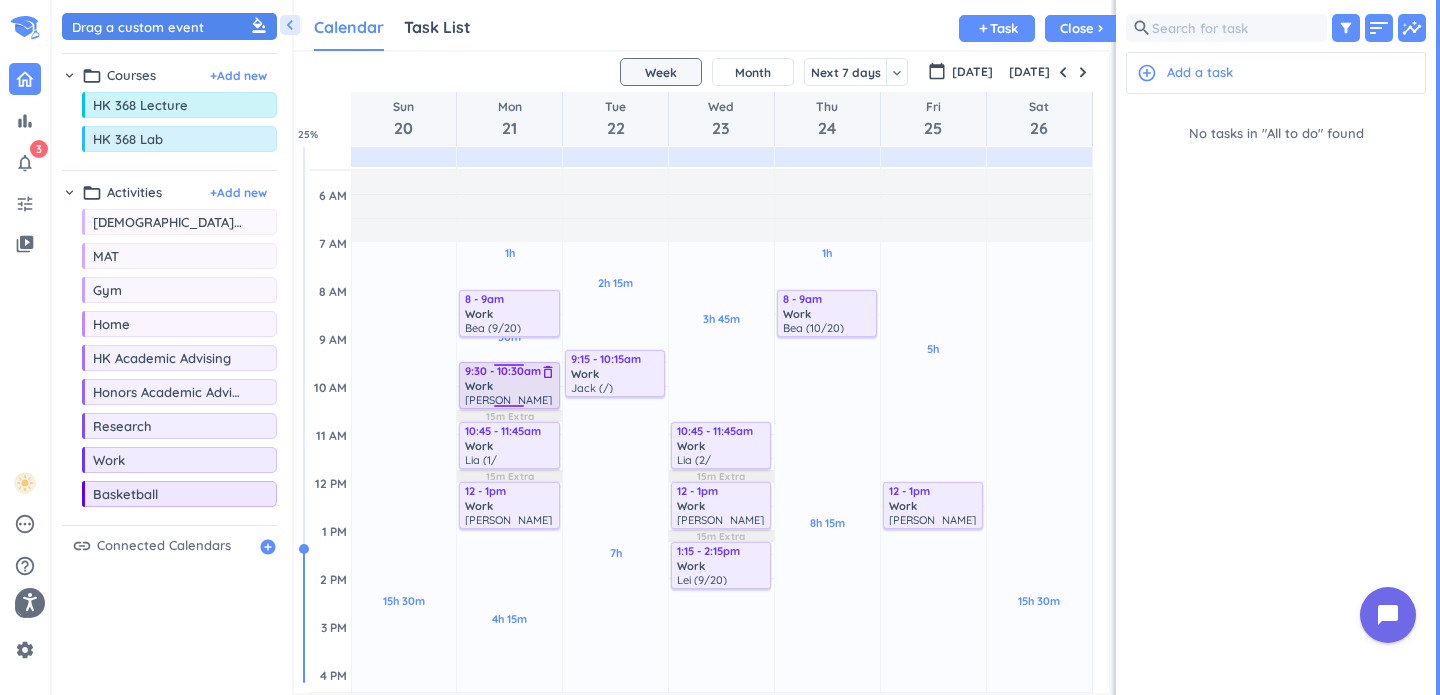 click on "[PERSON_NAME] (" at bounding box center (510, 400) 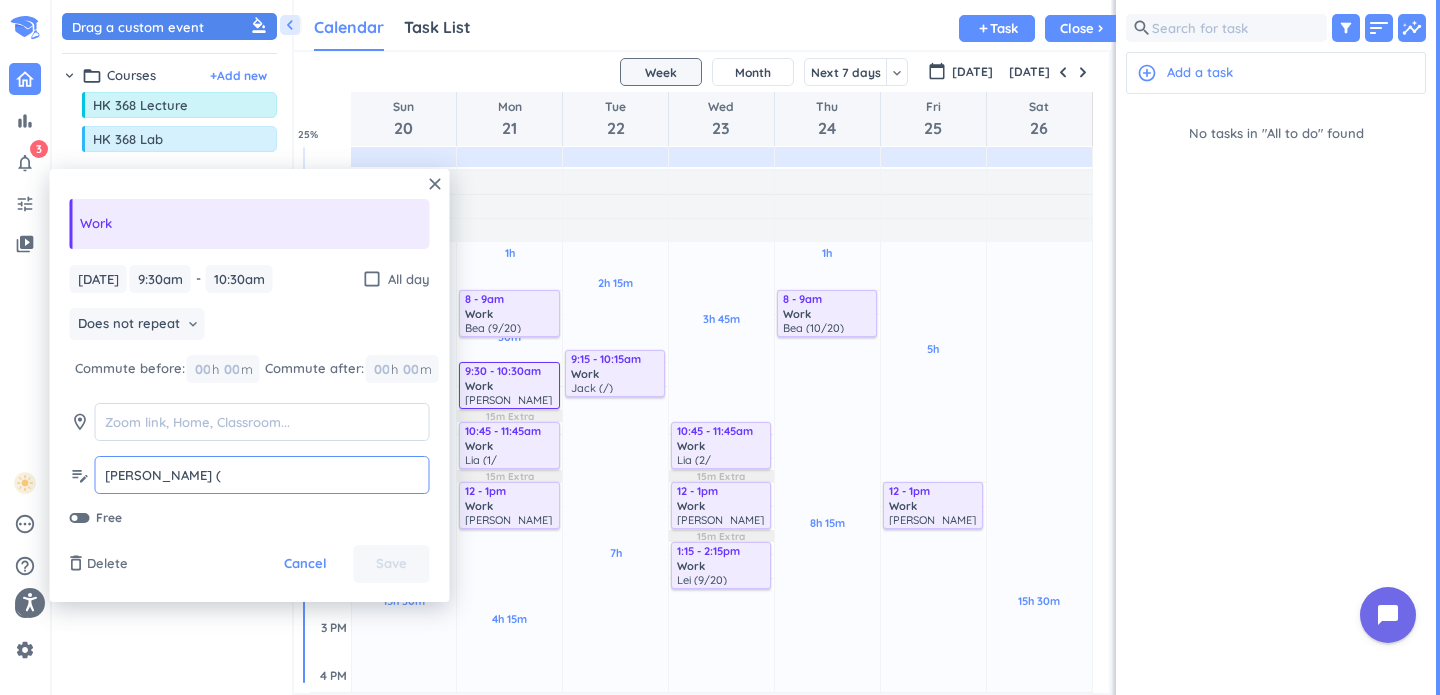click on "[PERSON_NAME] (" at bounding box center [262, 475] 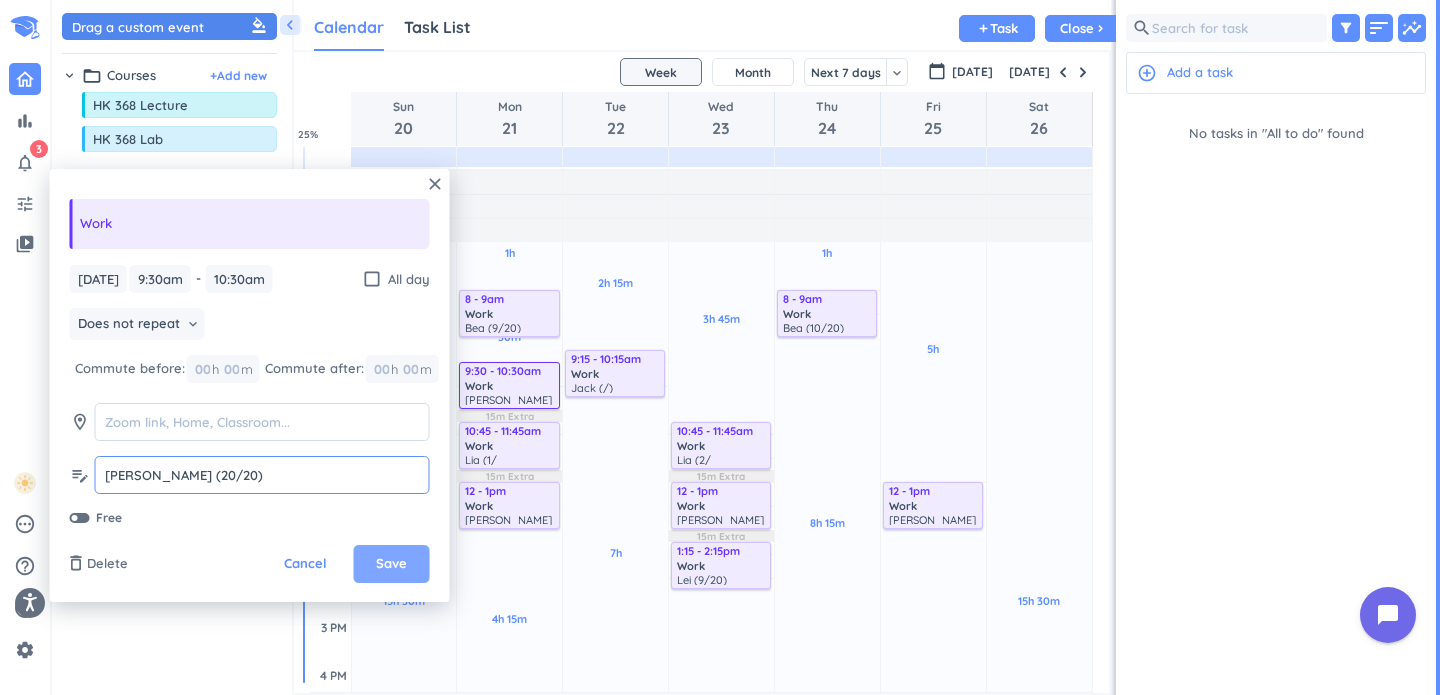 type on "[PERSON_NAME] (20/20)" 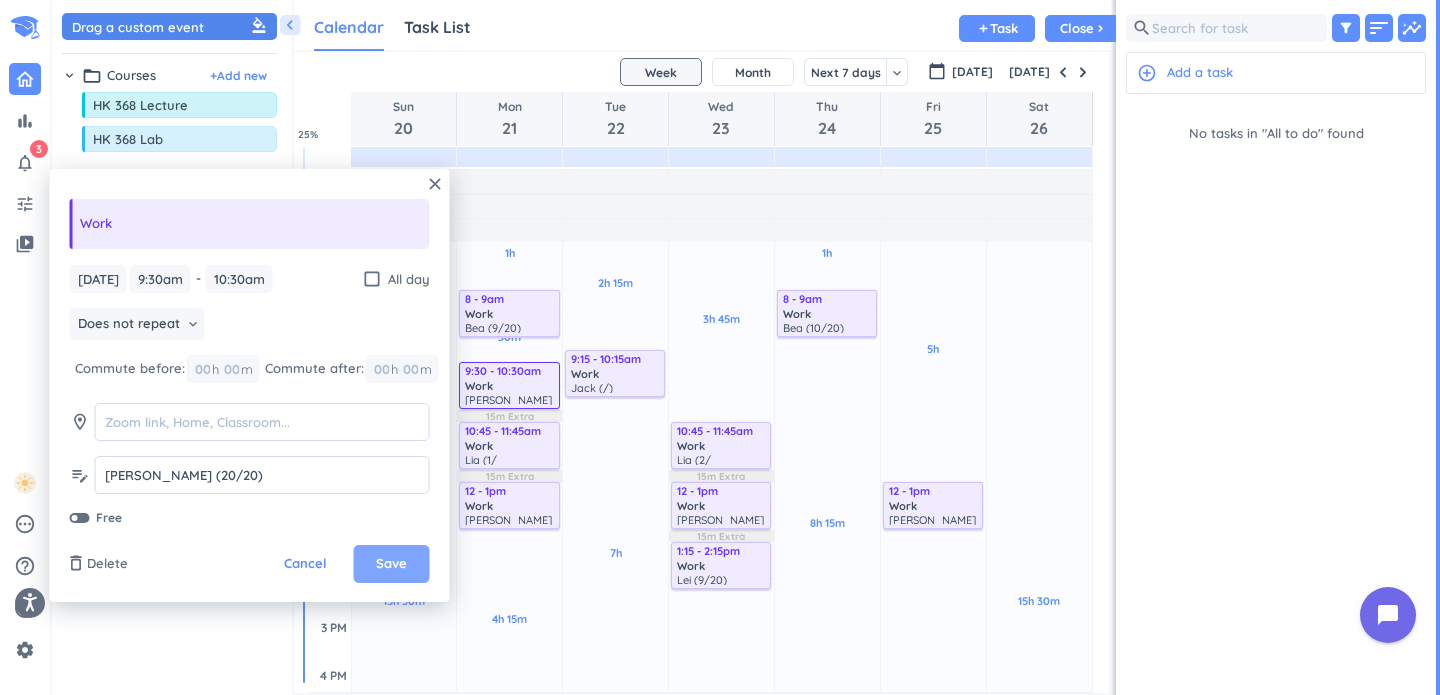click on "Save" at bounding box center (392, 564) 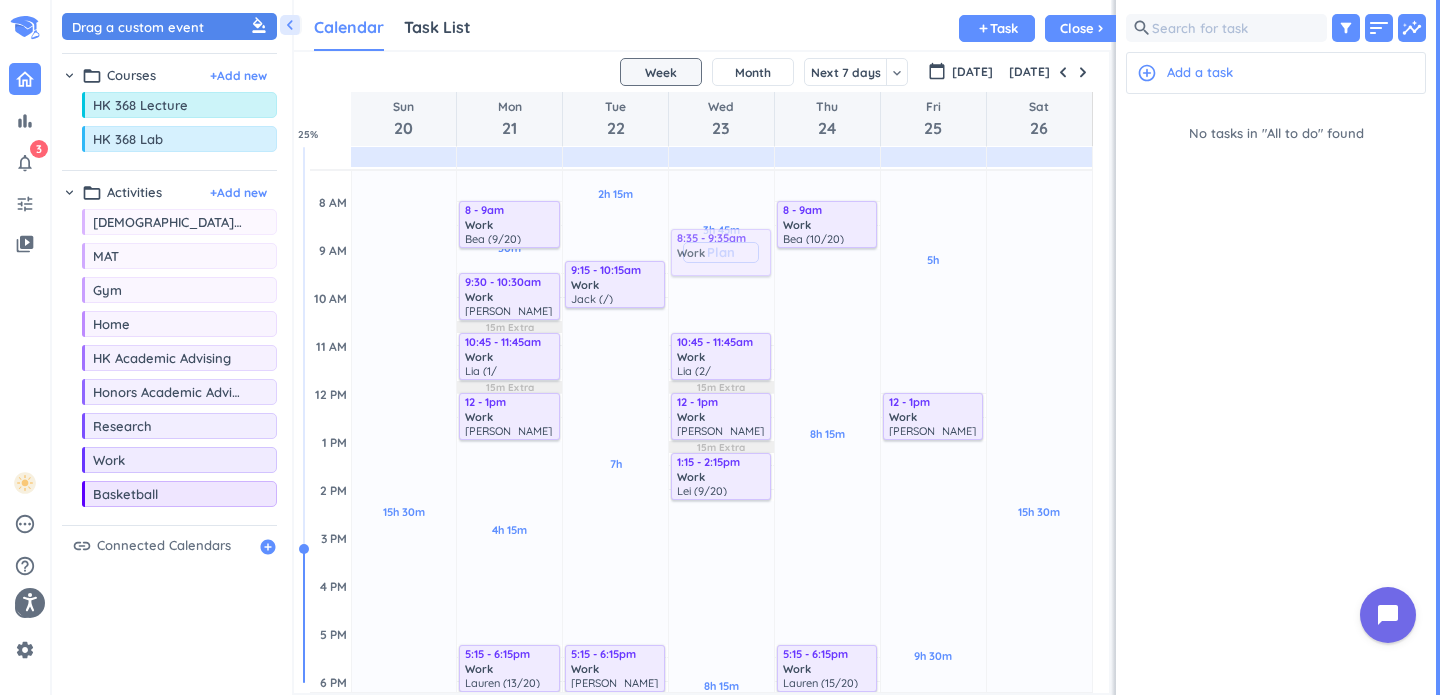 scroll, scrollTop: 151, scrollLeft: 0, axis: vertical 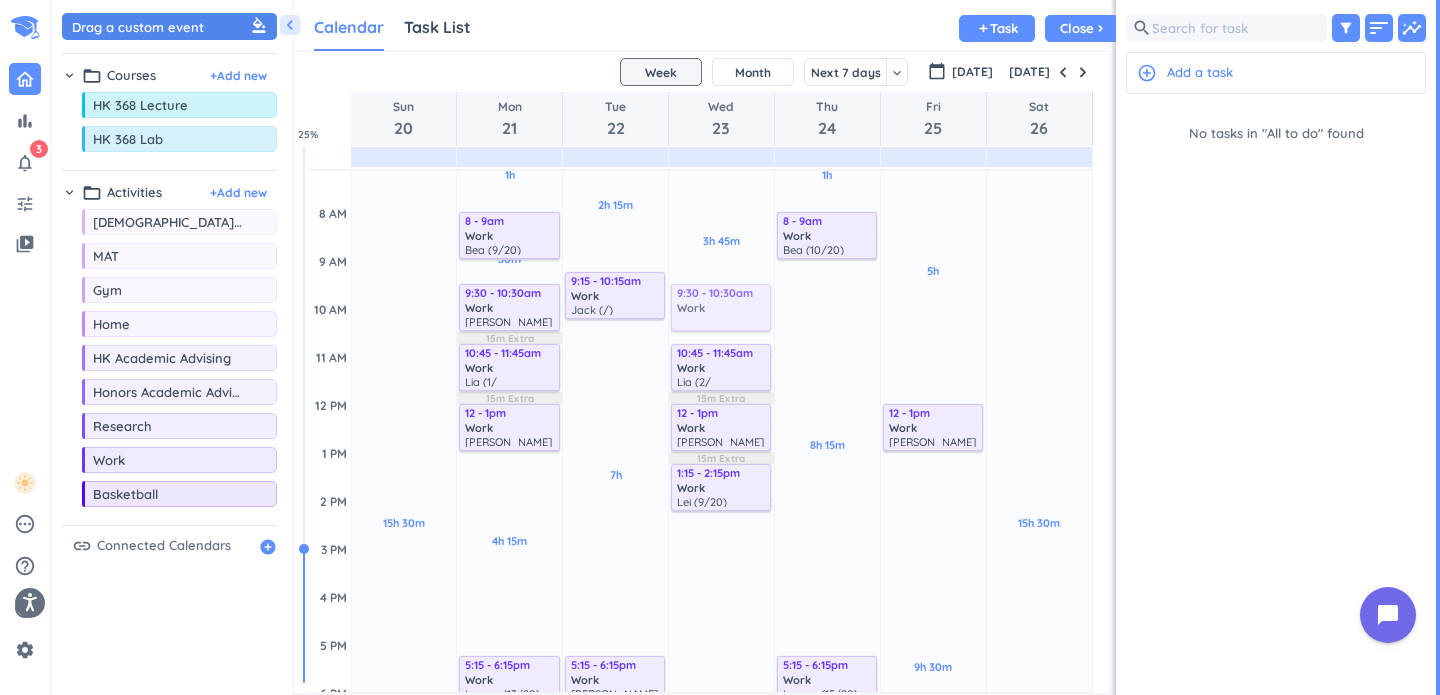 drag, startPoint x: 153, startPoint y: 471, endPoint x: 761, endPoint y: 284, distance: 636.10767 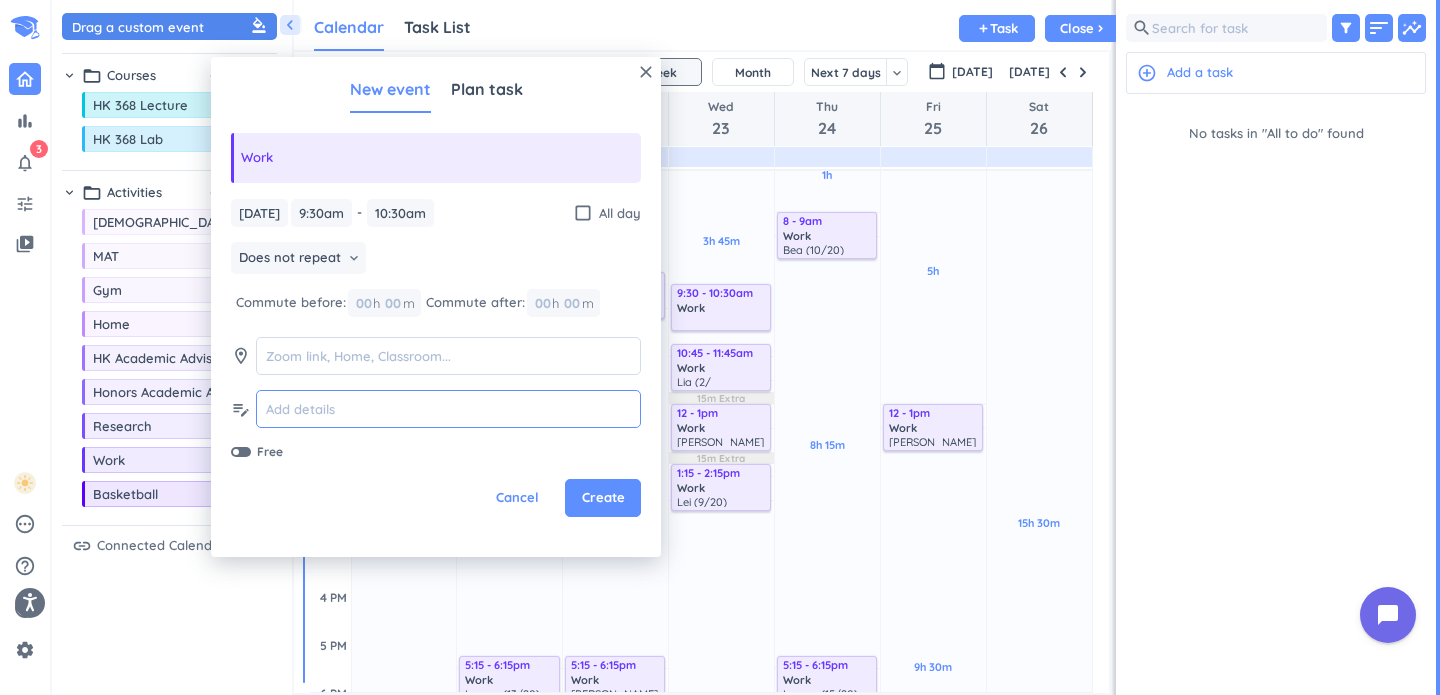 click at bounding box center (448, 409) 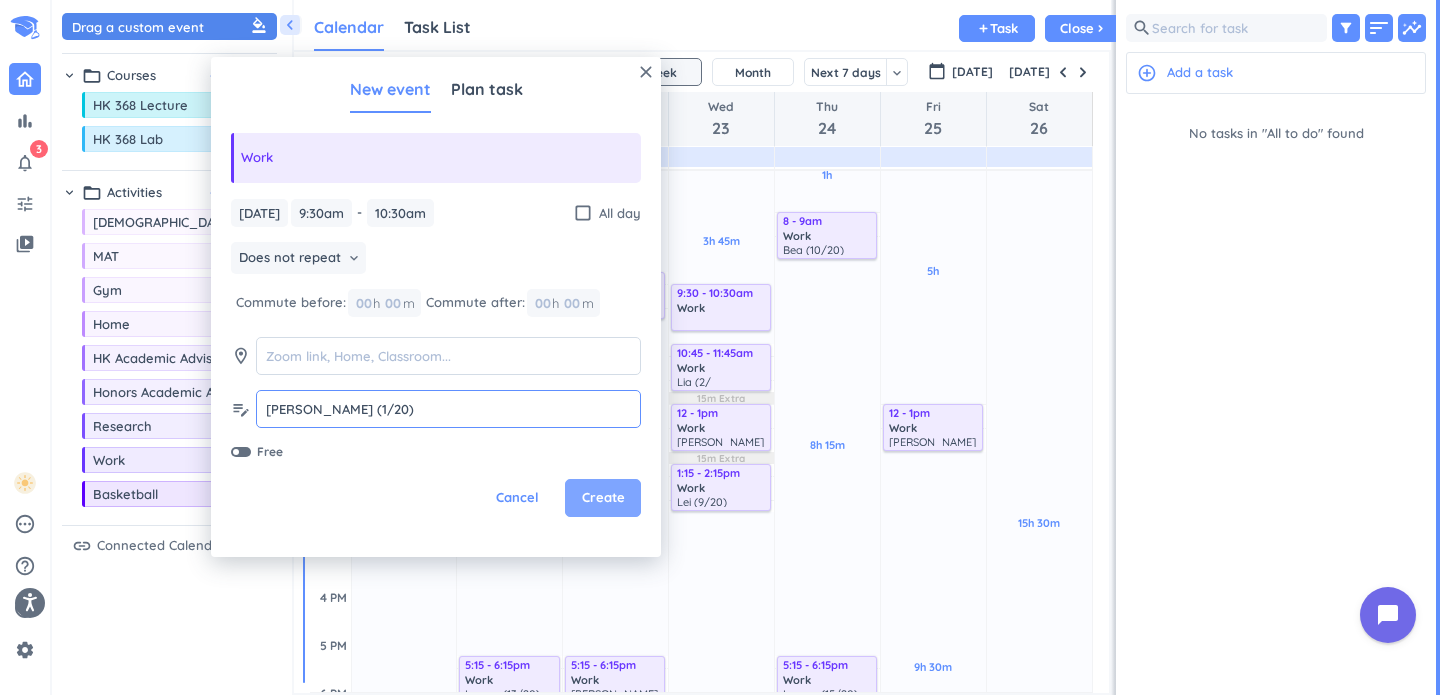 type on "[PERSON_NAME] (1/20)" 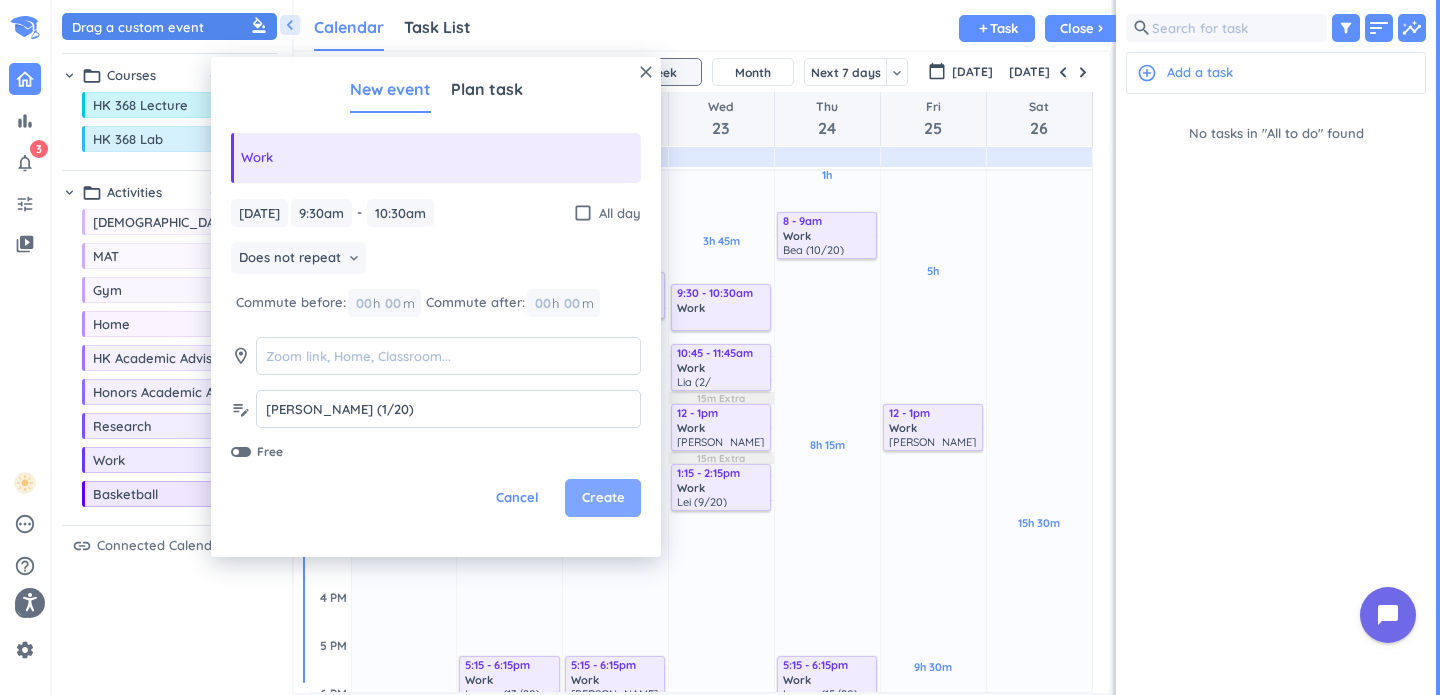 click on "Create" at bounding box center [603, 498] 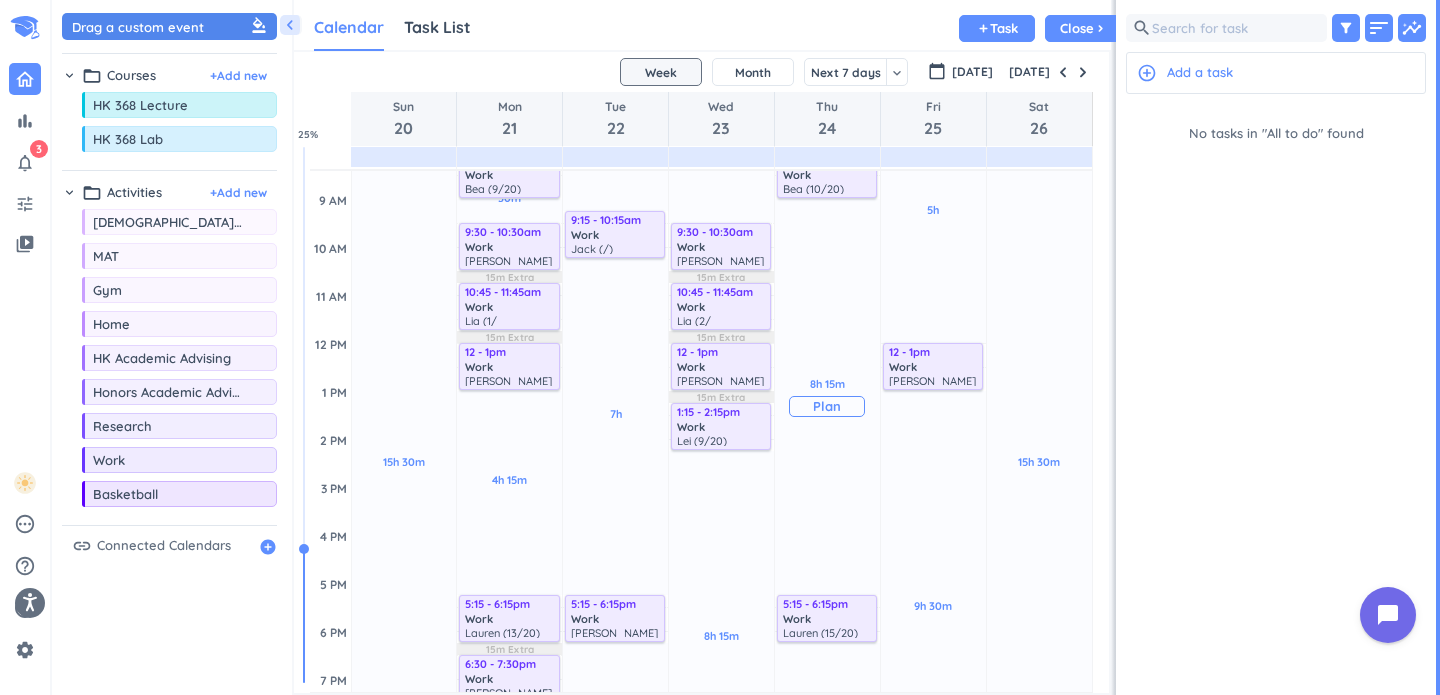 scroll, scrollTop: 214, scrollLeft: 0, axis: vertical 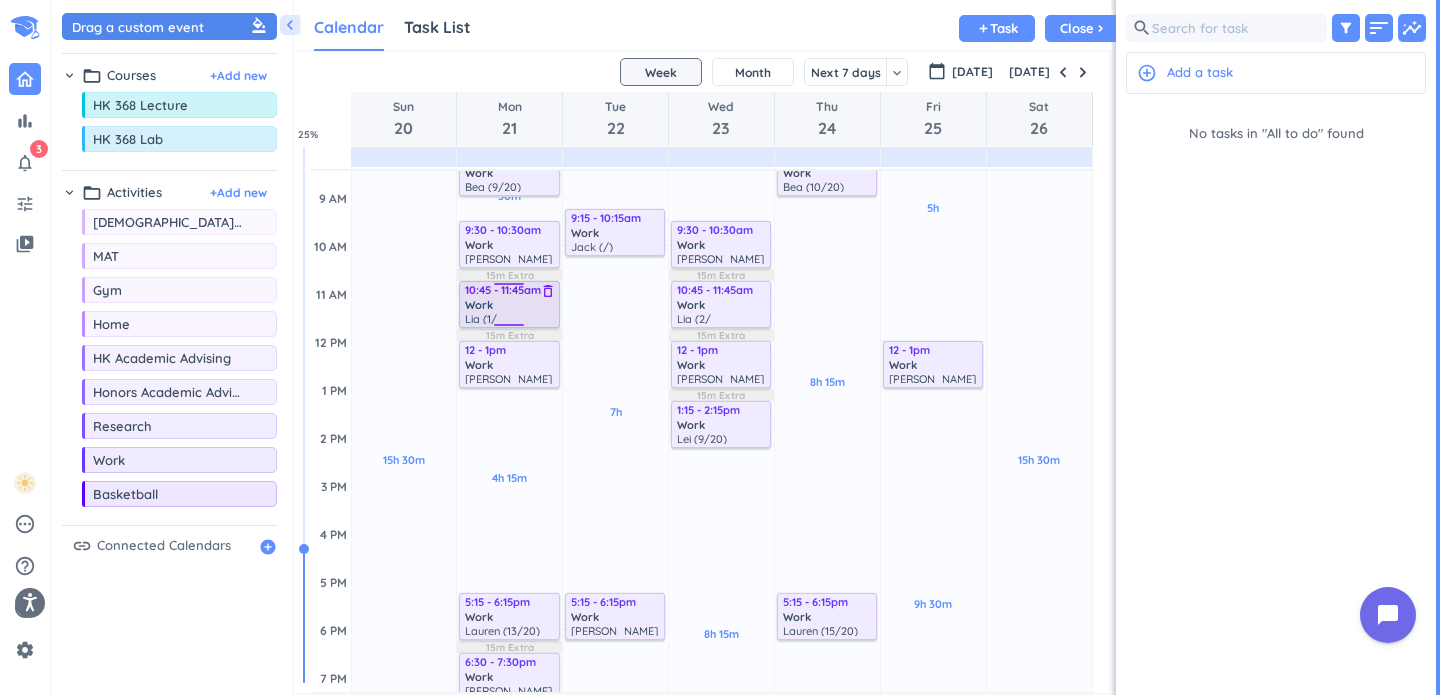 click on "10:45 - 11:45am" at bounding box center (510, 290) 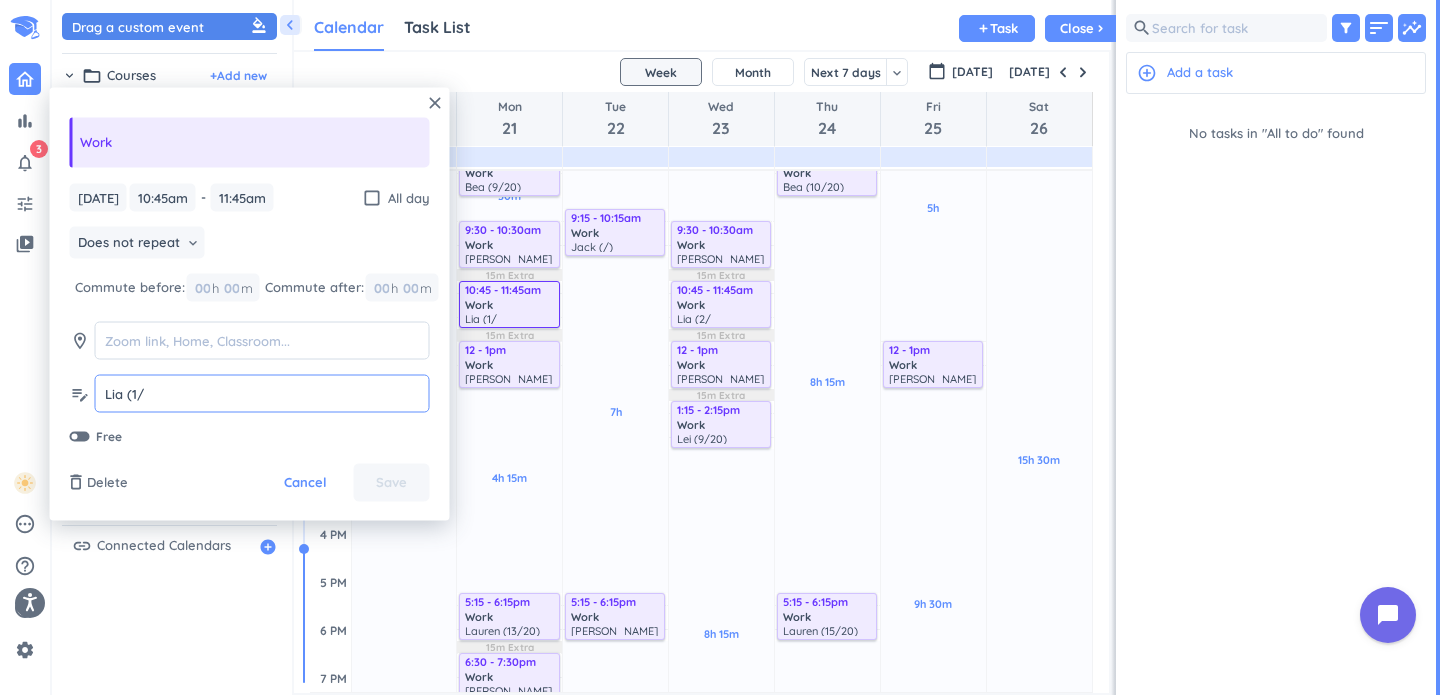 click on "Lia (1/" at bounding box center (262, 393) 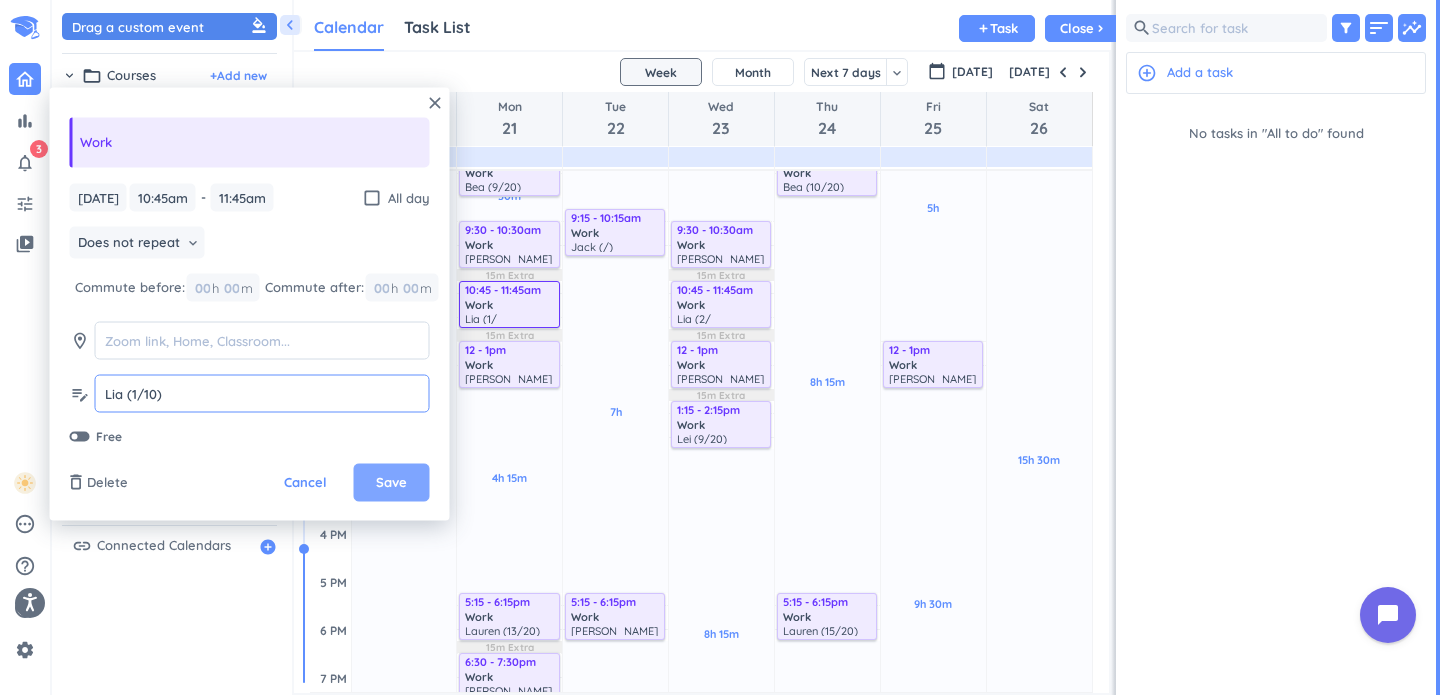 type on "Lia (1/10)" 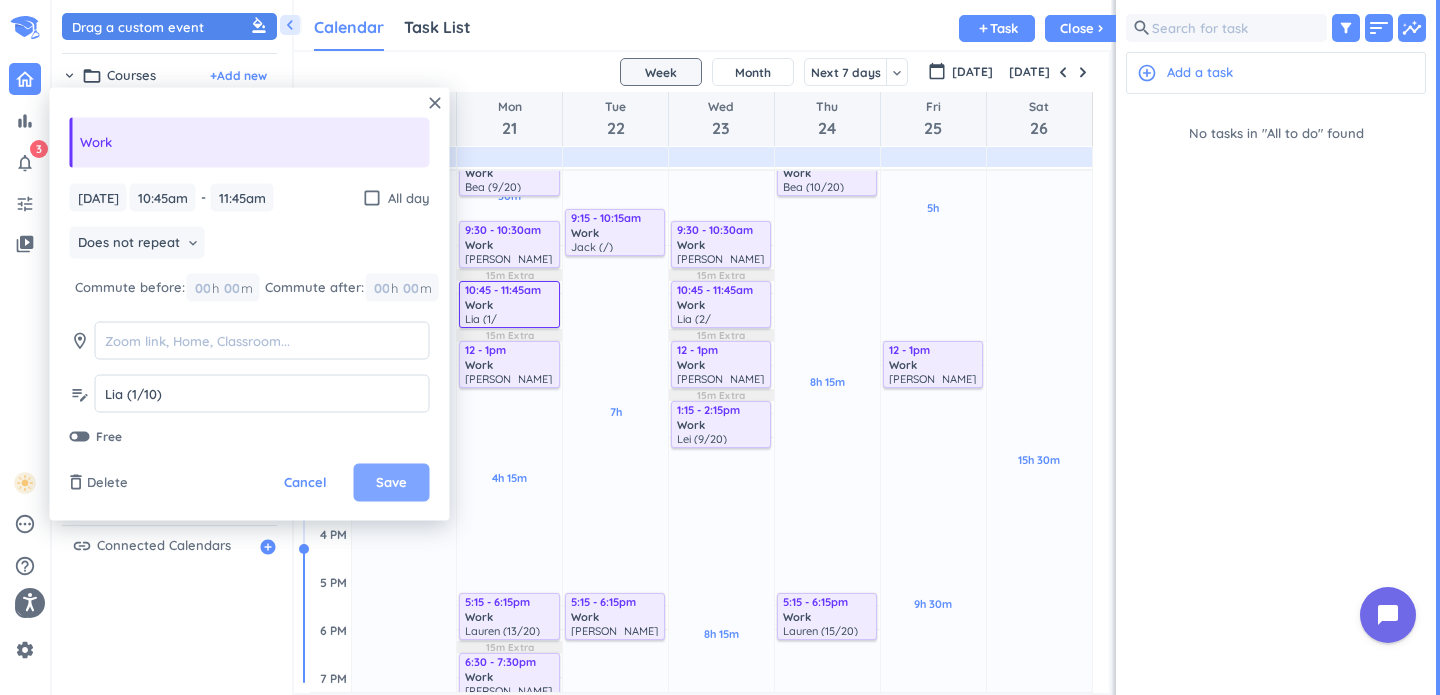 click on "Save" at bounding box center [392, 483] 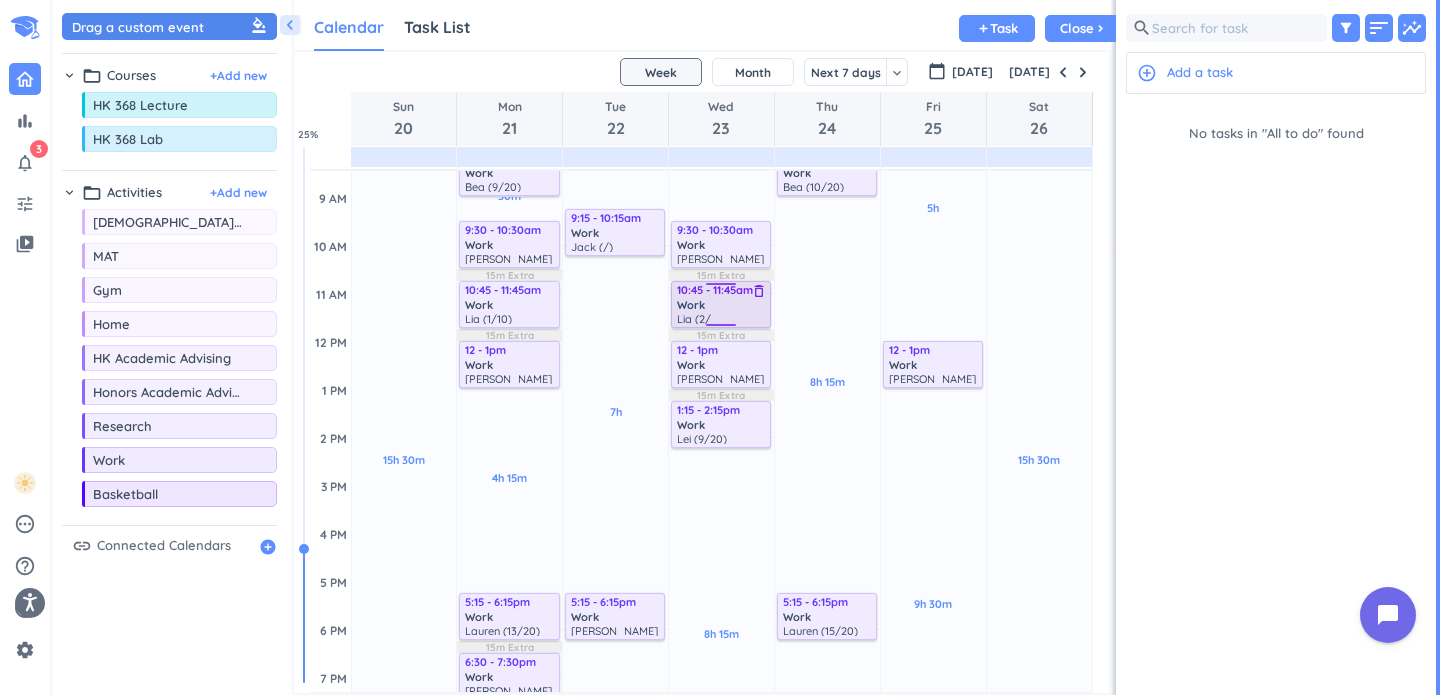 click on "10:45 - 11:45am" at bounding box center (722, 290) 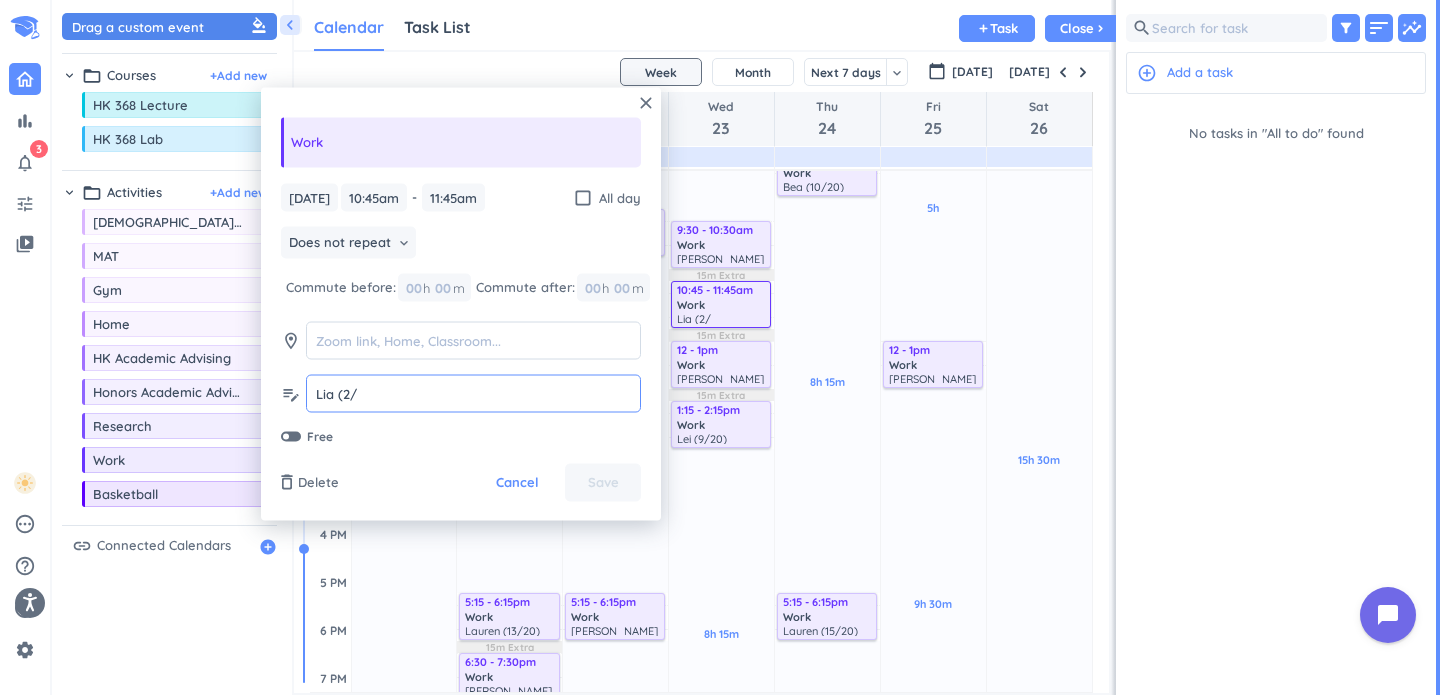 click on "Lia (2/" at bounding box center [473, 393] 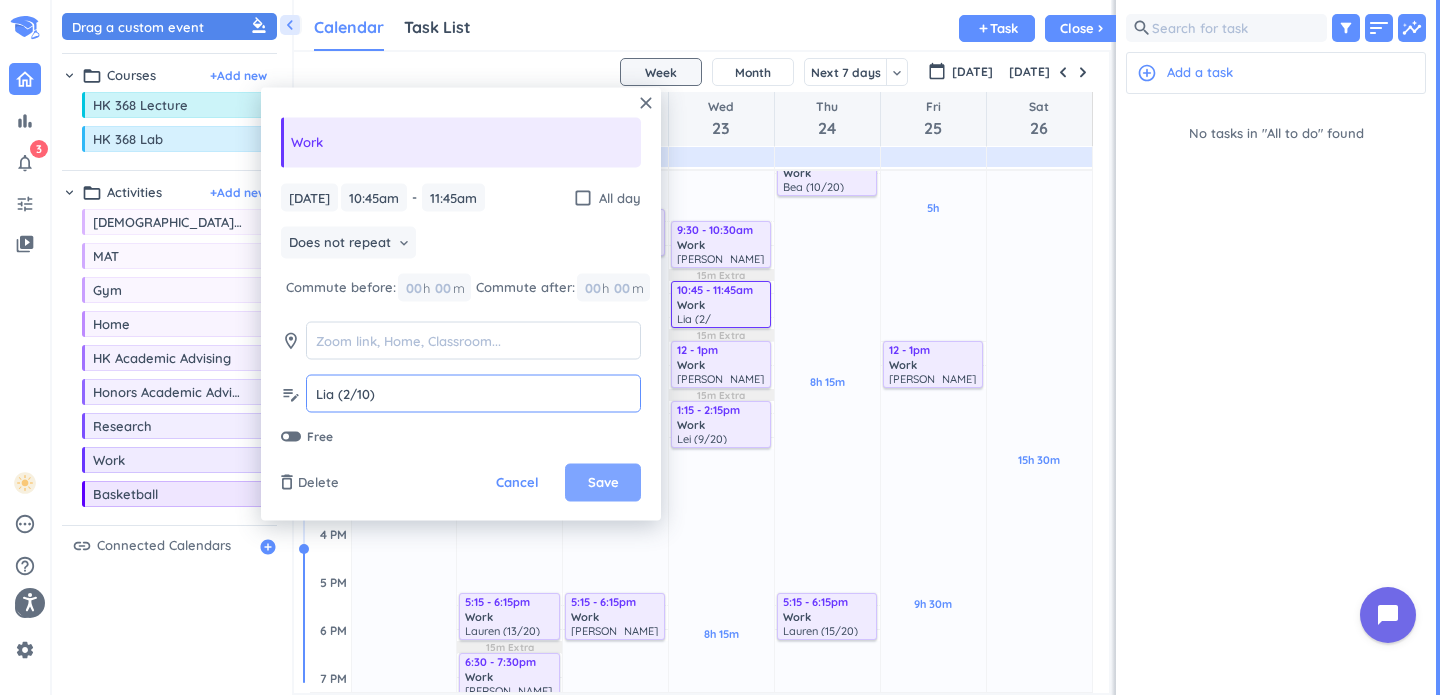 type on "Lia (2/10)" 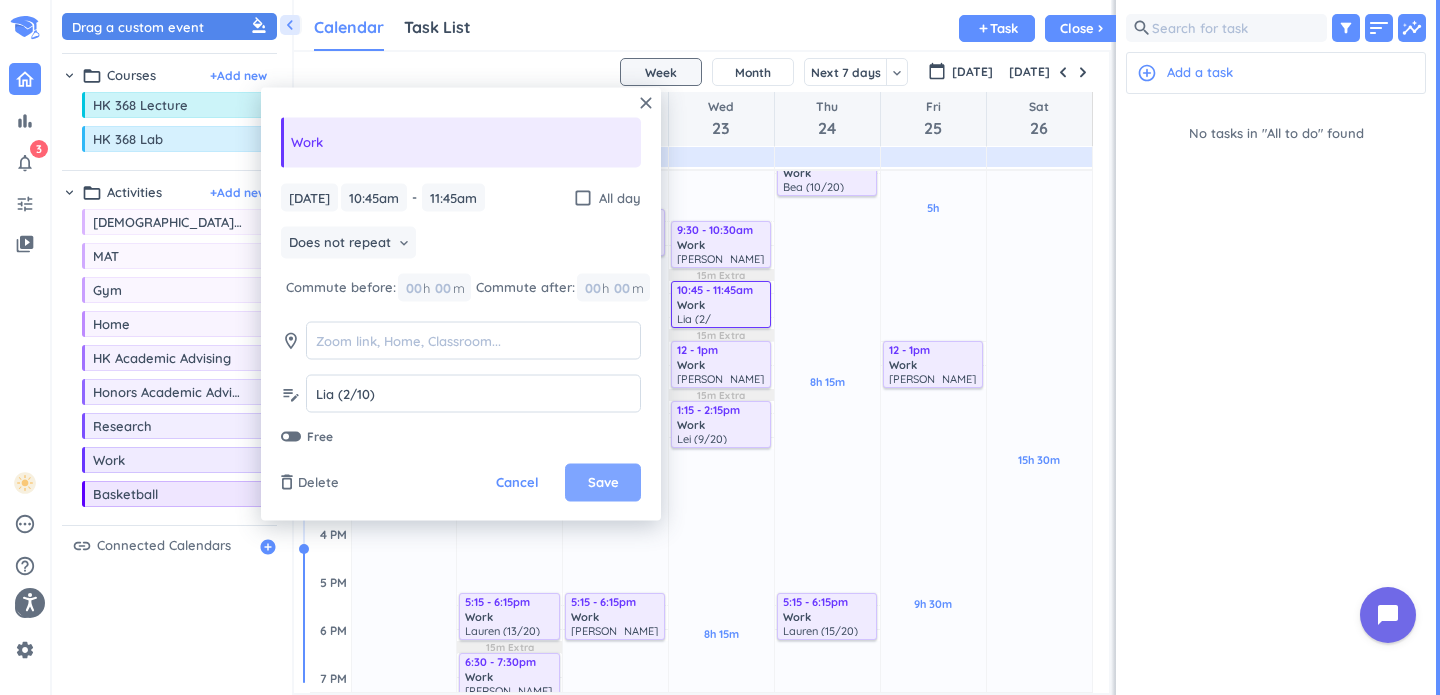 click on "Save" at bounding box center [603, 483] 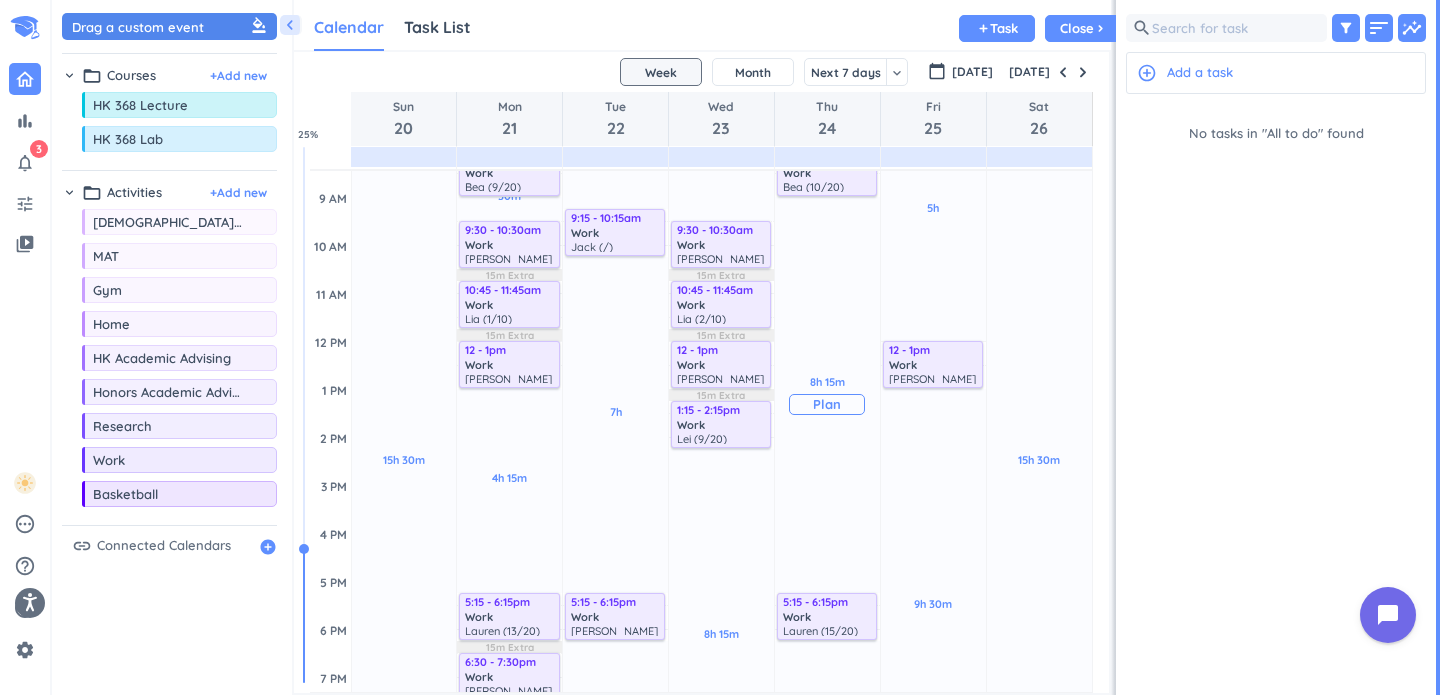 scroll, scrollTop: 201, scrollLeft: 0, axis: vertical 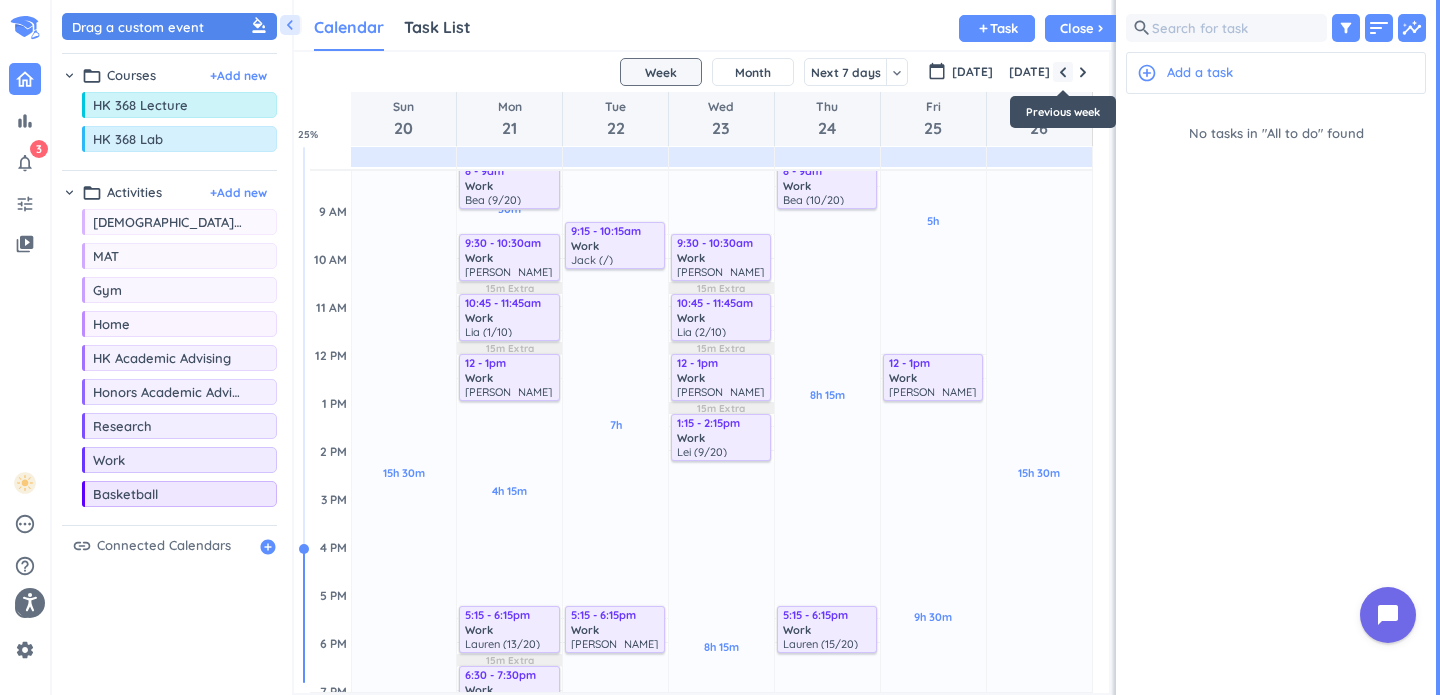 click at bounding box center (1063, 72) 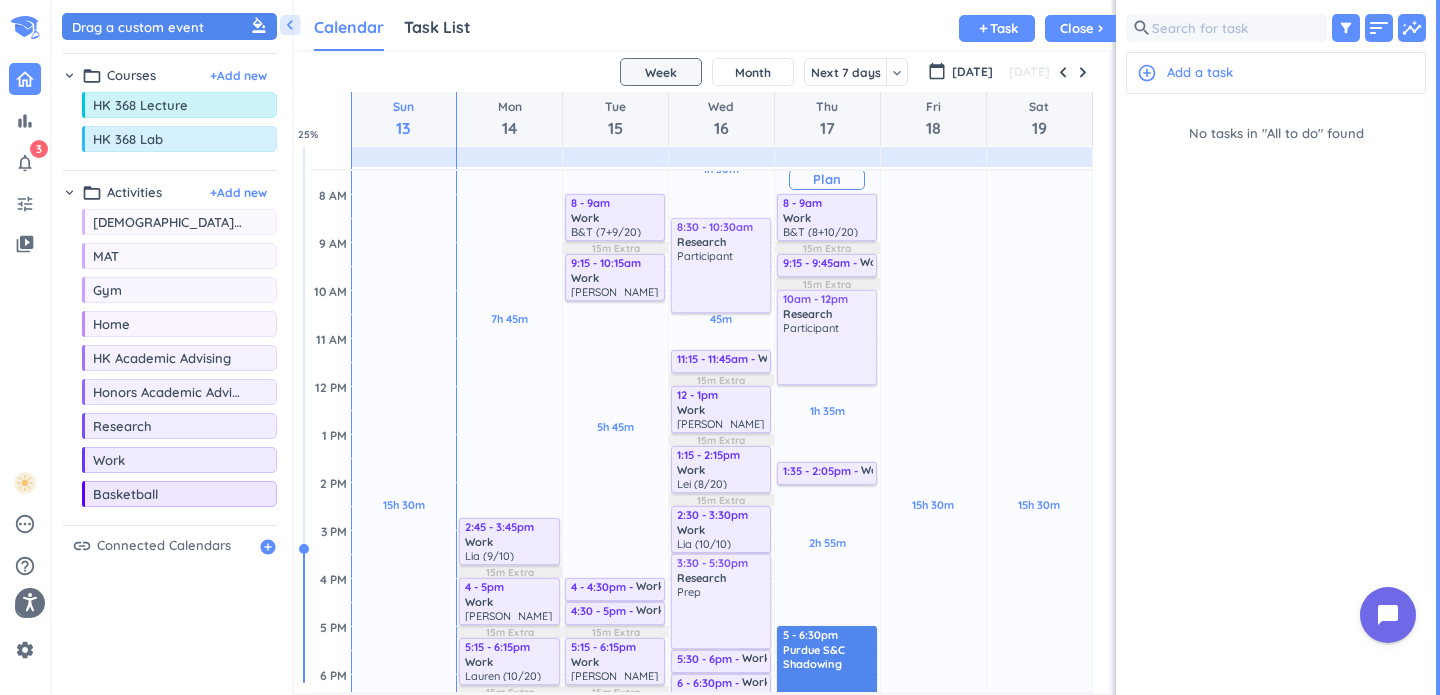 scroll, scrollTop: 156, scrollLeft: 0, axis: vertical 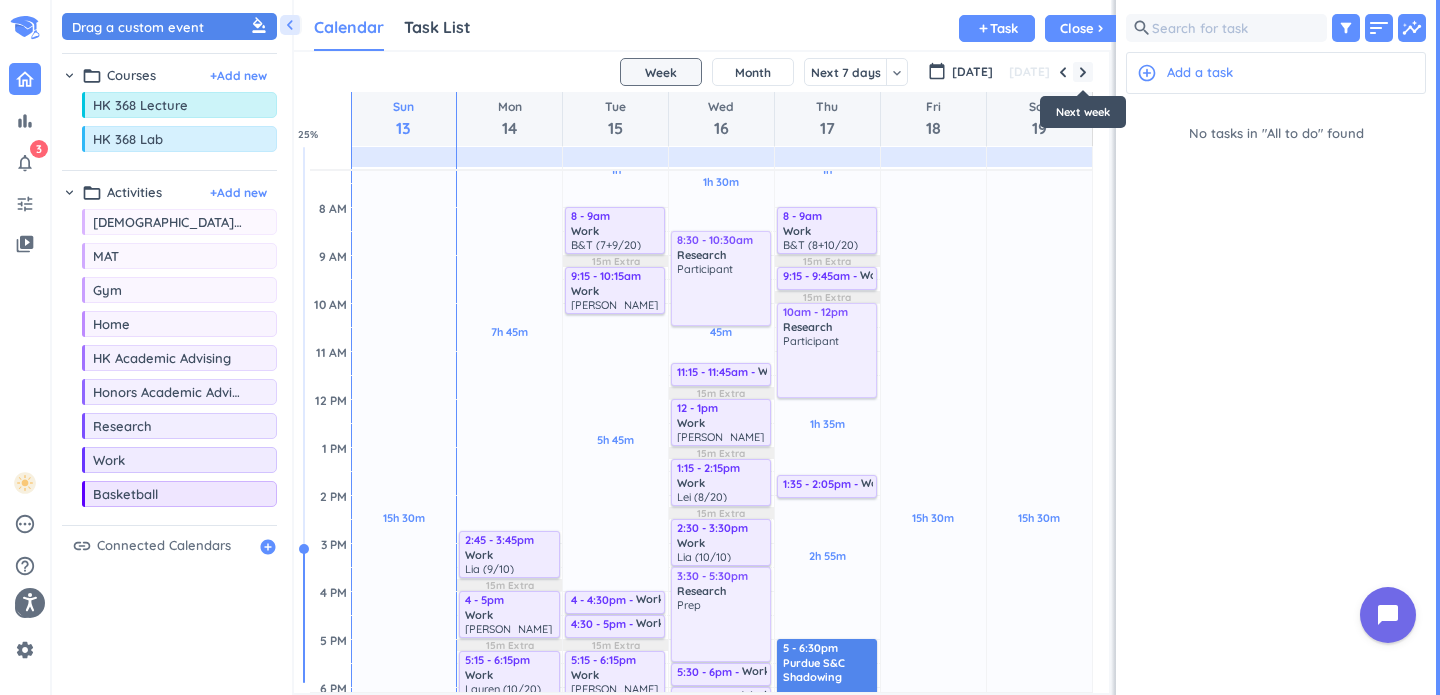 click at bounding box center (1083, 72) 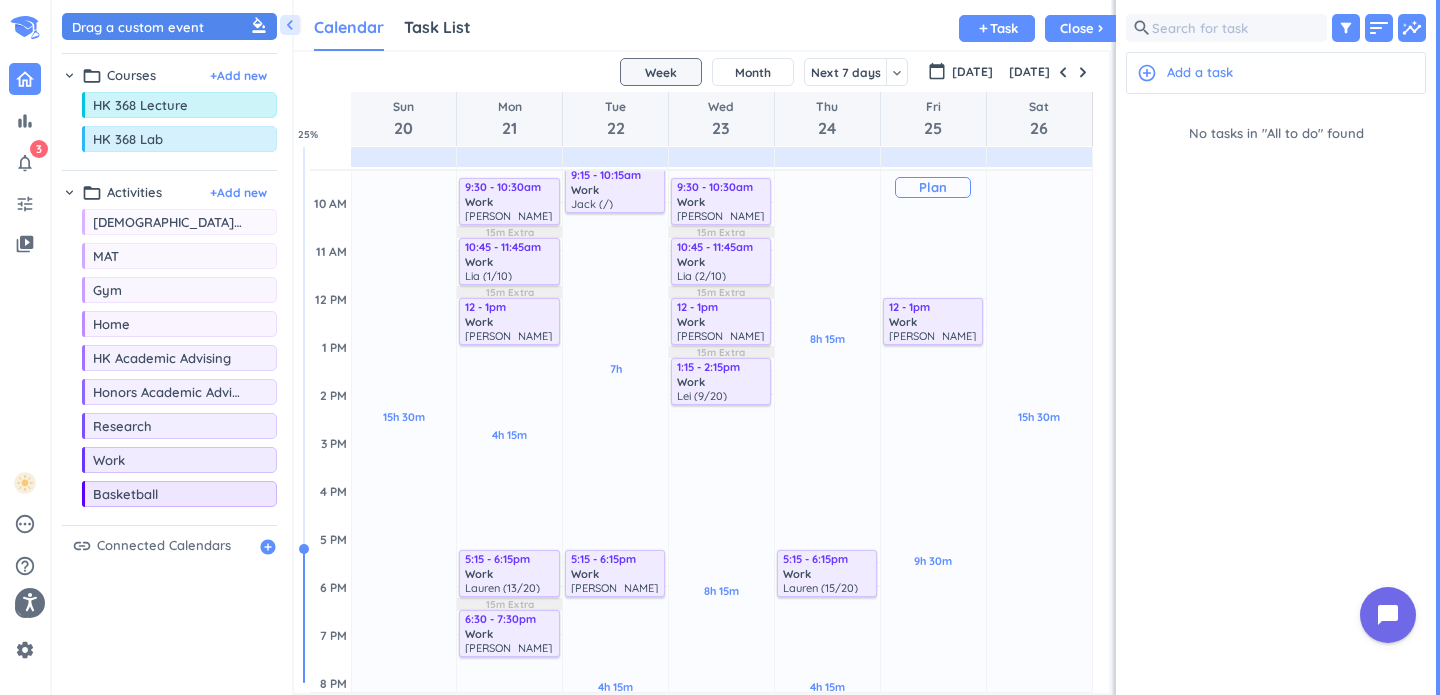 scroll, scrollTop: 264, scrollLeft: 0, axis: vertical 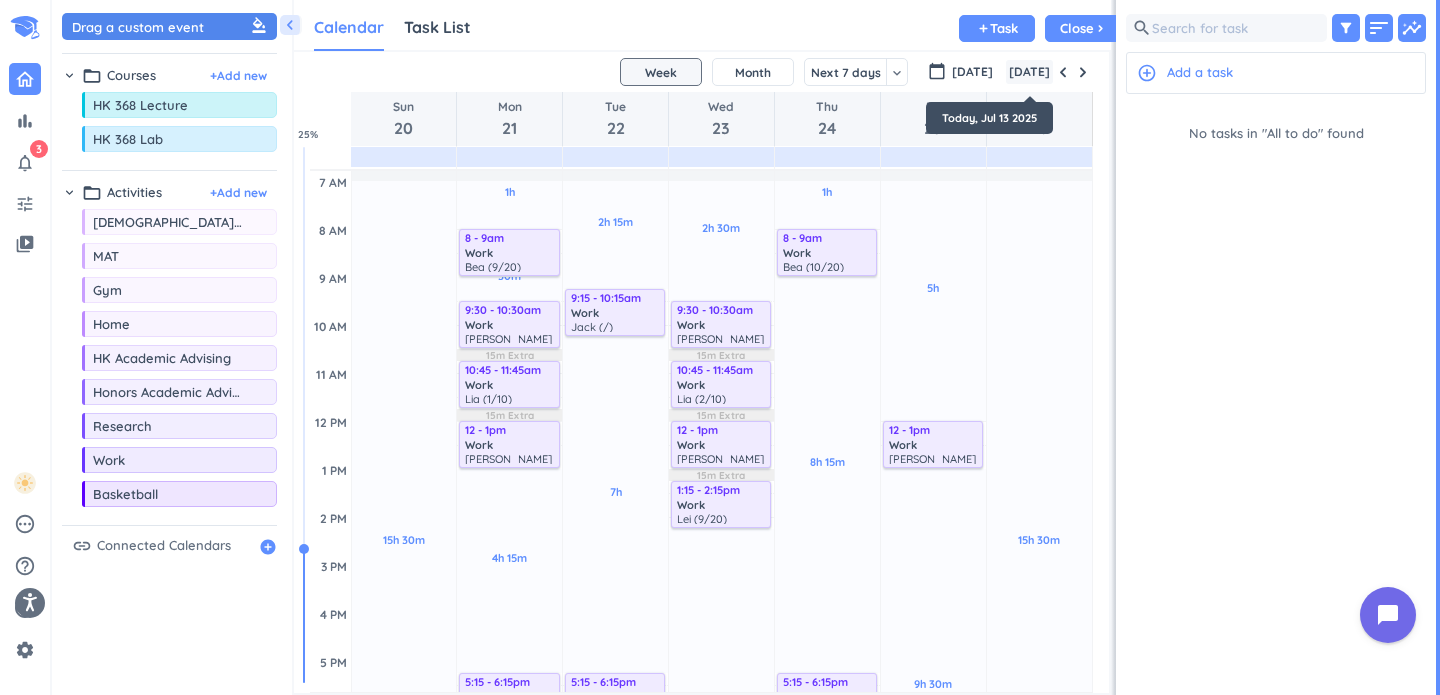 click on "[DATE]" at bounding box center (1029, 72) 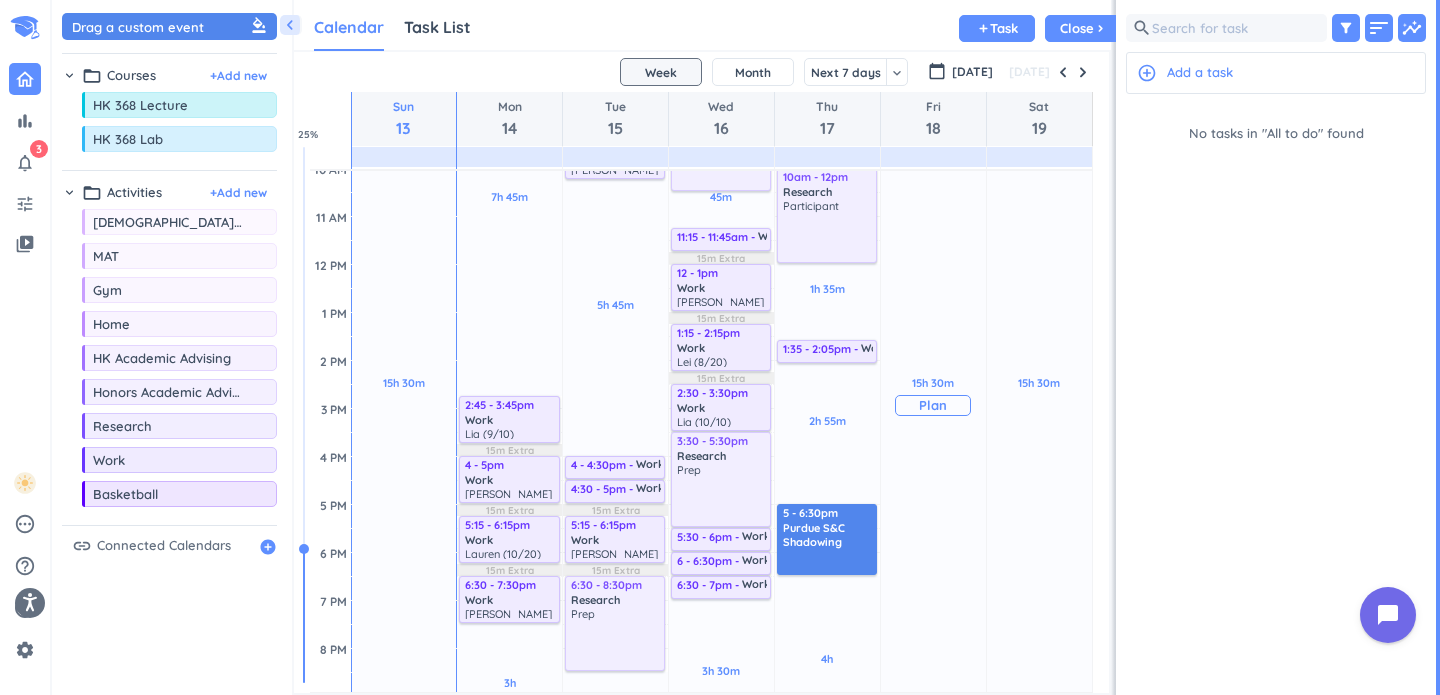 scroll, scrollTop: 310, scrollLeft: 0, axis: vertical 